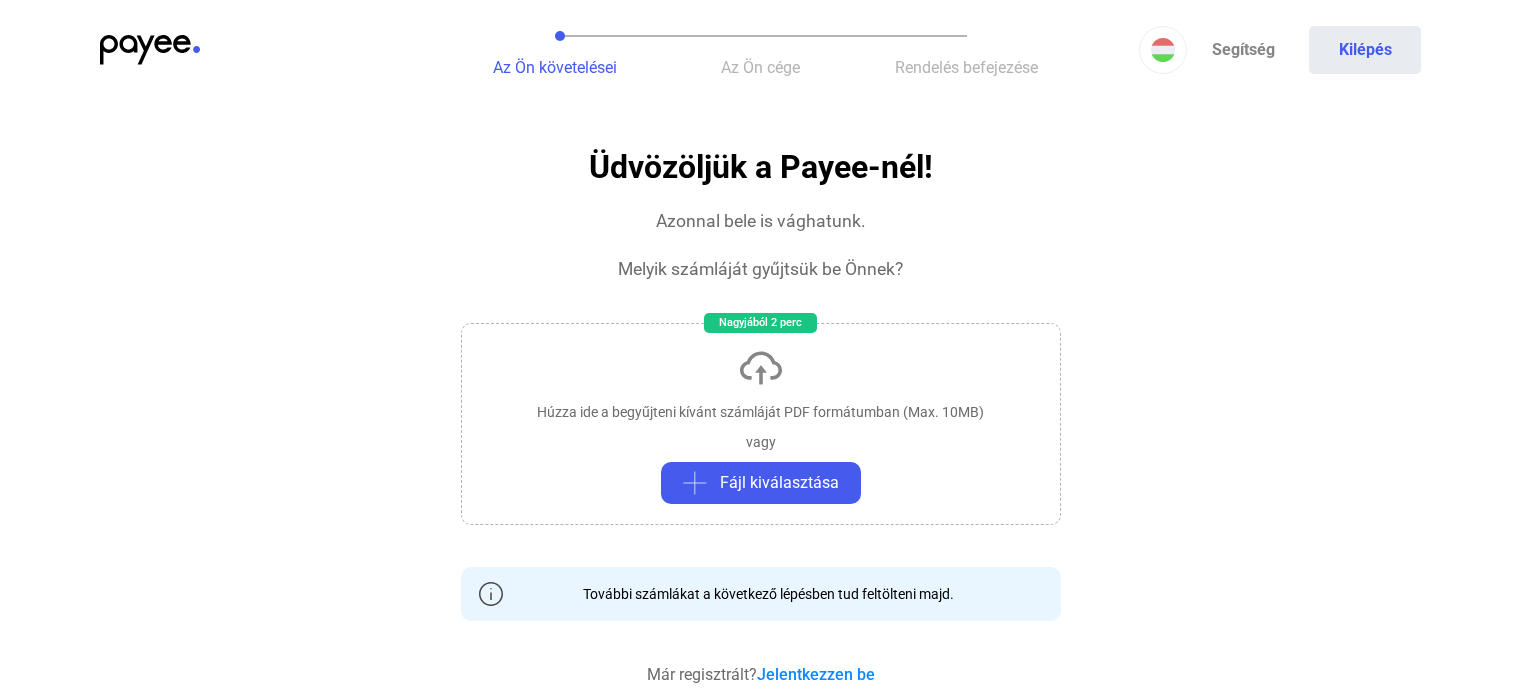 click on "Kilépés" 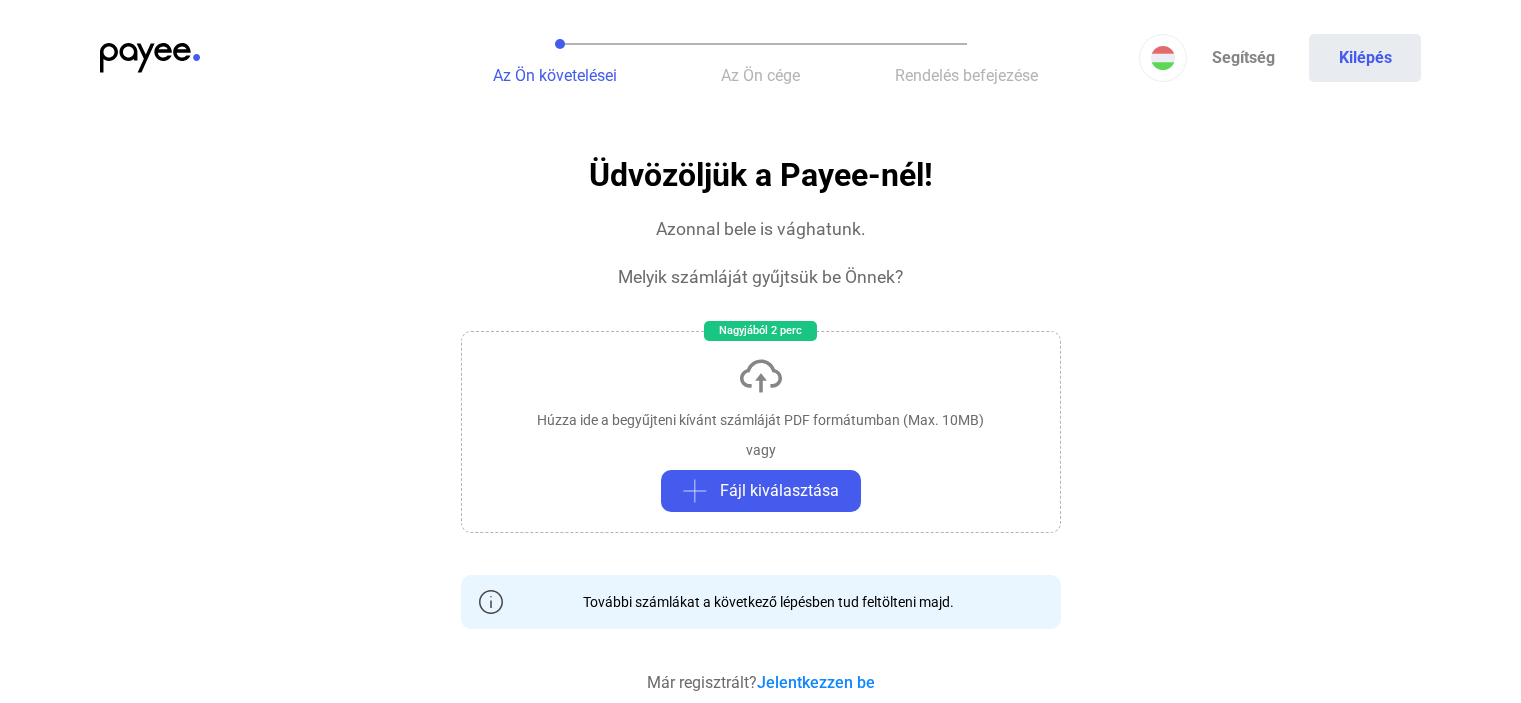 scroll, scrollTop: 0, scrollLeft: 0, axis: both 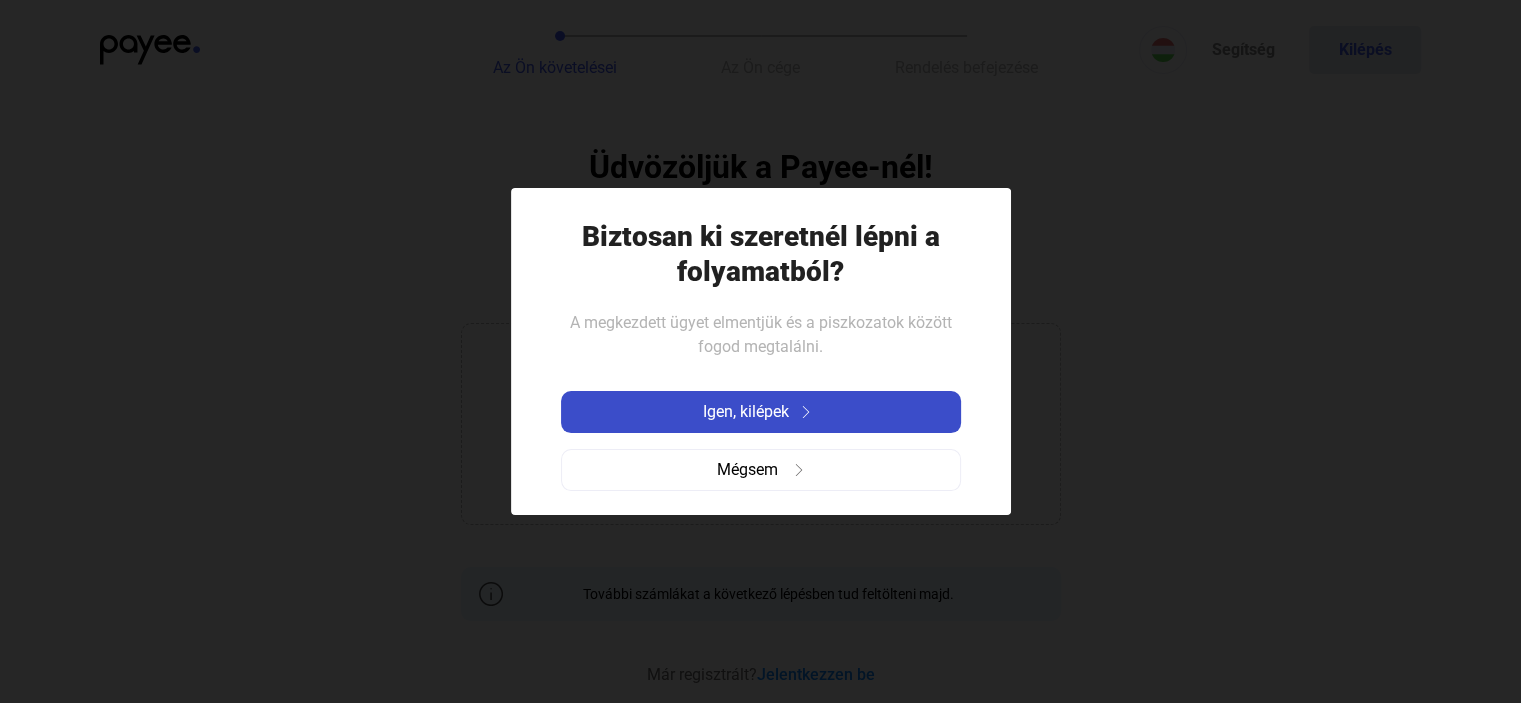 click on "Igen, kilépek" at bounding box center (746, 412) 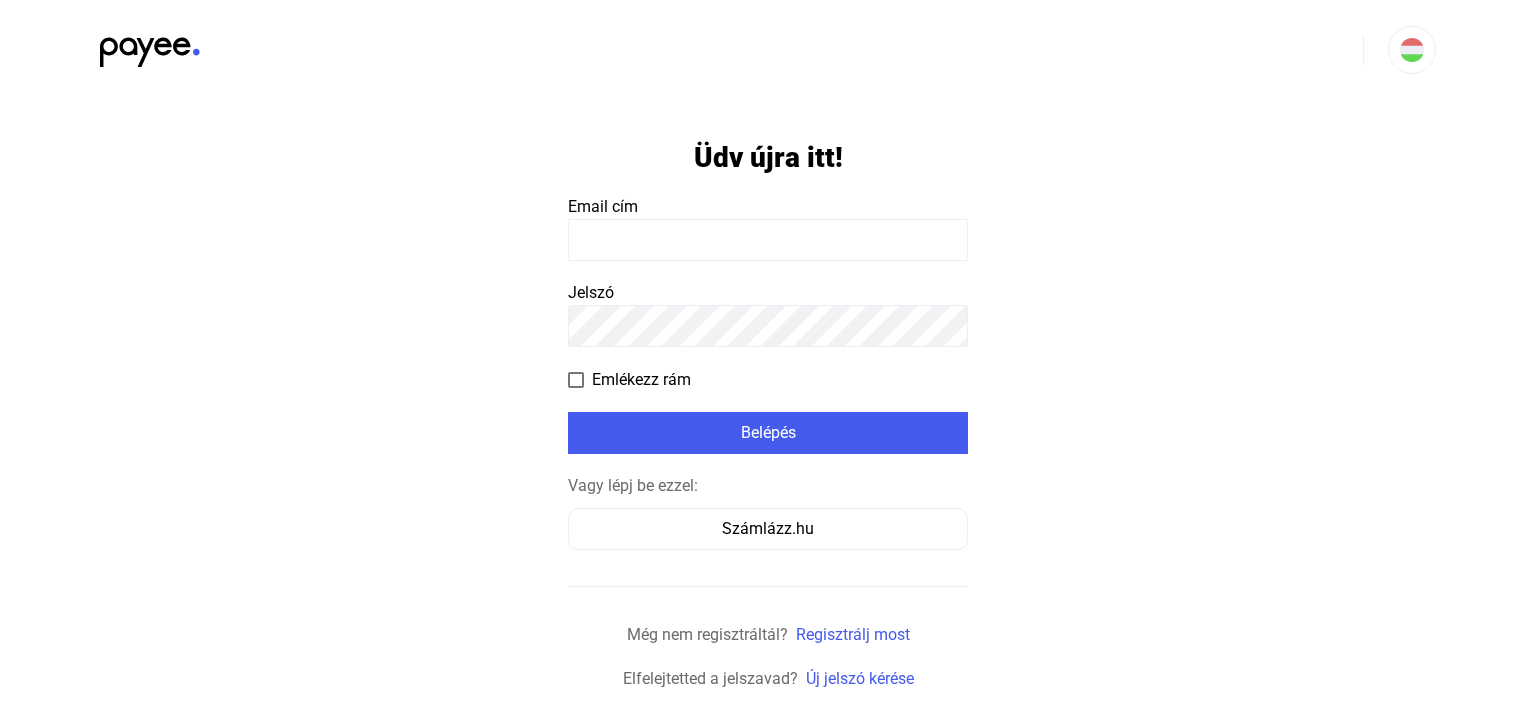 click 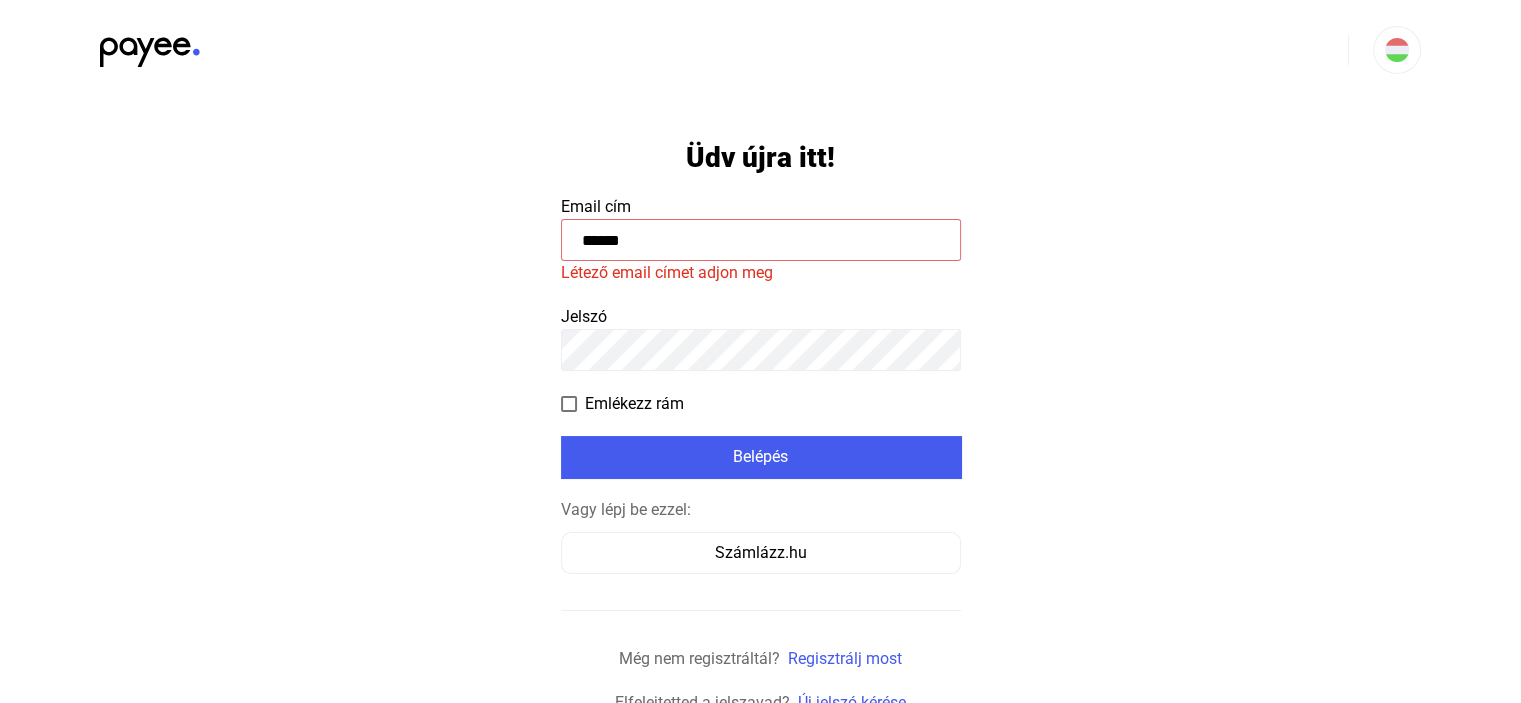 drag, startPoint x: 668, startPoint y: 237, endPoint x: 328, endPoint y: 254, distance: 340.42474 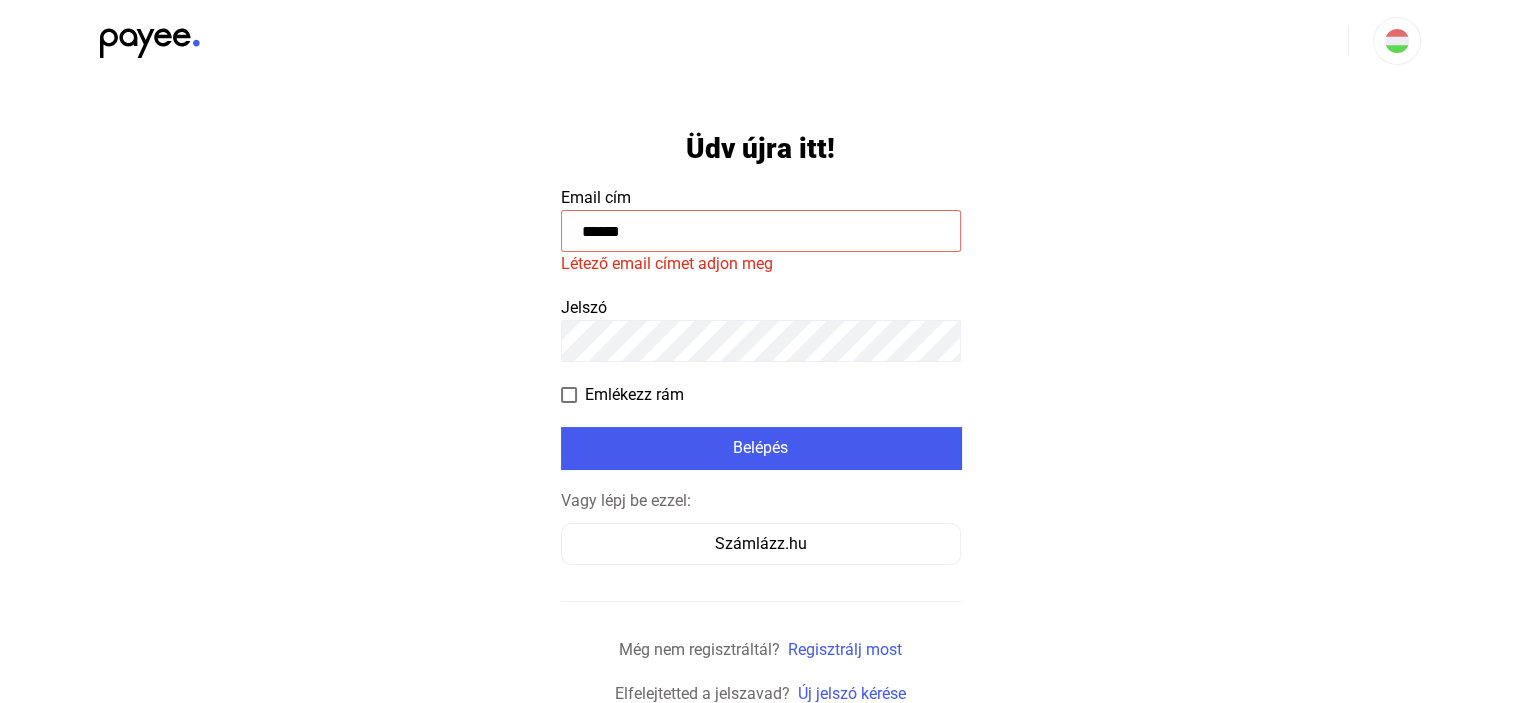 scroll, scrollTop: 12, scrollLeft: 0, axis: vertical 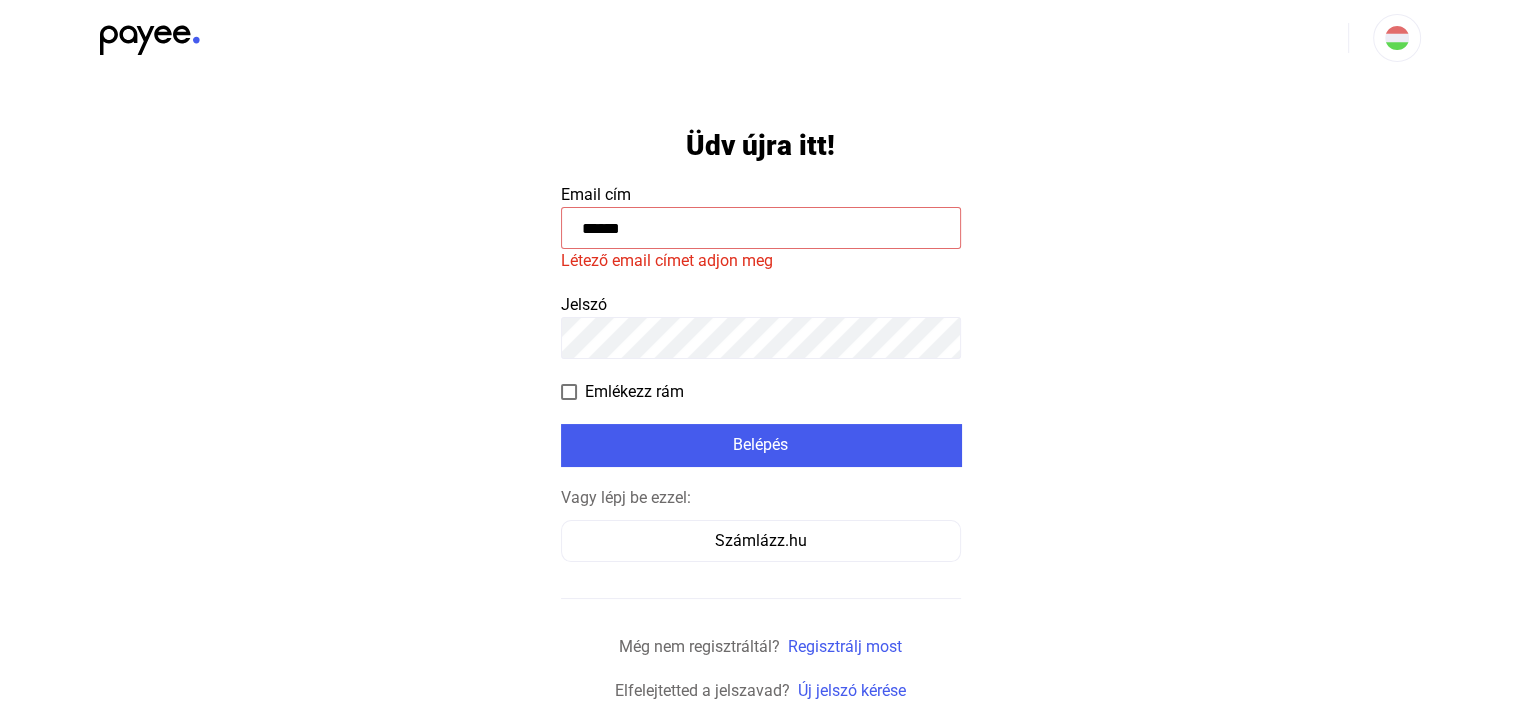 click on "******" 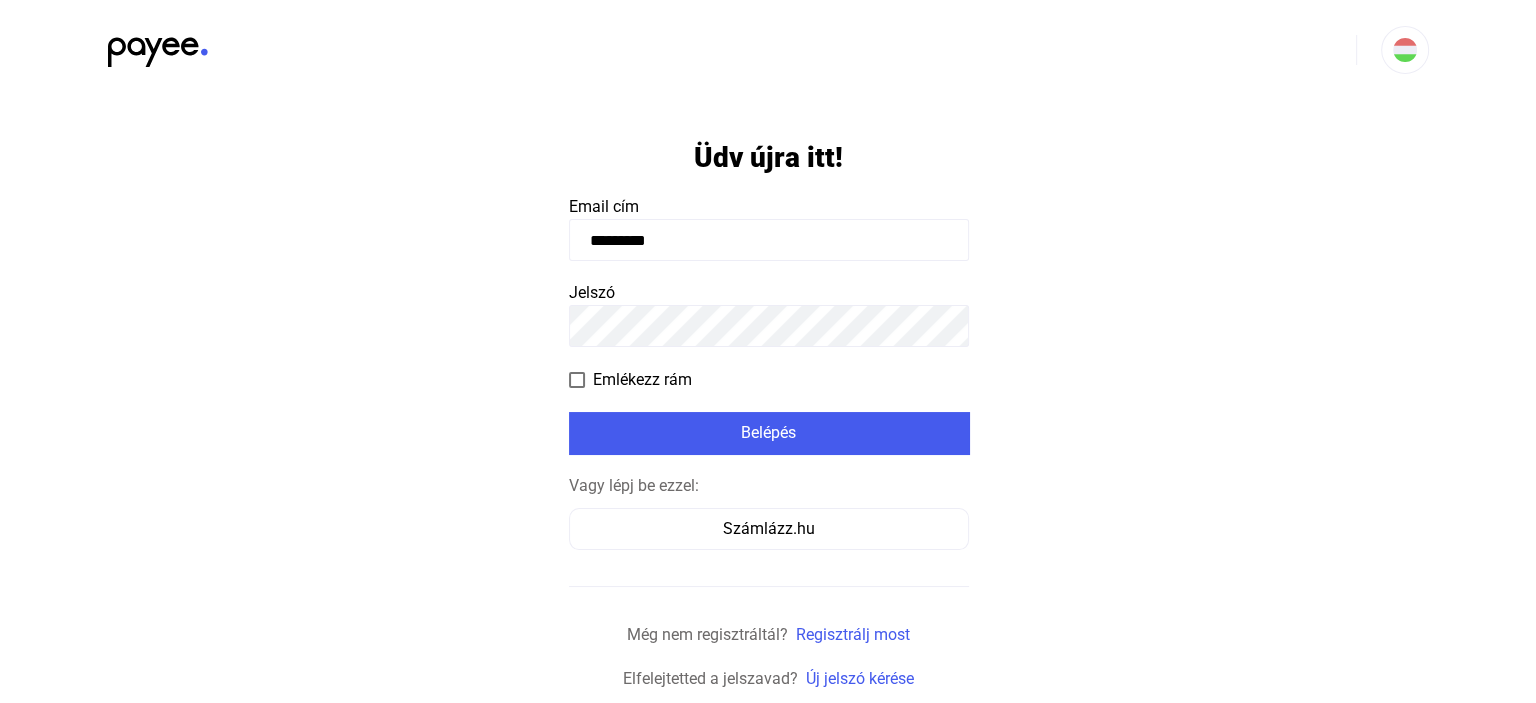 scroll, scrollTop: 0, scrollLeft: 0, axis: both 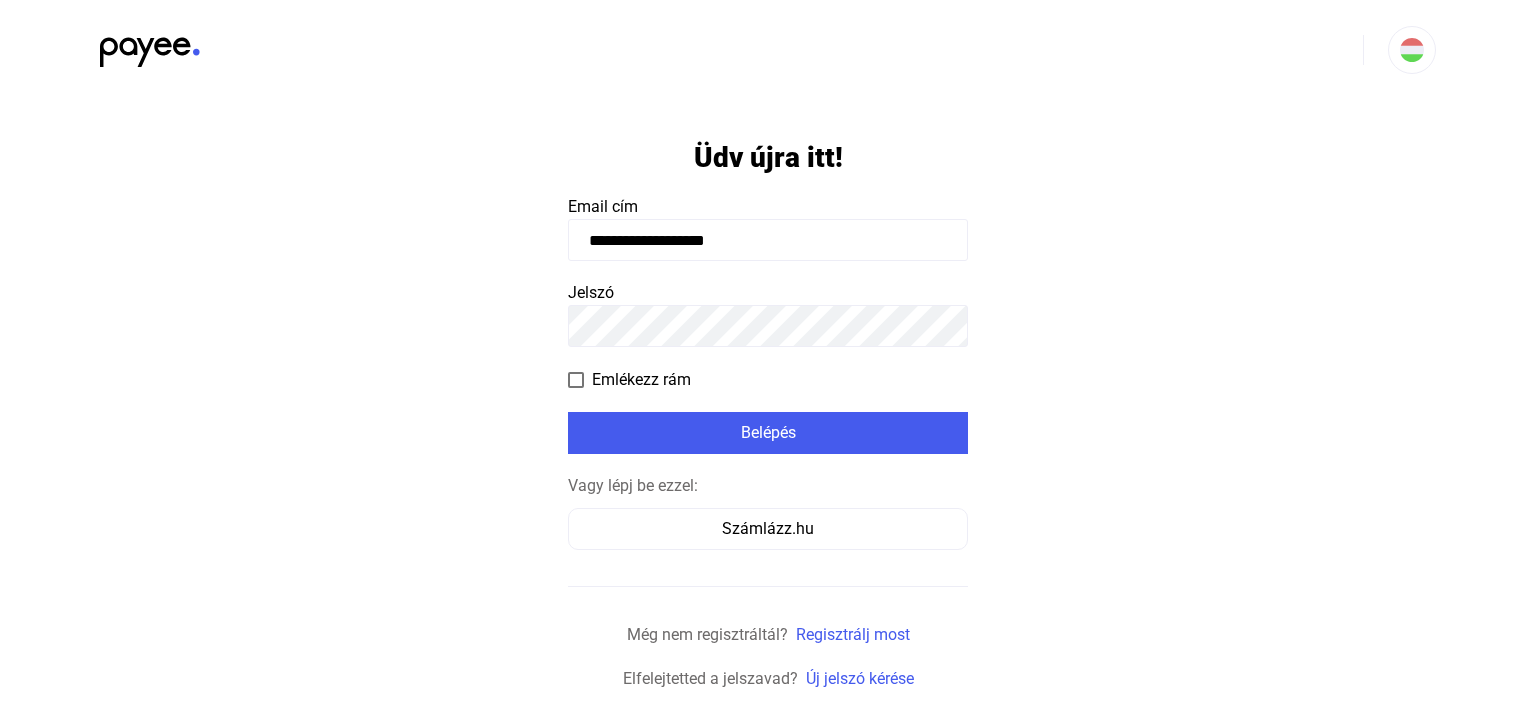 type on "**********" 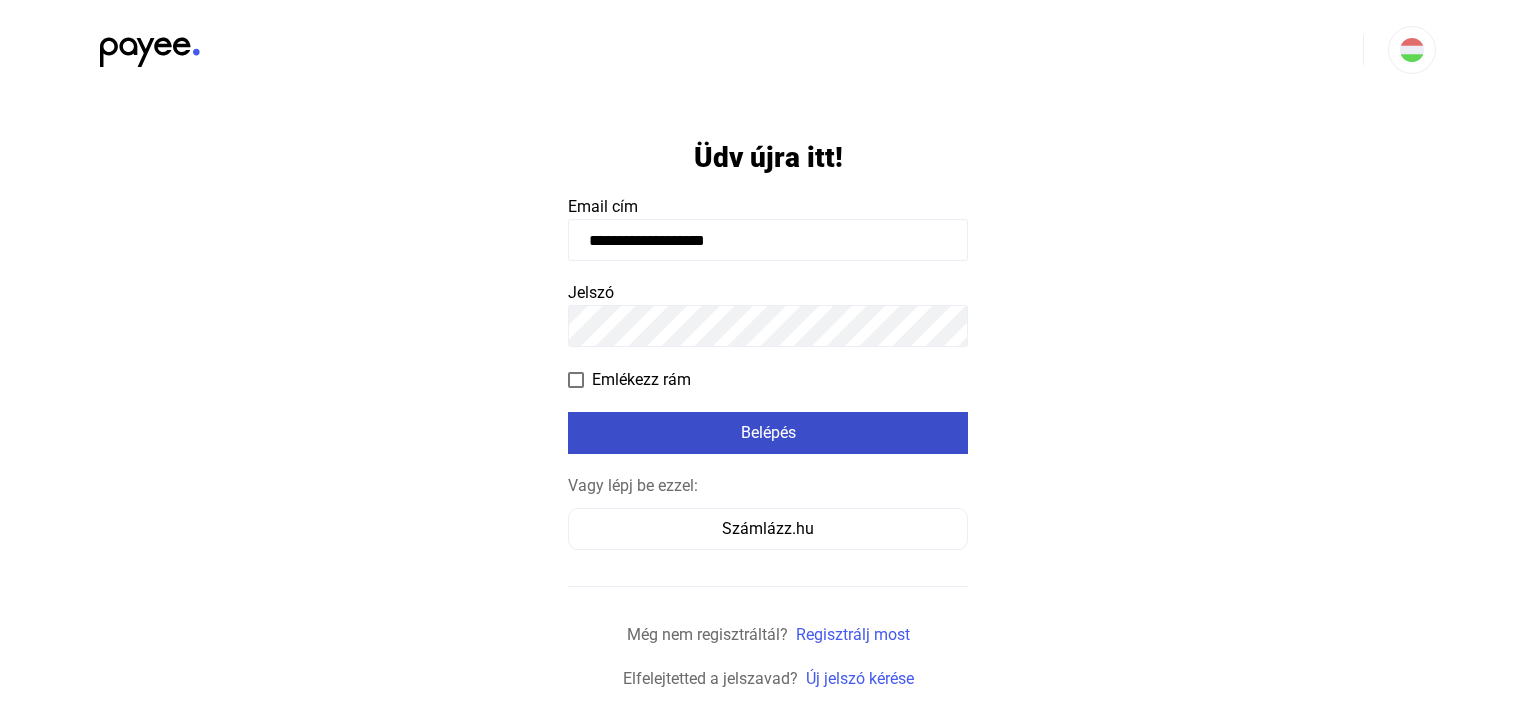 click on "Belépés" 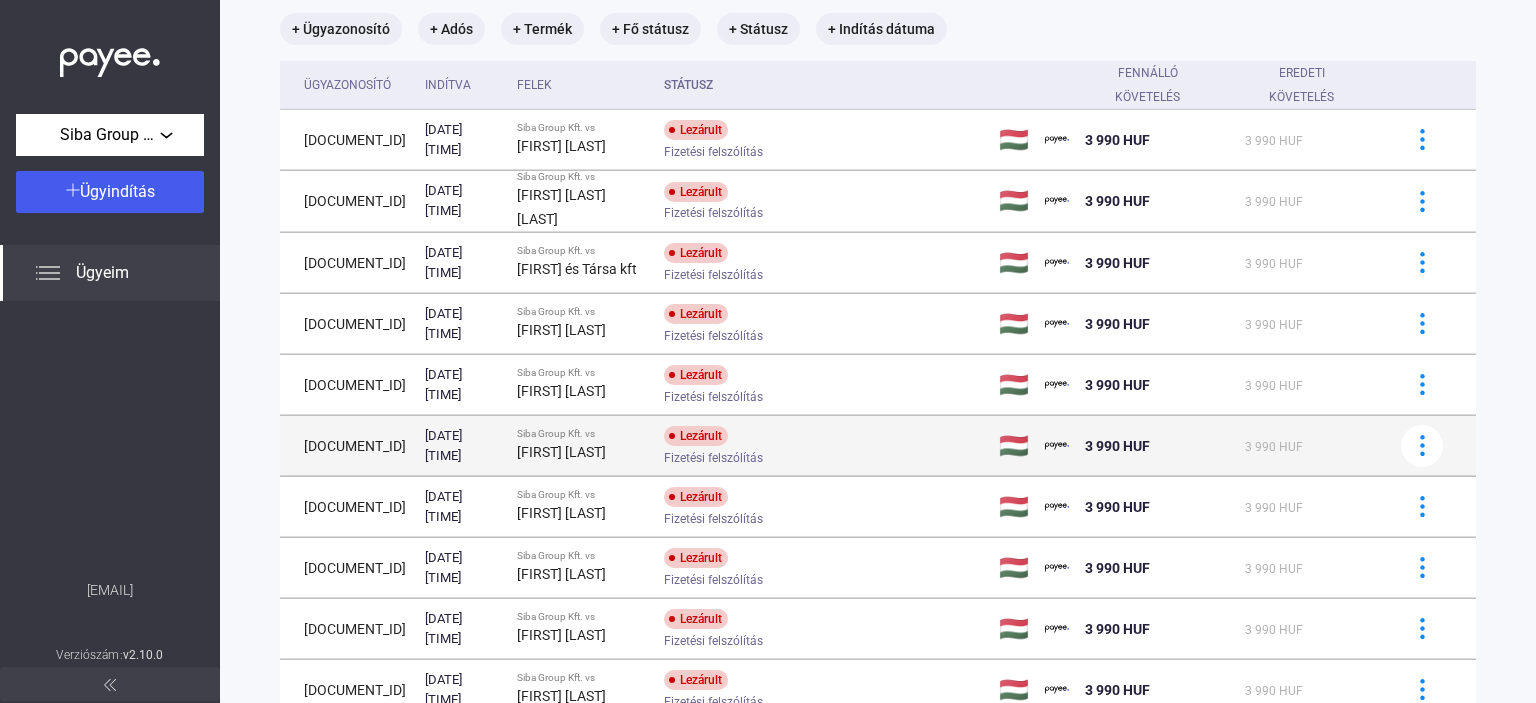 scroll, scrollTop: 284, scrollLeft: 0, axis: vertical 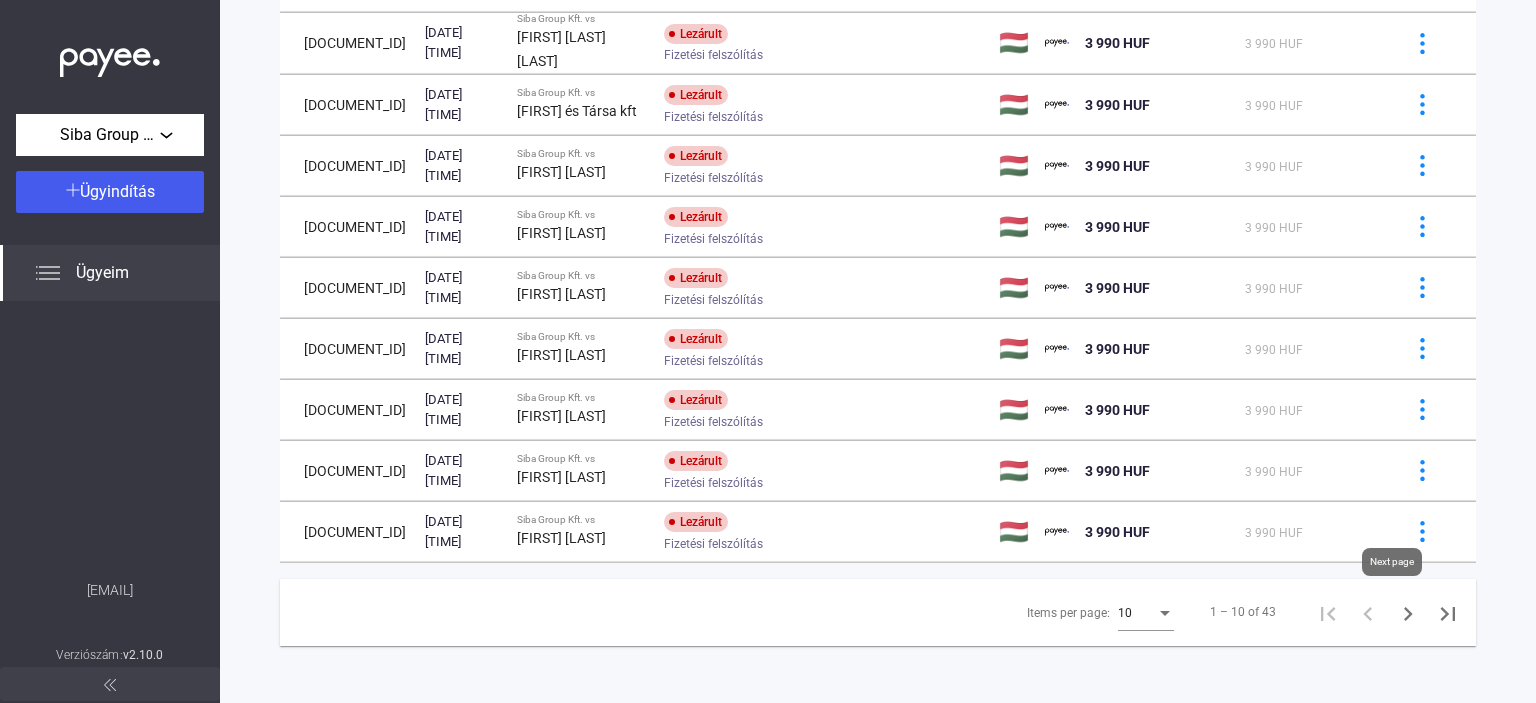 click 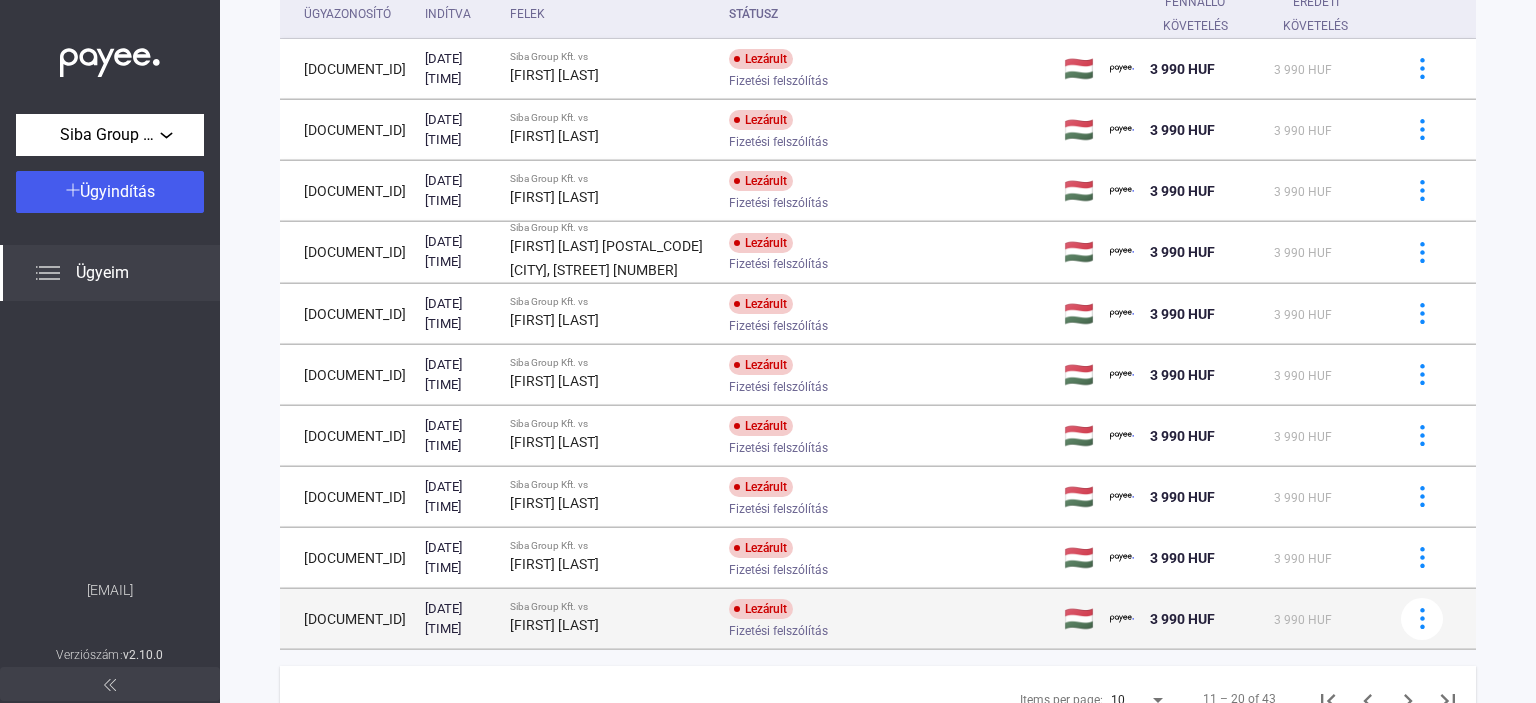 scroll, scrollTop: 308, scrollLeft: 0, axis: vertical 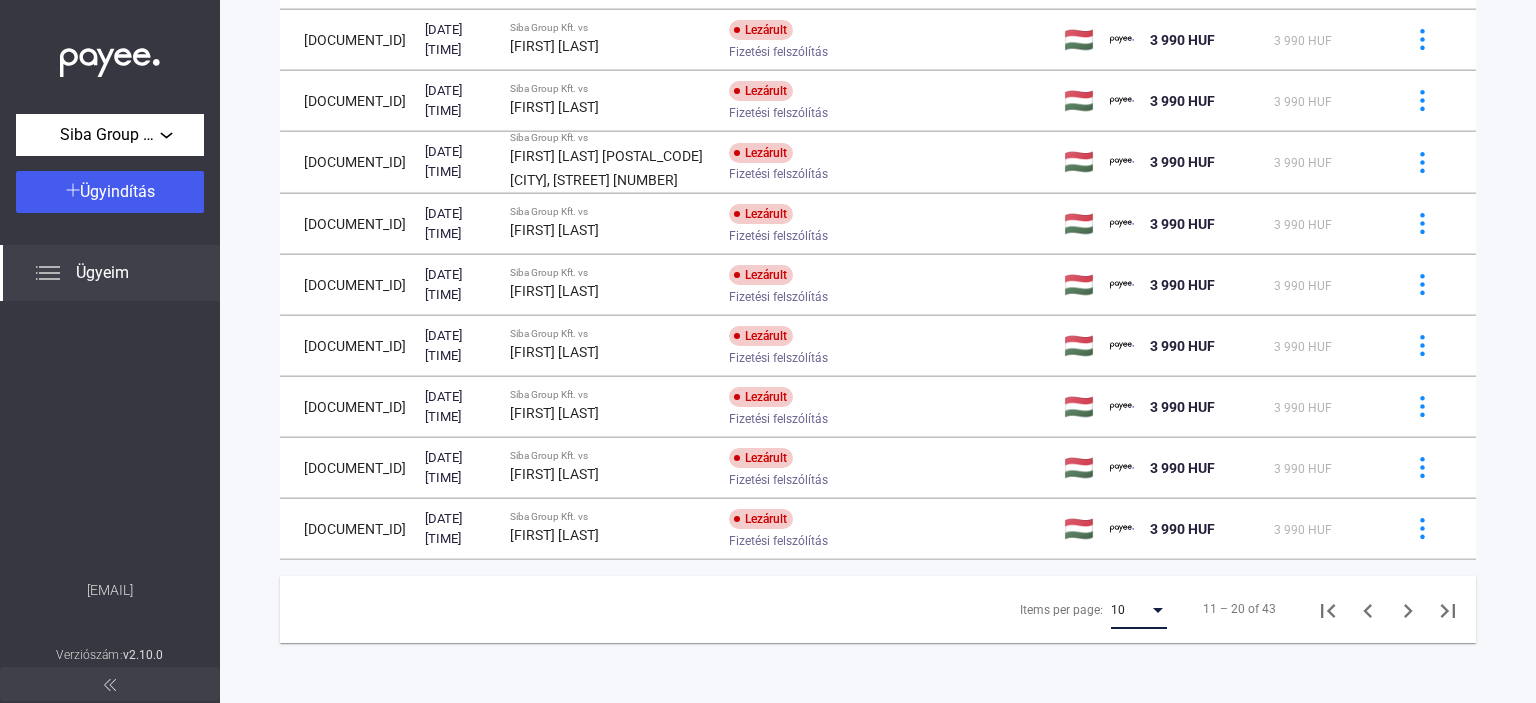 click at bounding box center (1158, 610) 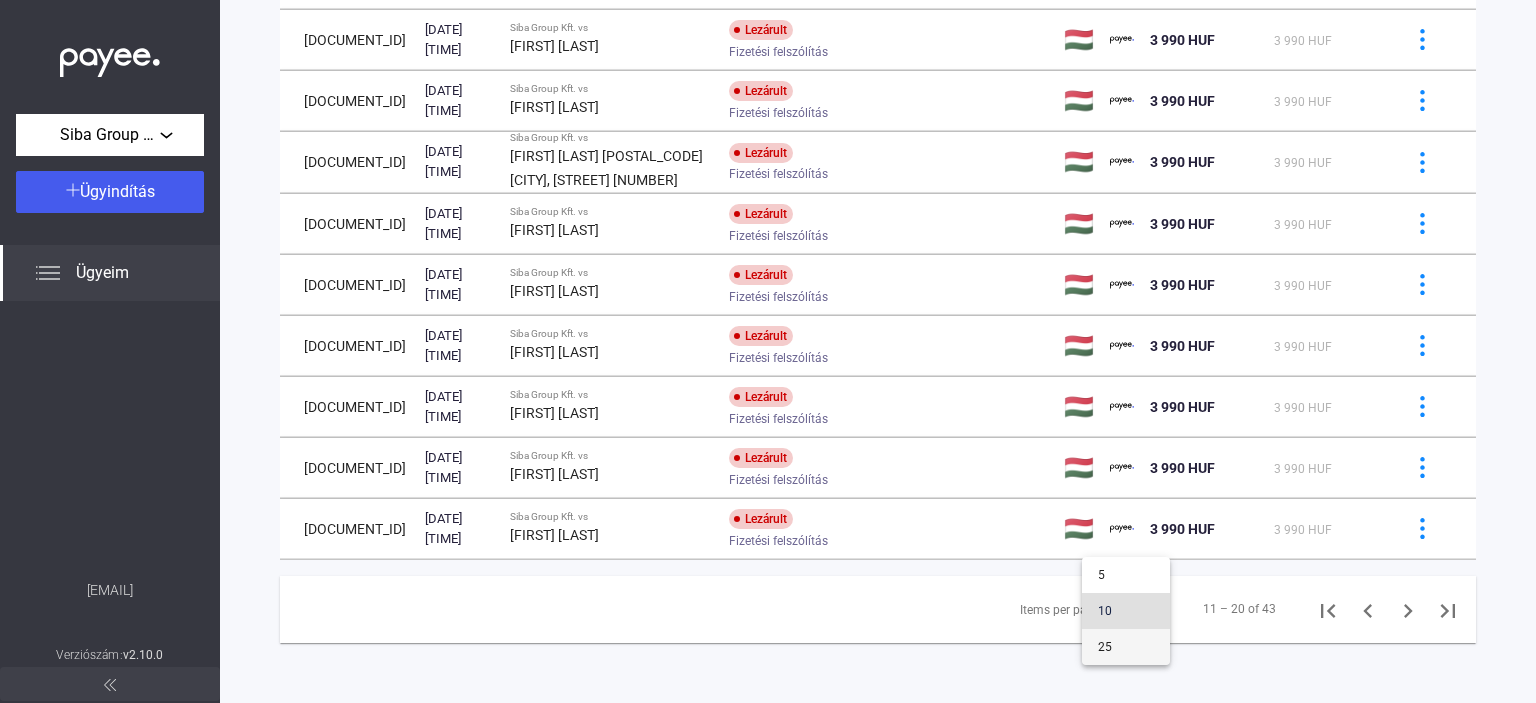 click on "25" at bounding box center (1126, 647) 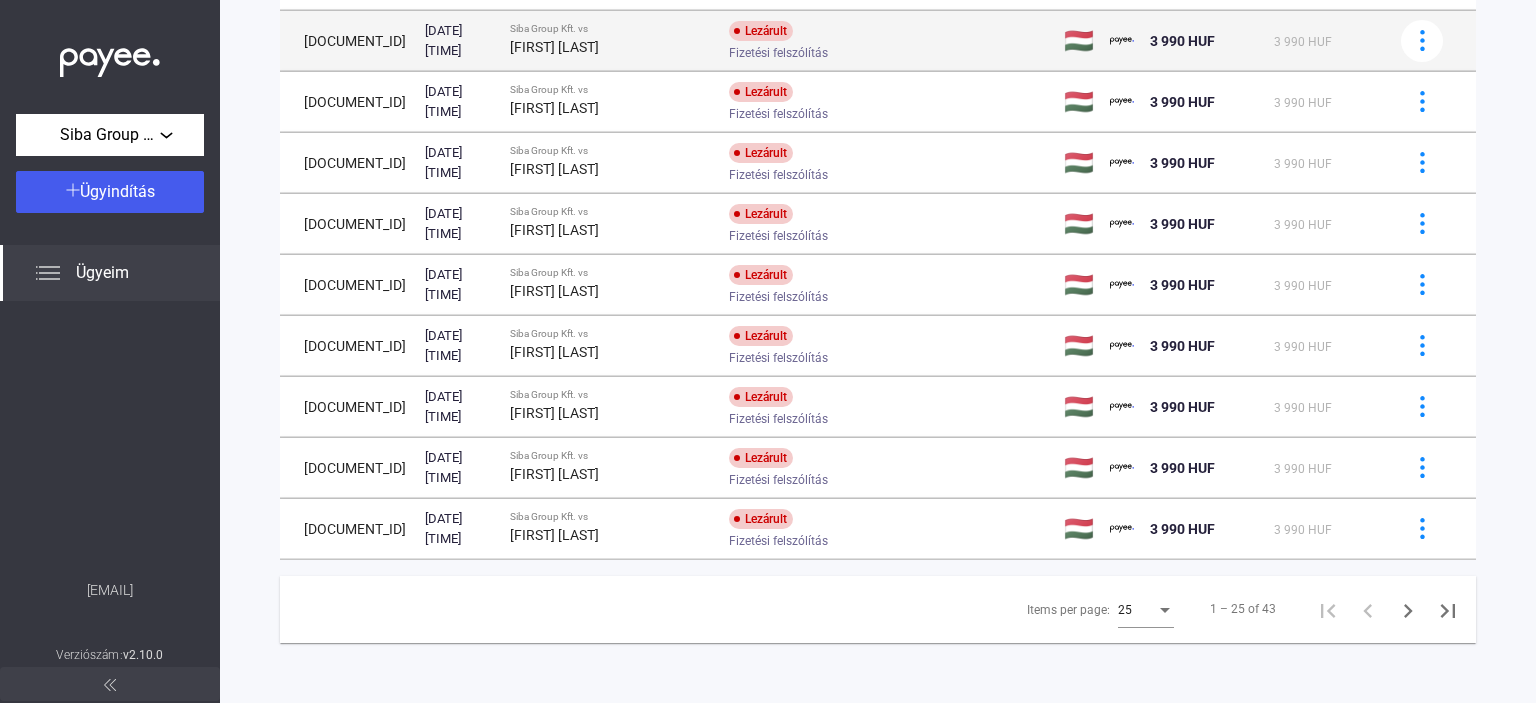 scroll, scrollTop: 1220, scrollLeft: 0, axis: vertical 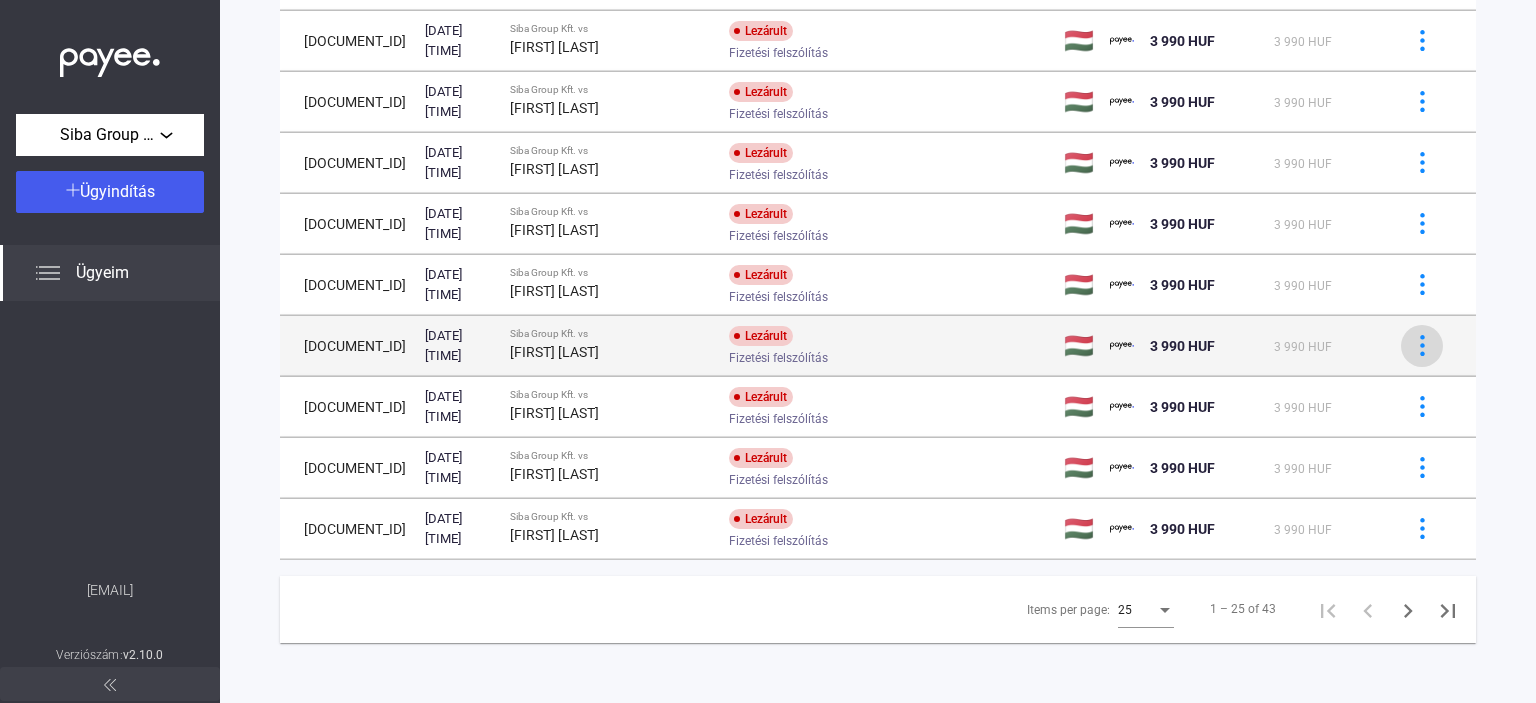 click at bounding box center (1422, 345) 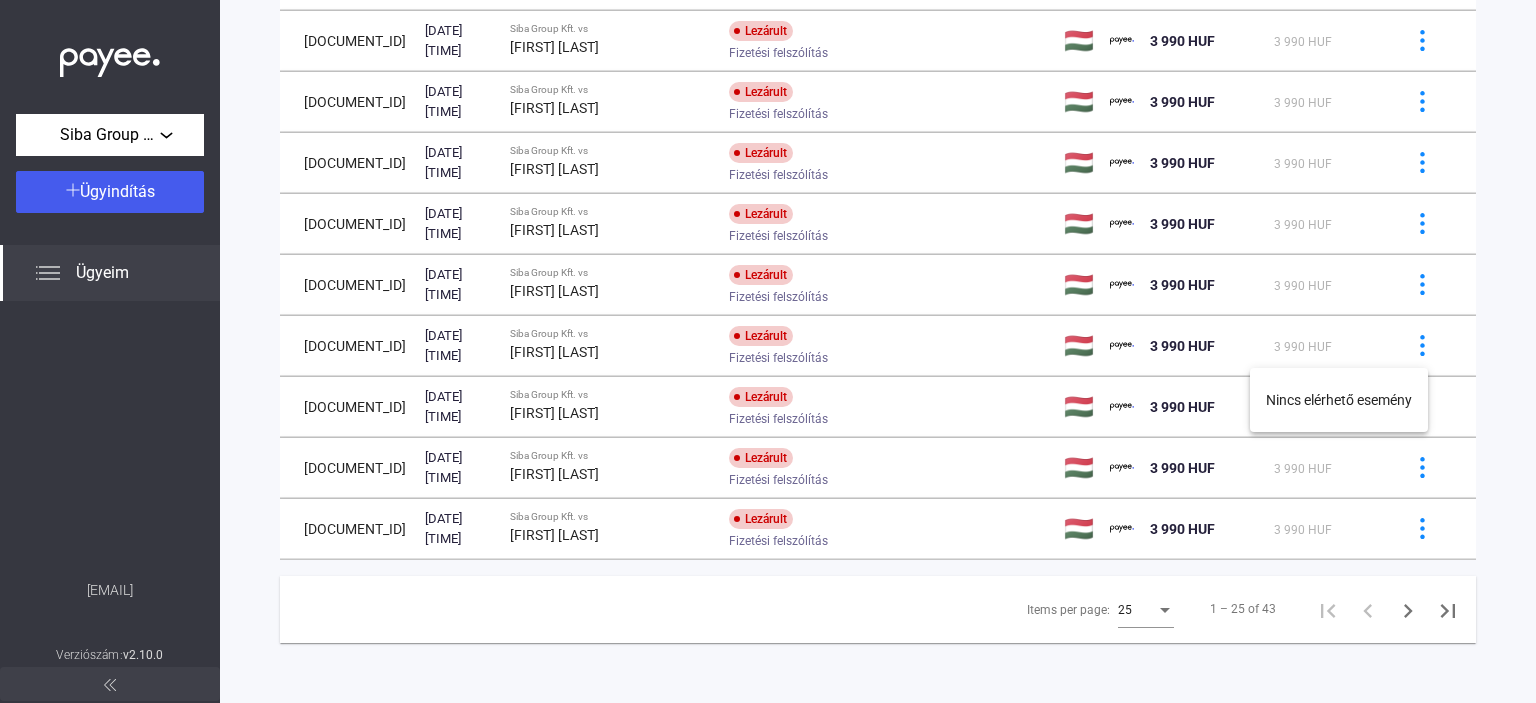 click at bounding box center (768, 351) 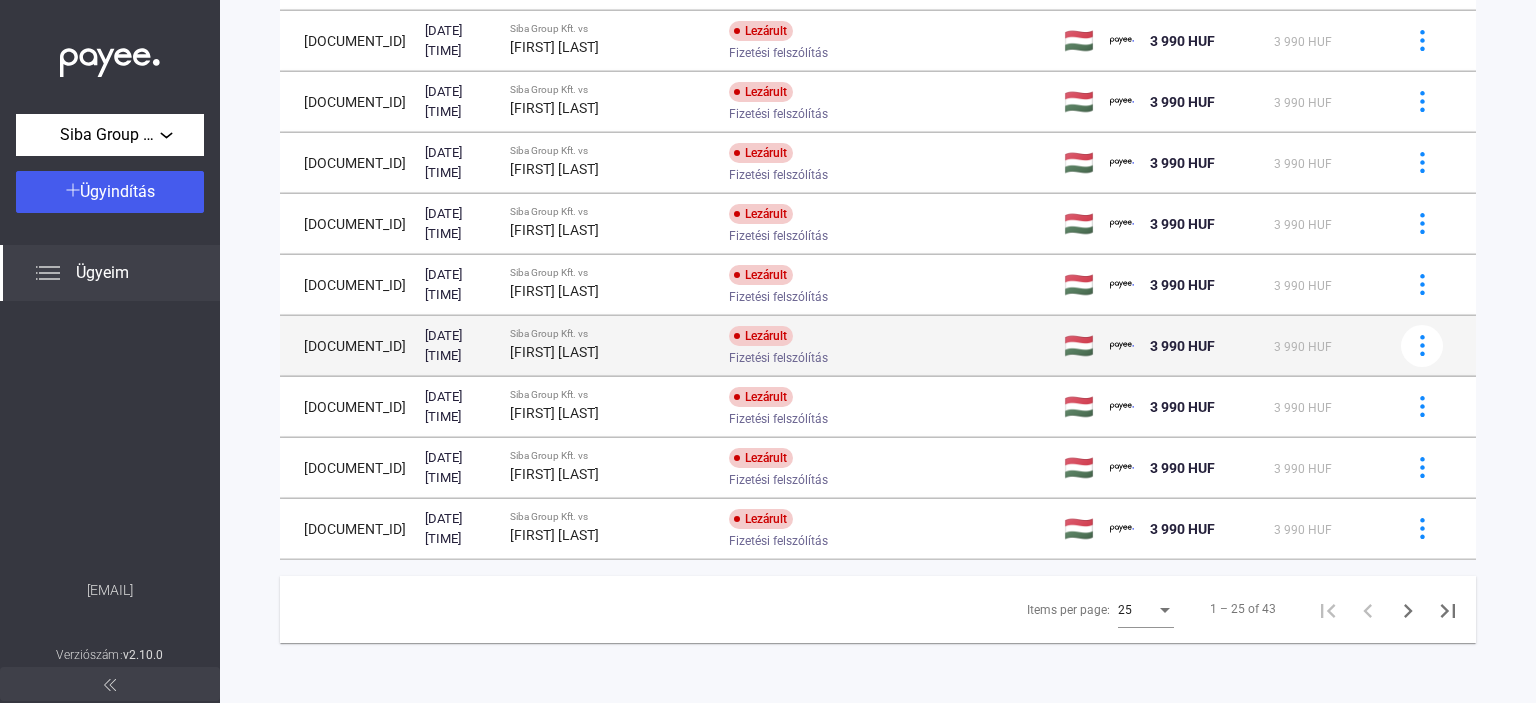click on "[DOCUMENT_ID]" at bounding box center [348, 346] 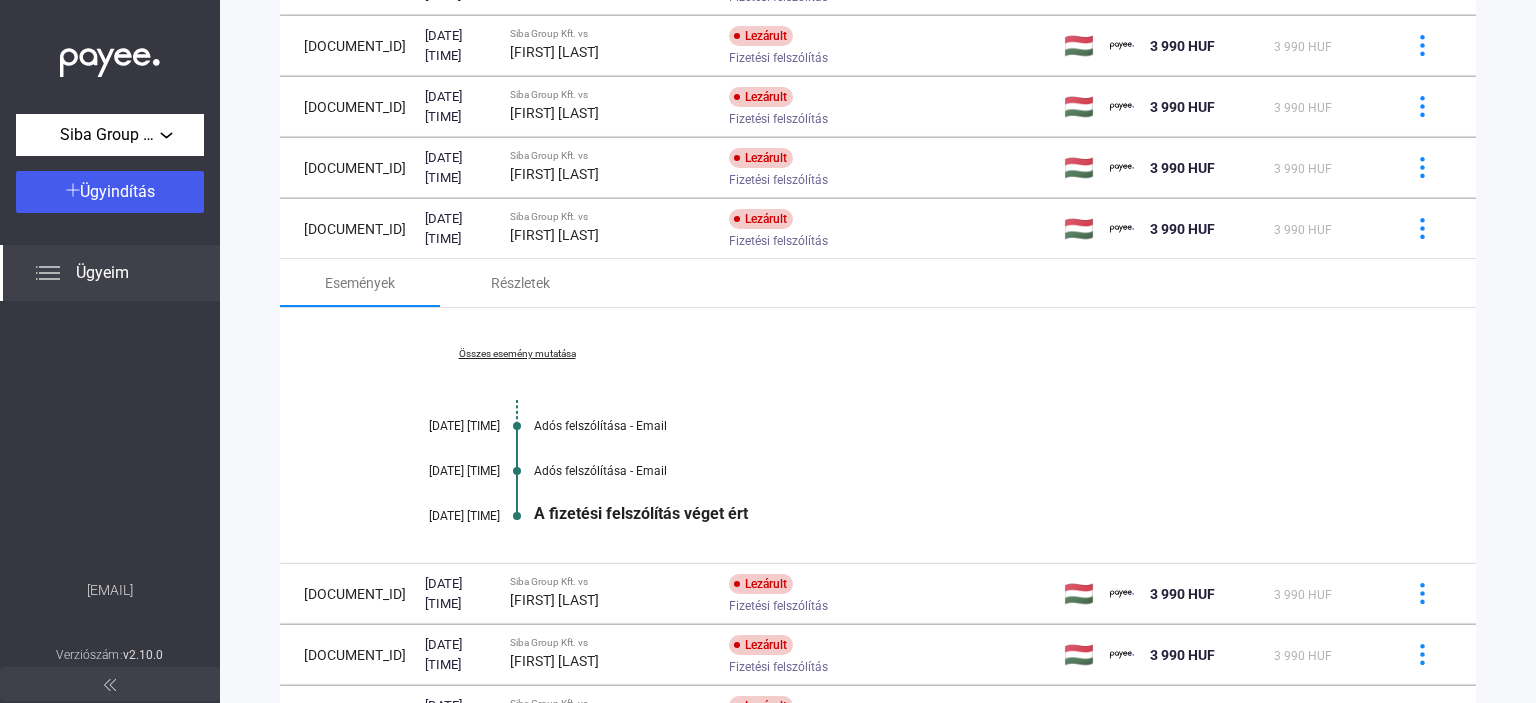 scroll, scrollTop: 1420, scrollLeft: 0, axis: vertical 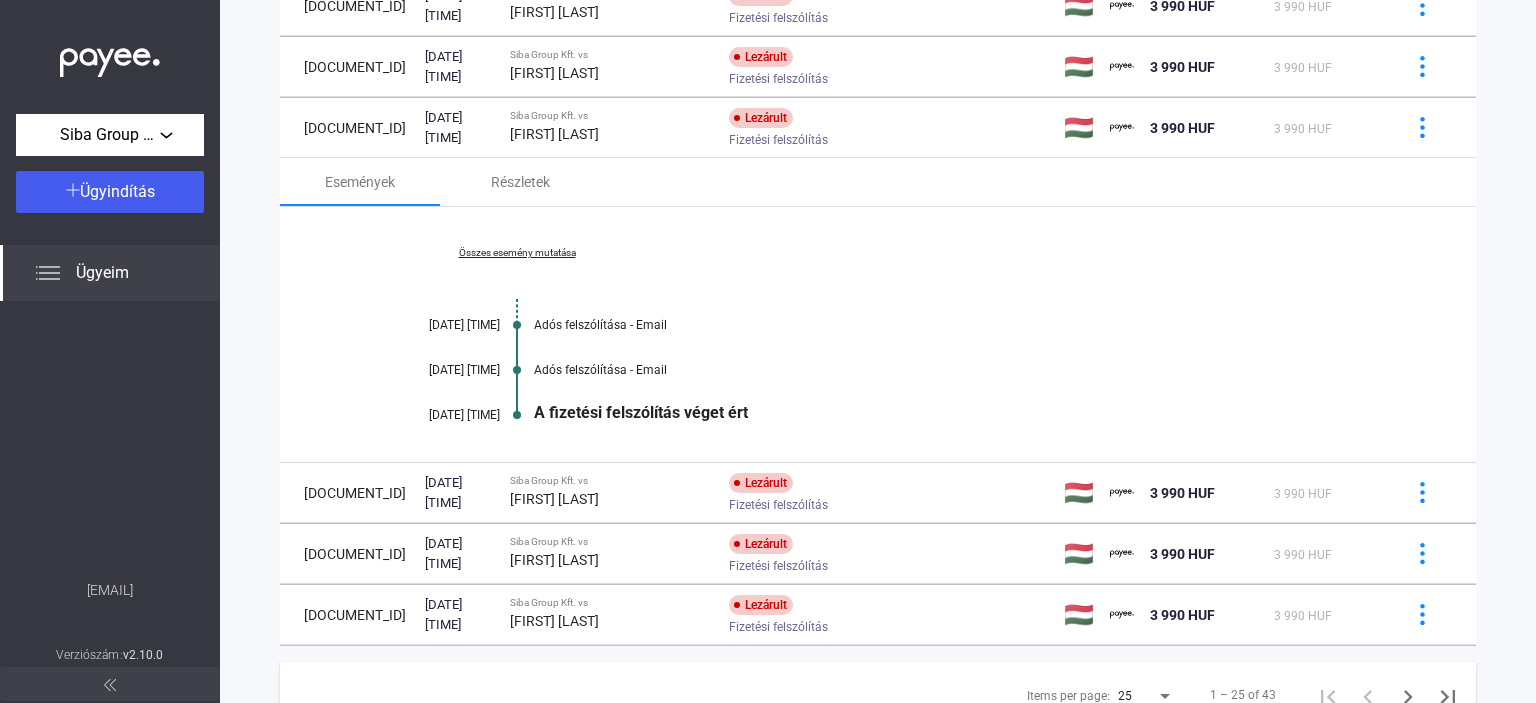 click on "Összes esemény mutatása" at bounding box center (517, 253) 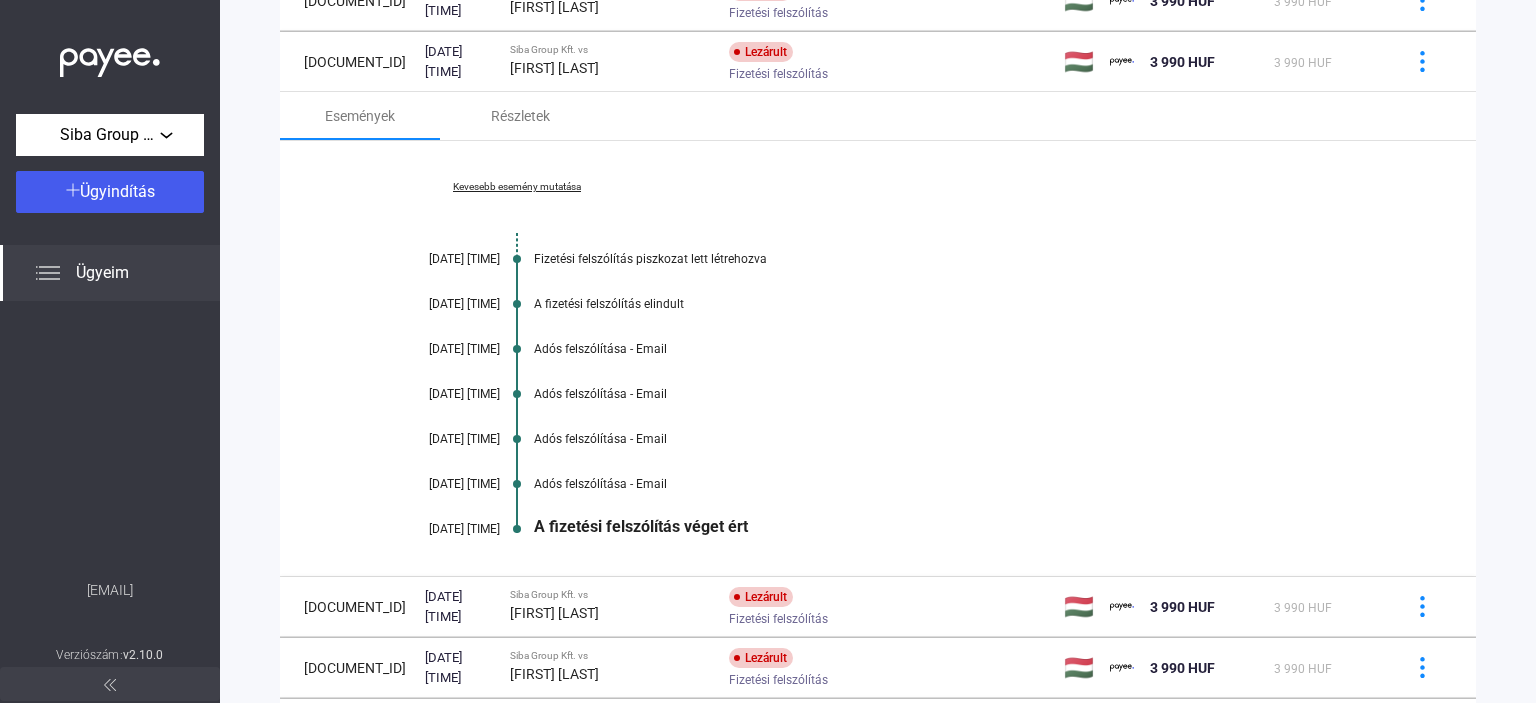 scroll, scrollTop: 1520, scrollLeft: 0, axis: vertical 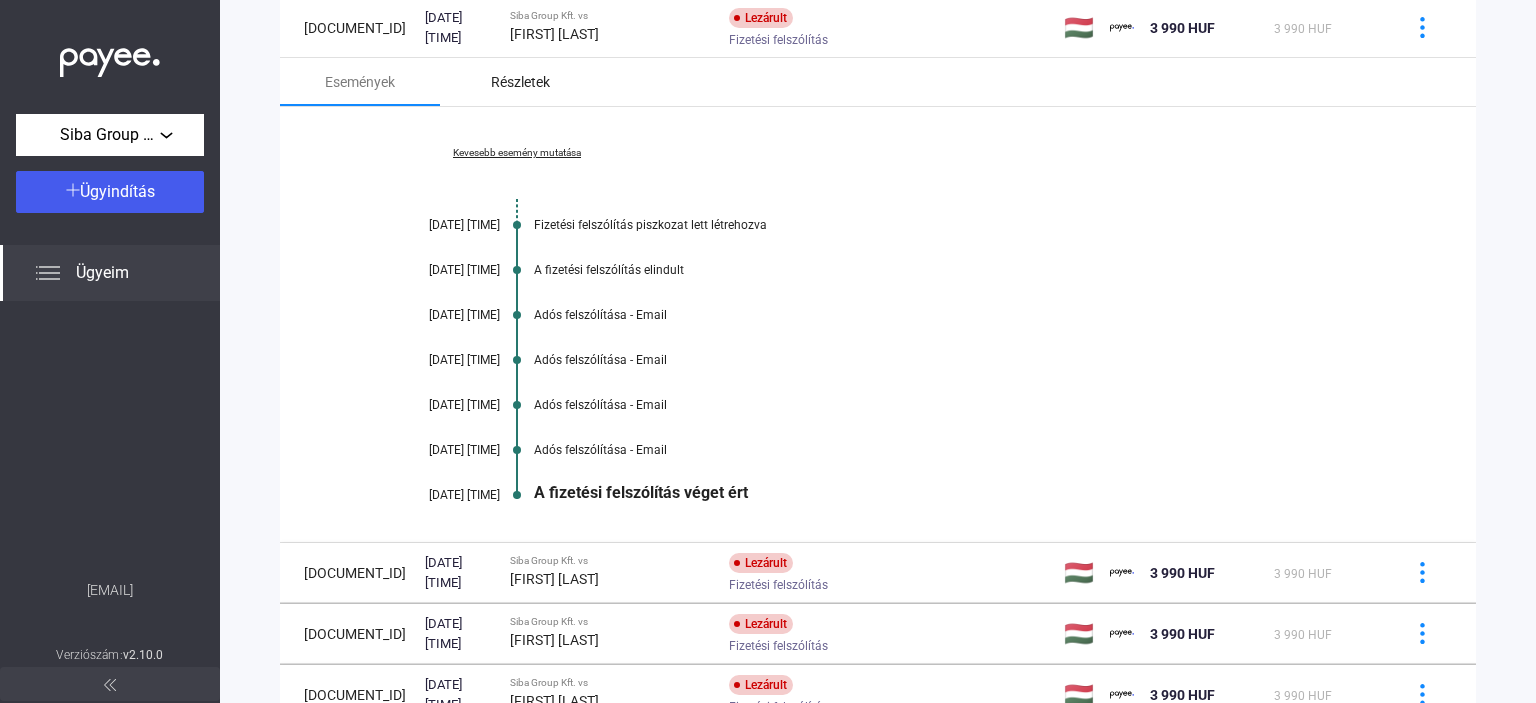 click on "Részletek" at bounding box center (520, 82) 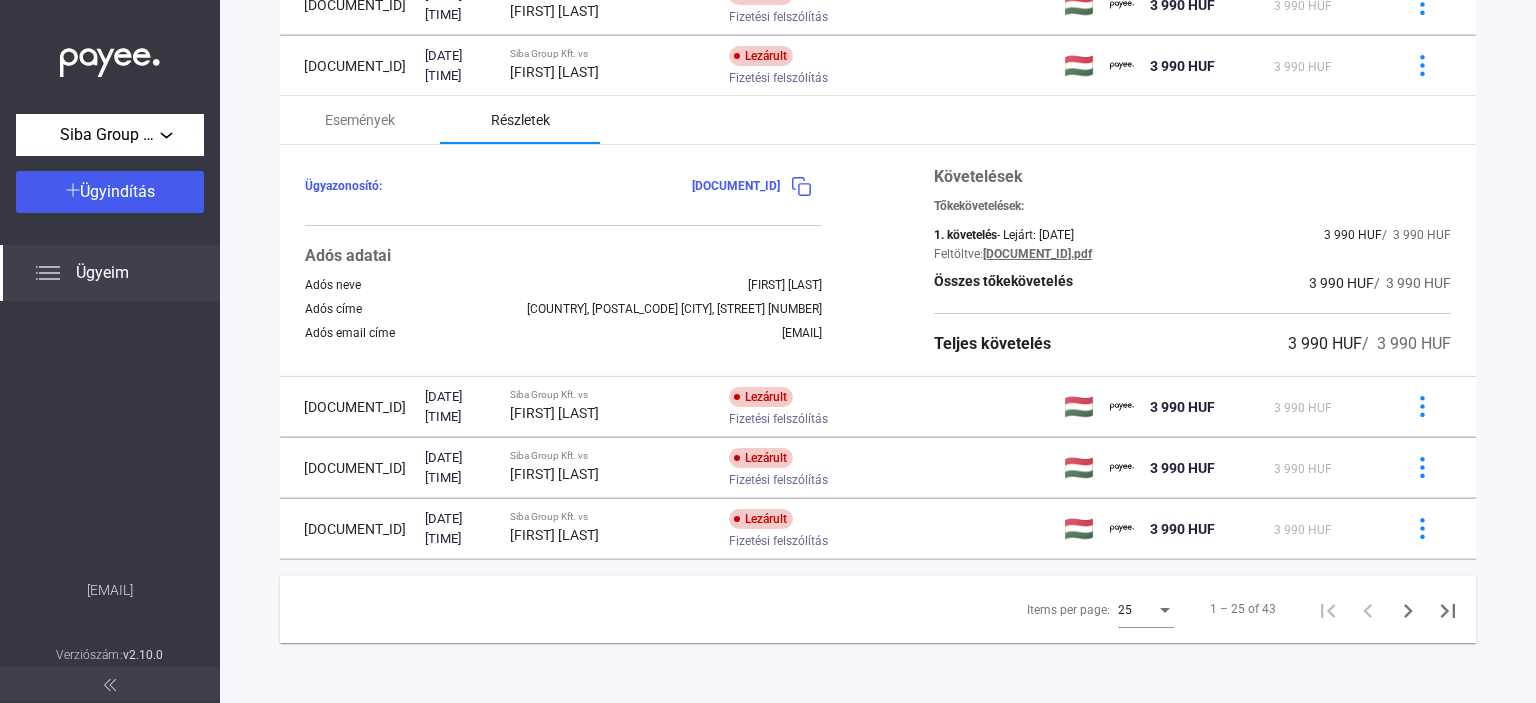 scroll, scrollTop: 1500, scrollLeft: 0, axis: vertical 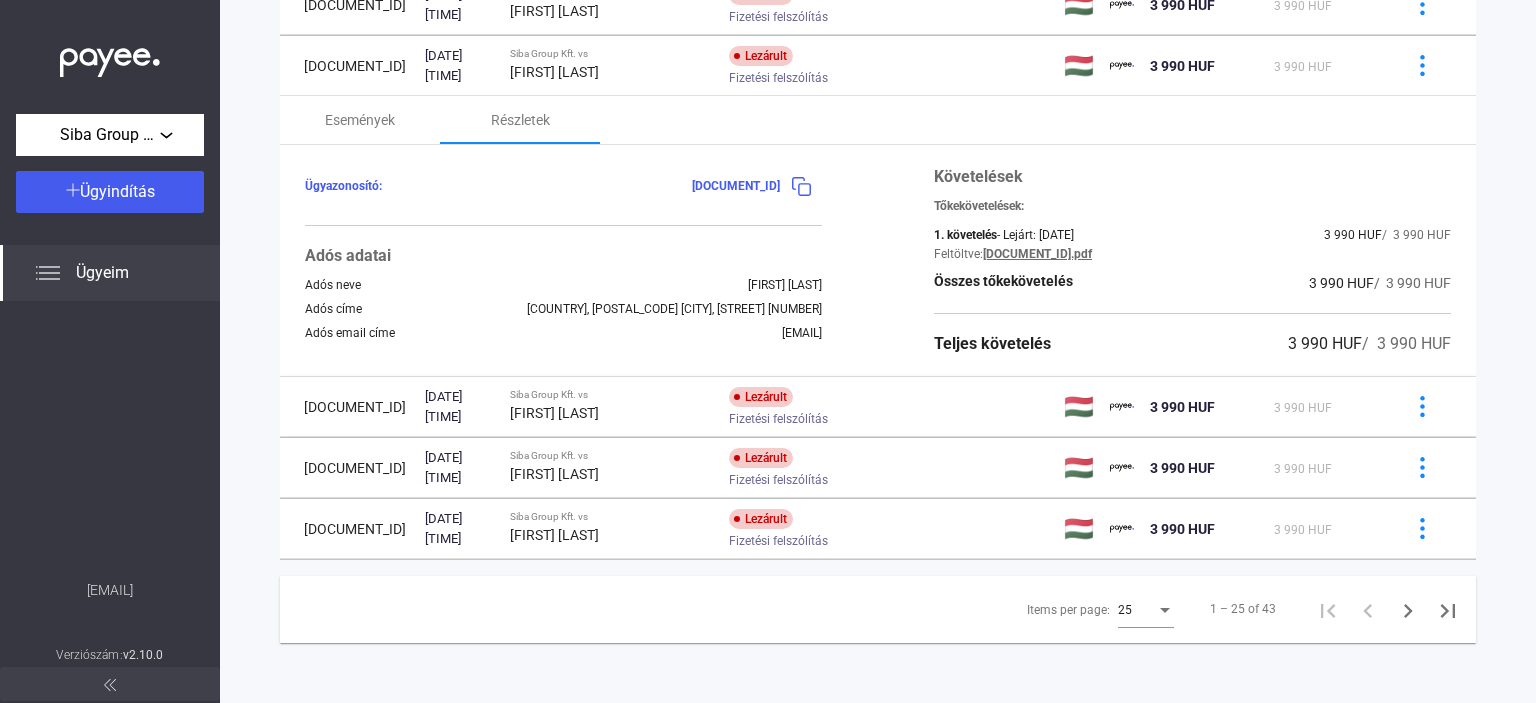 click at bounding box center (801, 186) 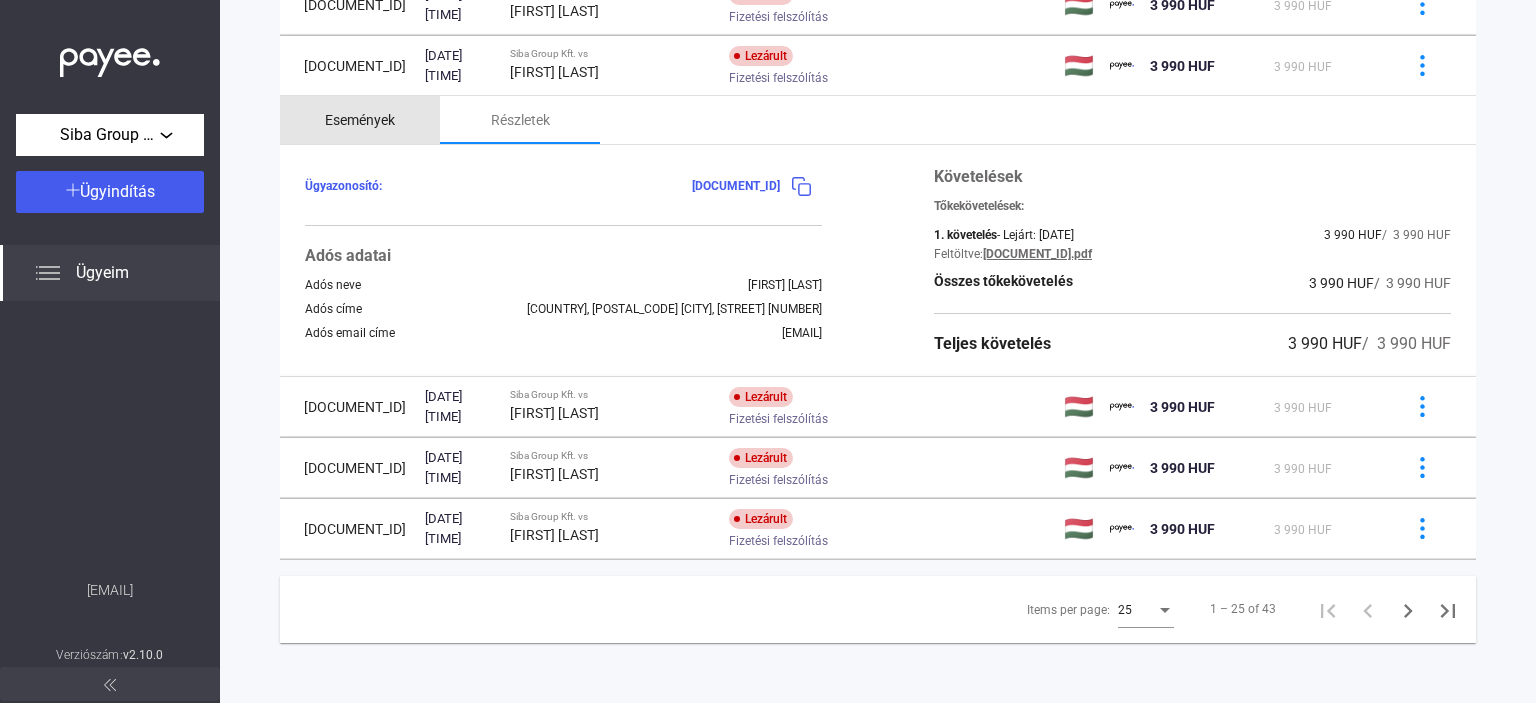 click on "Események" at bounding box center [360, 120] 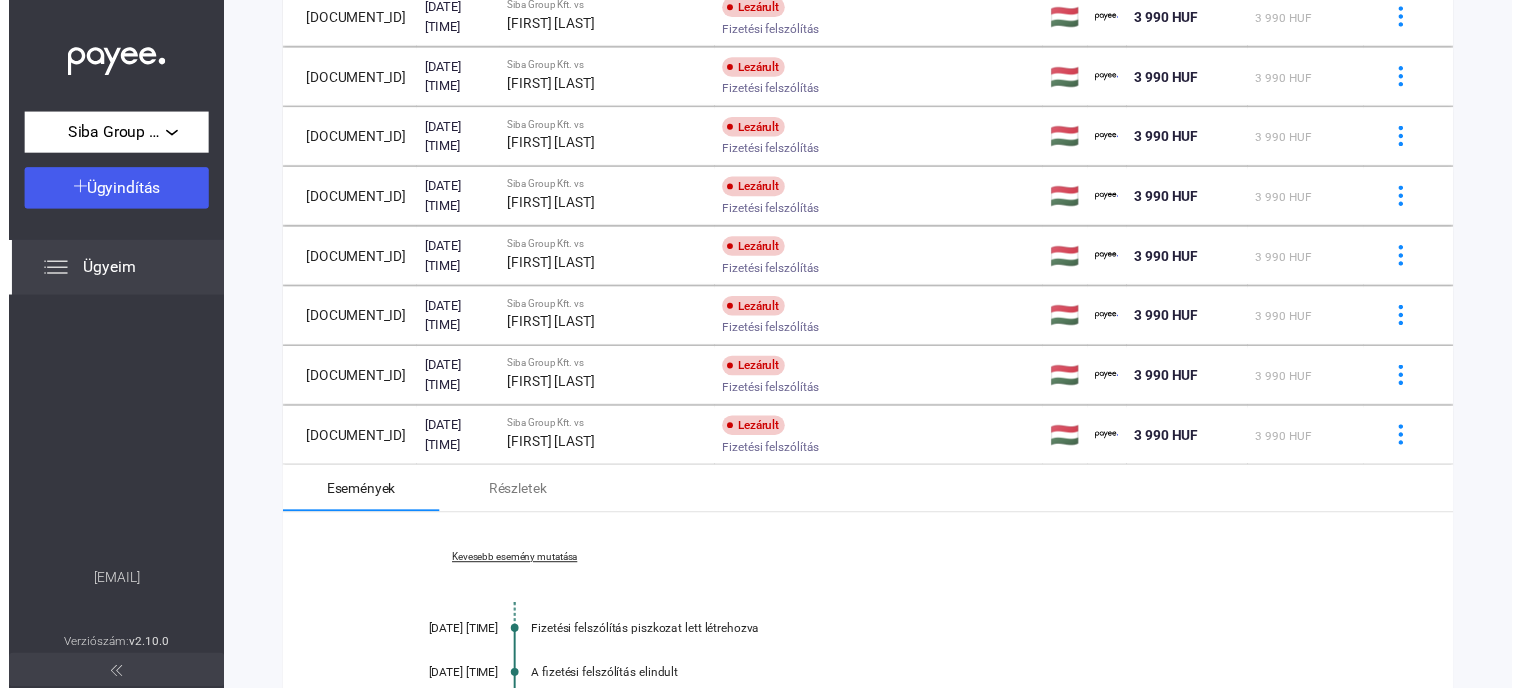 scroll, scrollTop: 904, scrollLeft: 0, axis: vertical 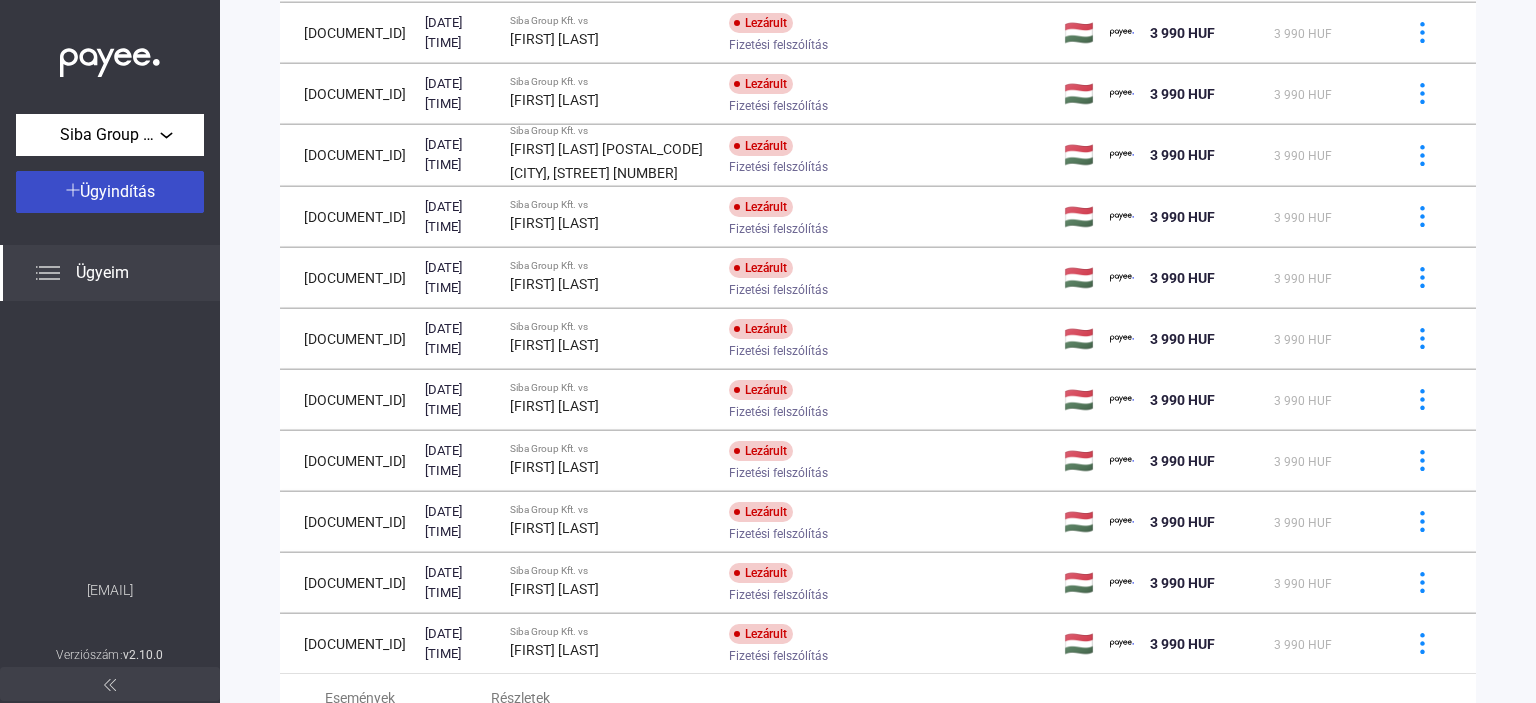 click on "Ügyindítás" 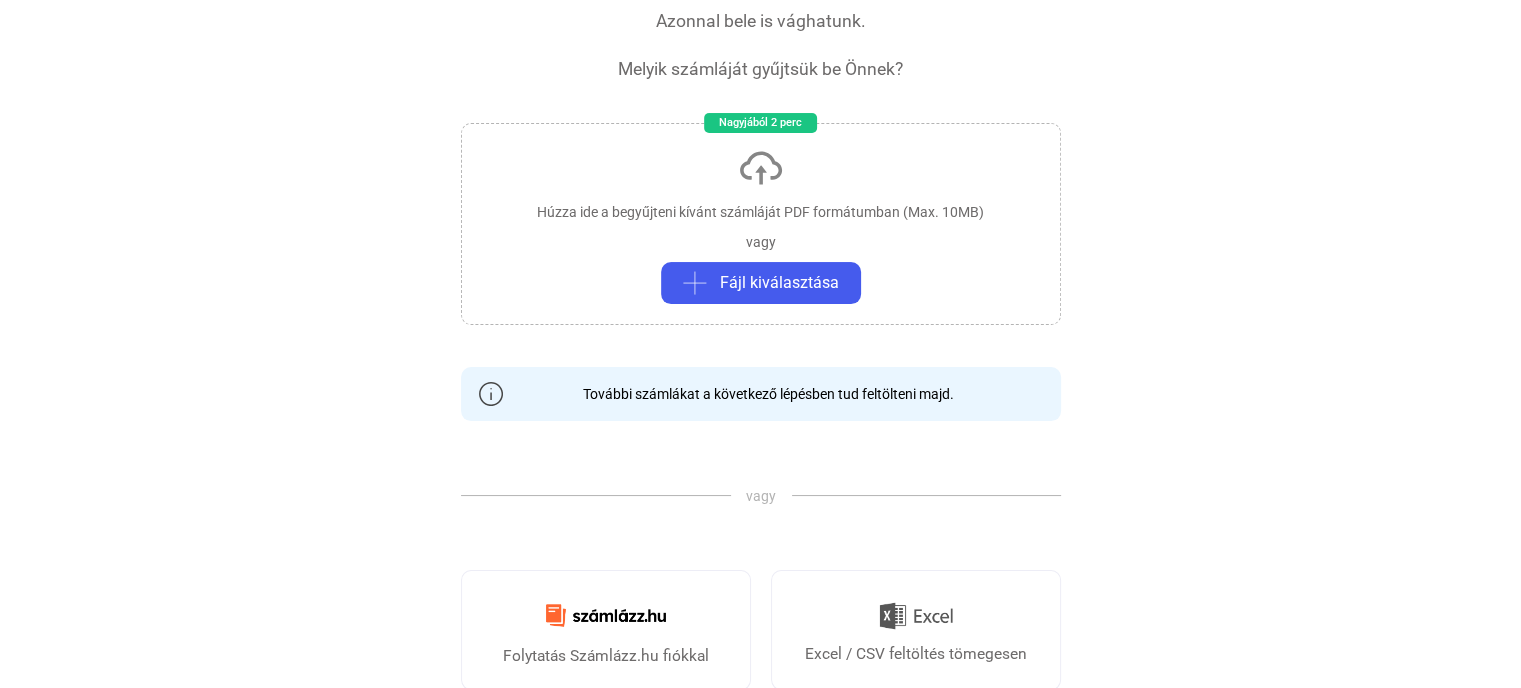 scroll, scrollTop: 0, scrollLeft: 0, axis: both 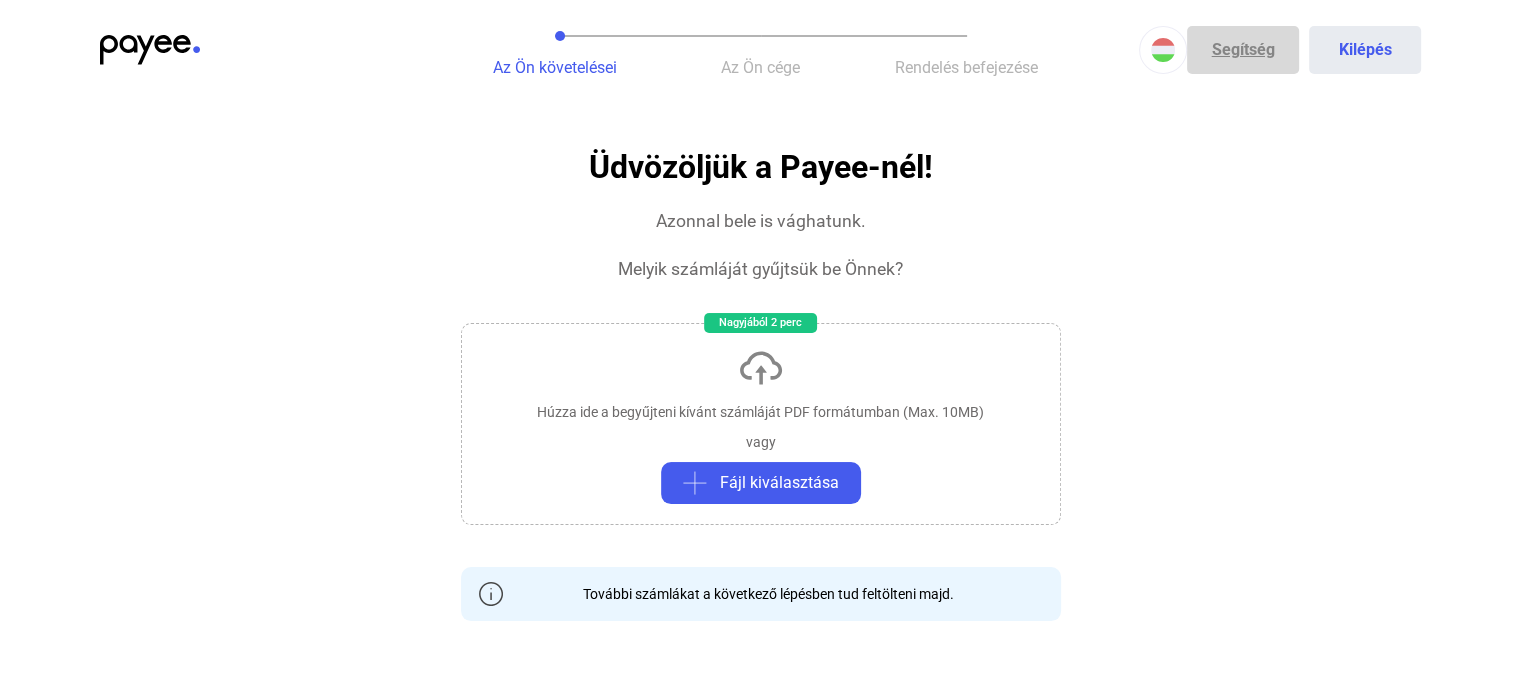 click on "Segítség" 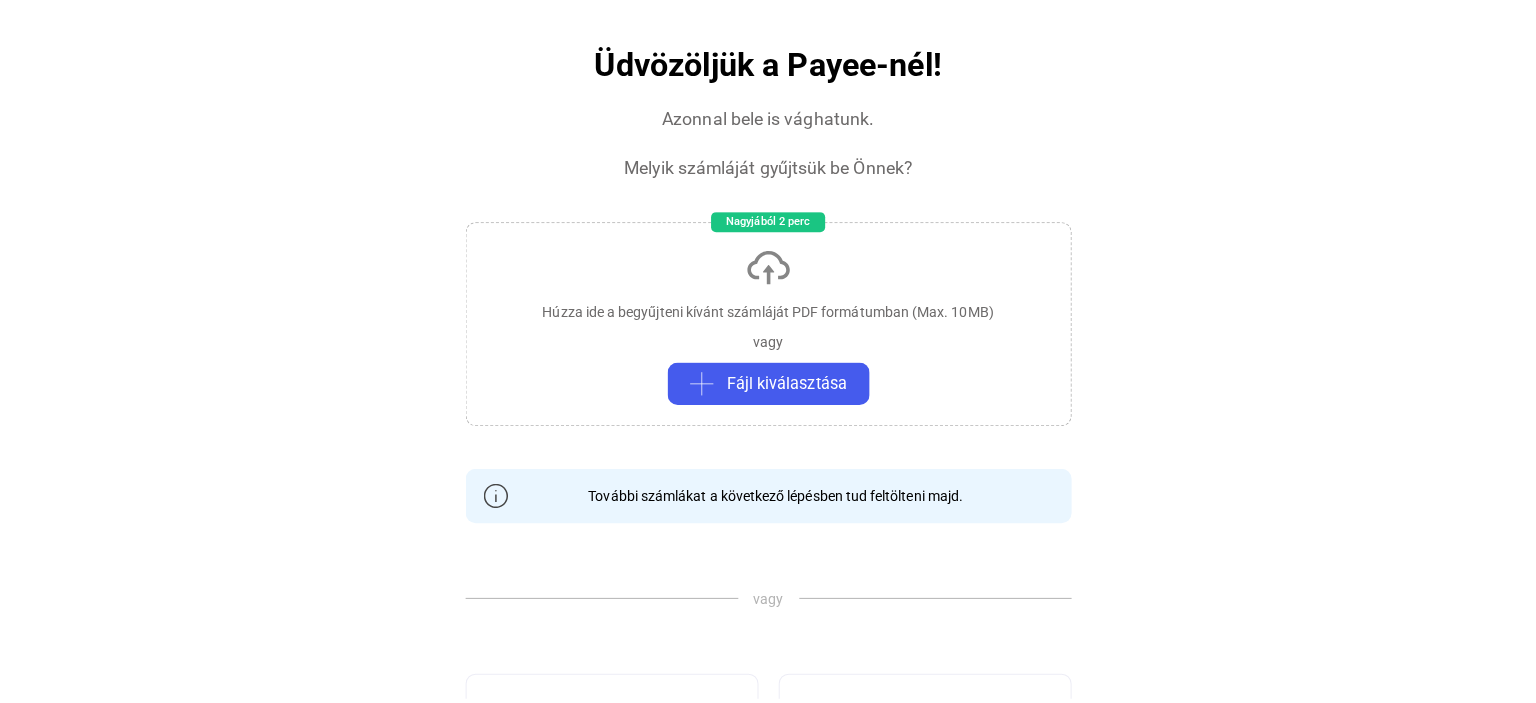 scroll, scrollTop: 0, scrollLeft: 0, axis: both 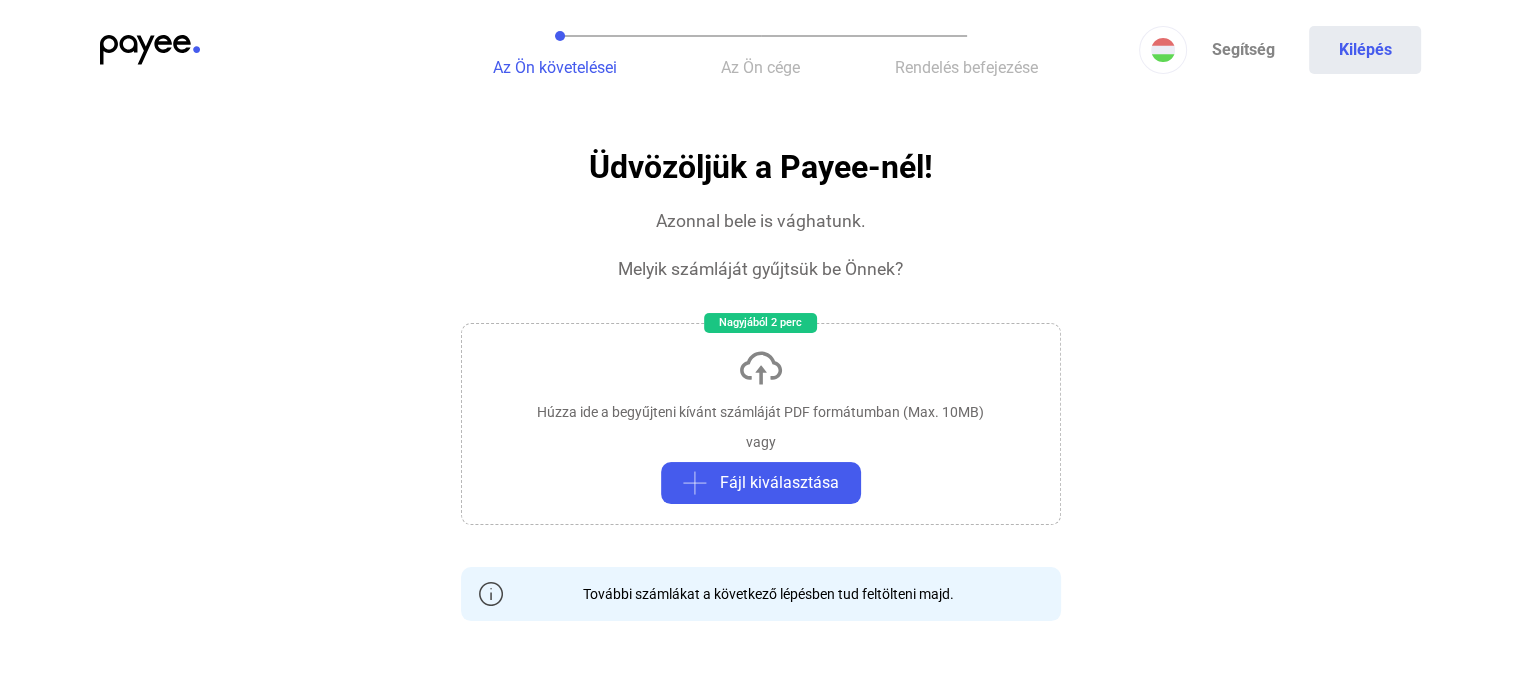 click 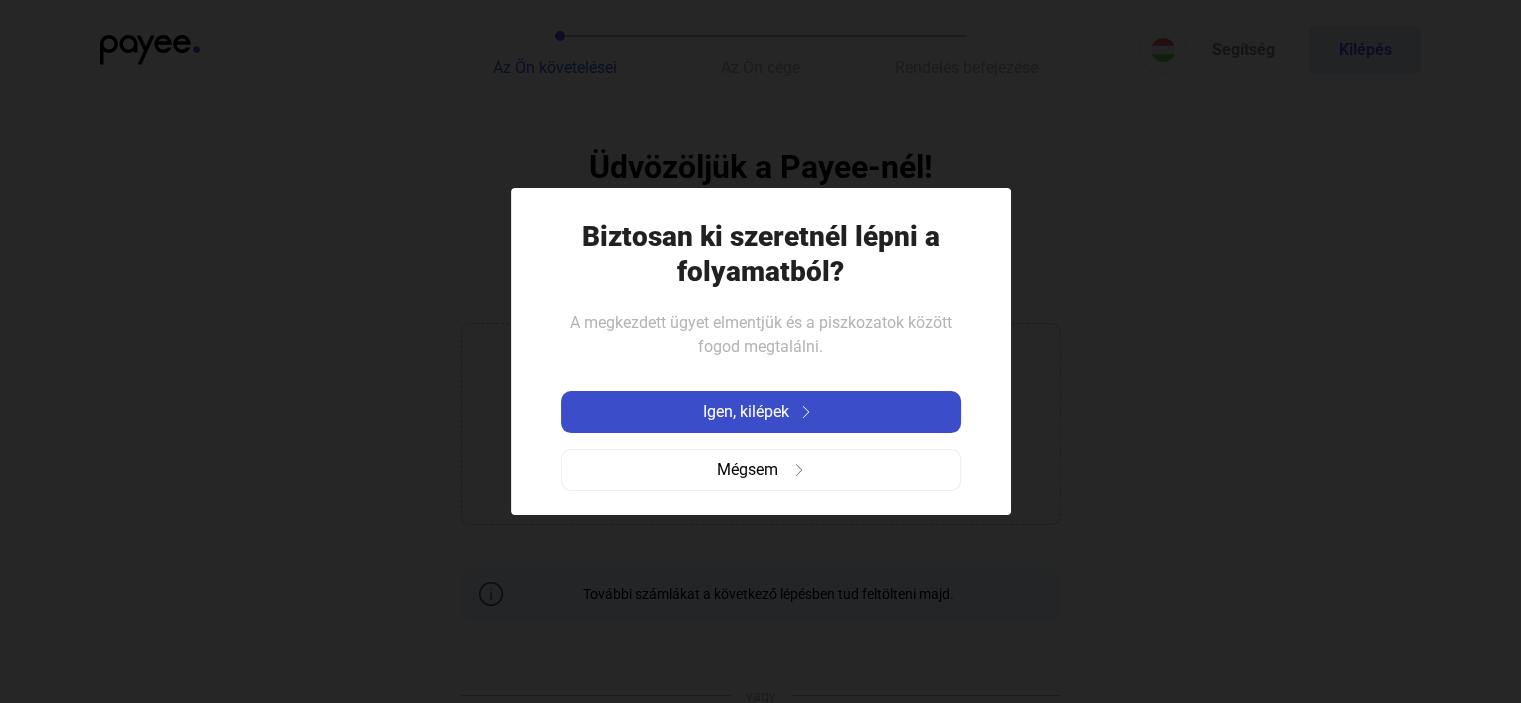 click on "Igen, kilépek" at bounding box center (746, 412) 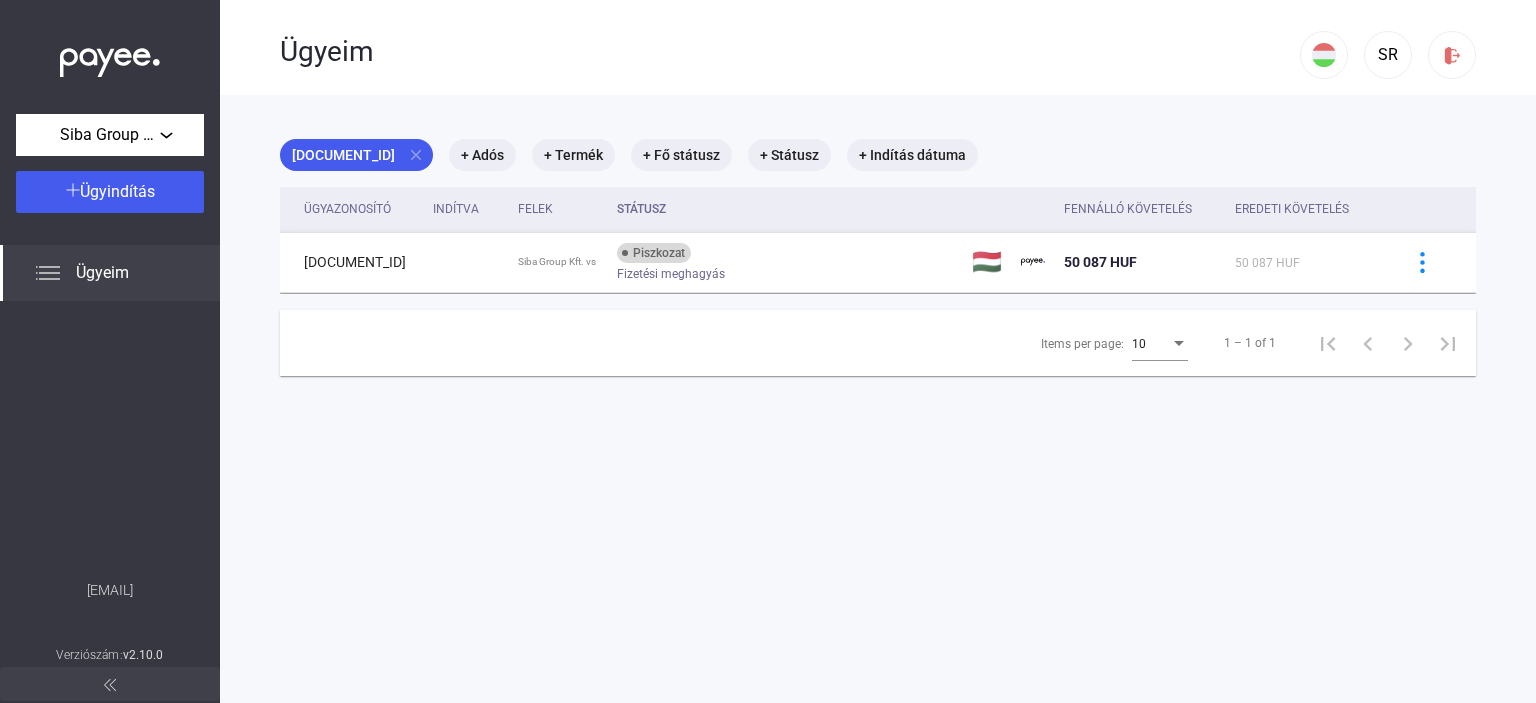 click on "Ügyeim" 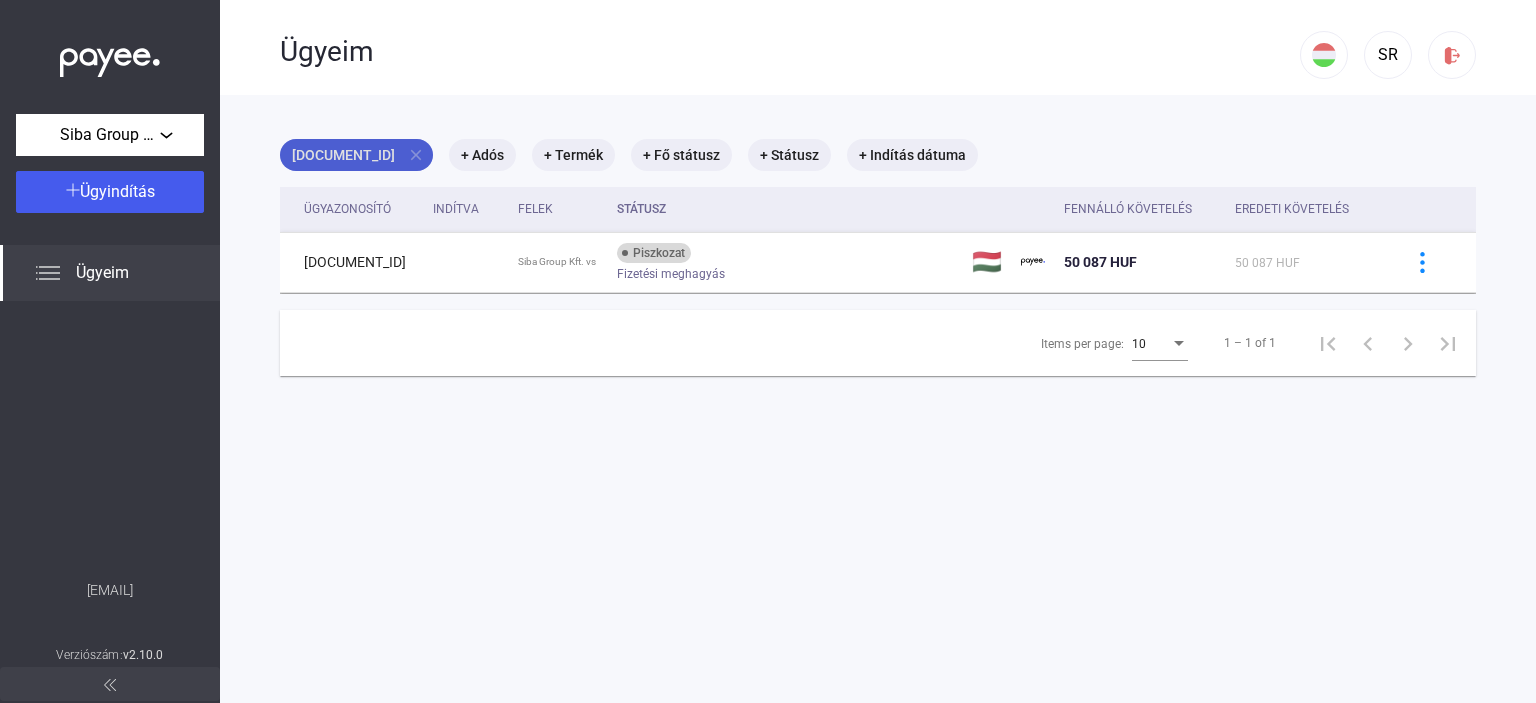 click on "close" at bounding box center (416, 155) 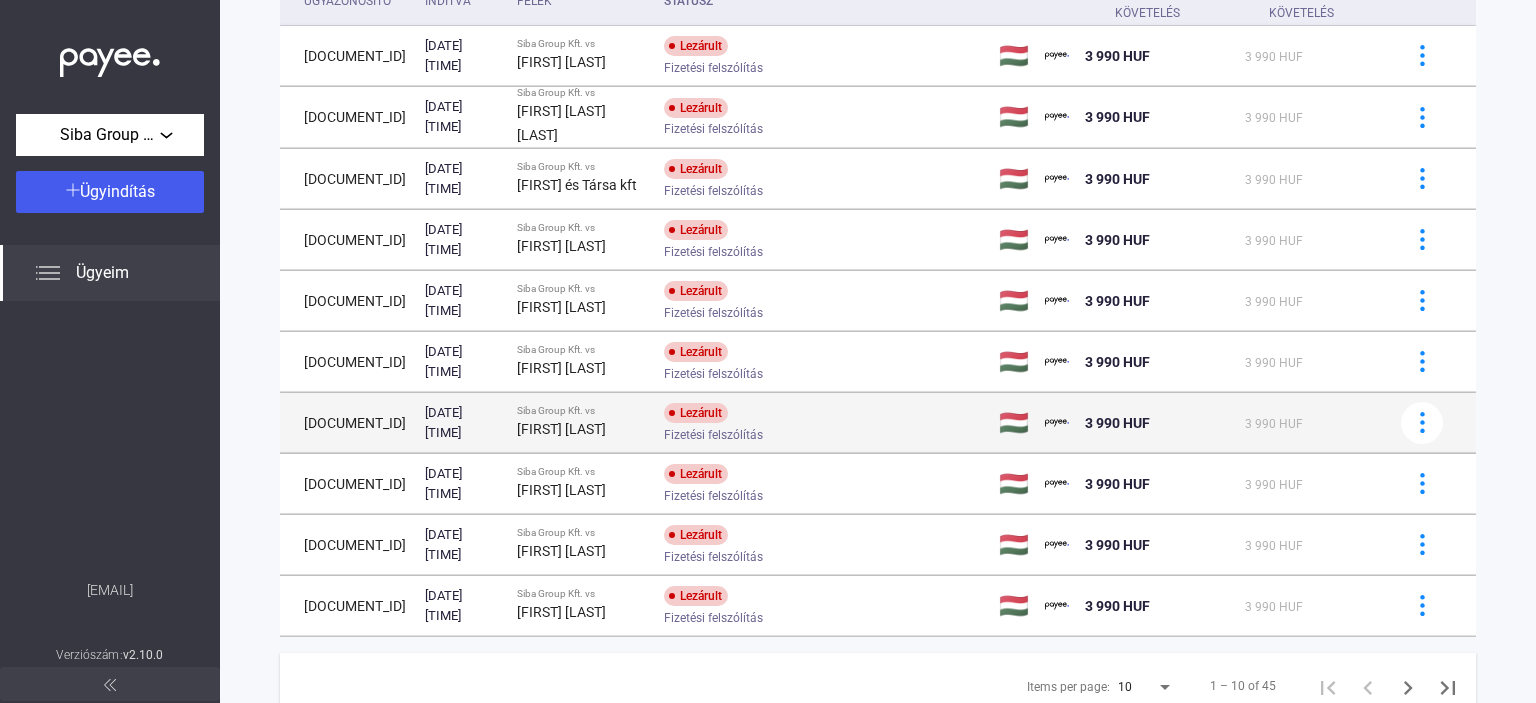scroll, scrollTop: 284, scrollLeft: 0, axis: vertical 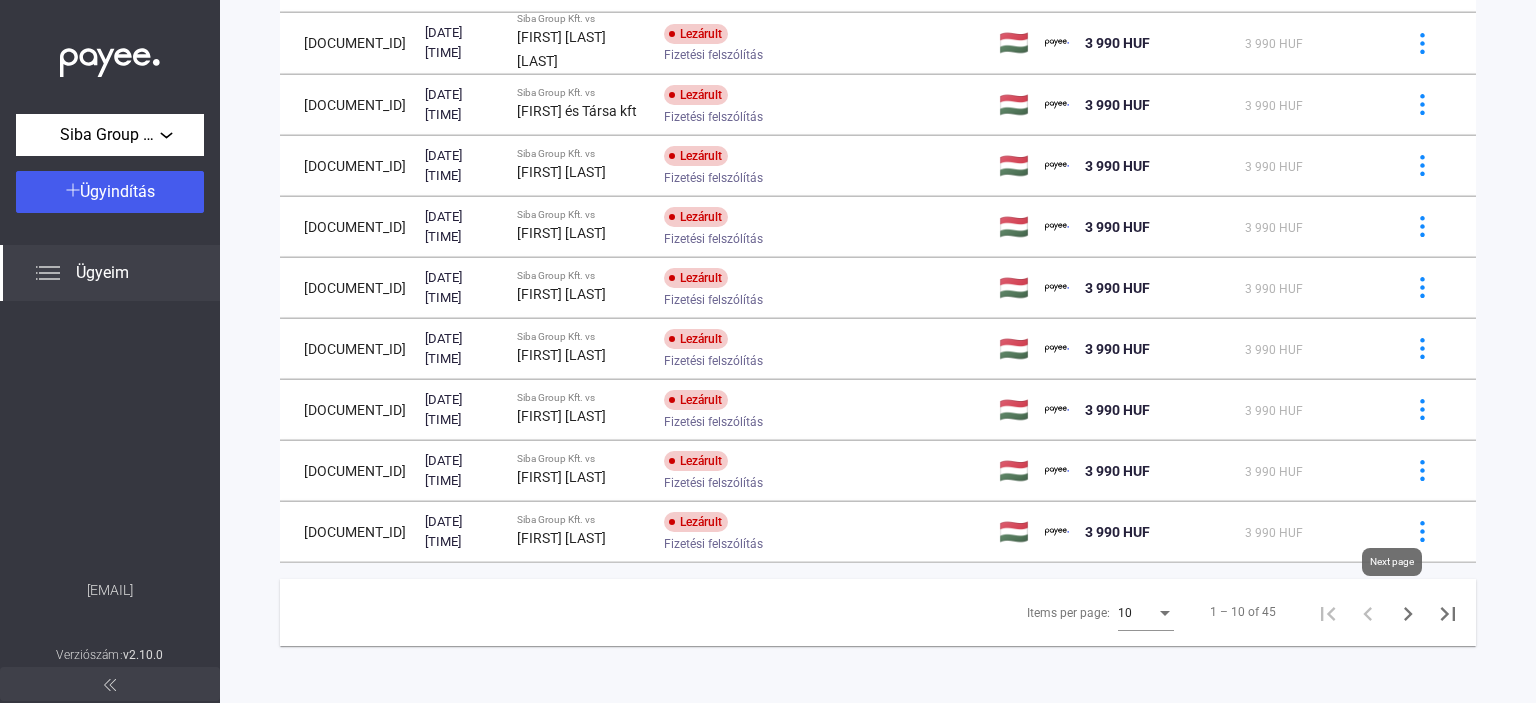 click 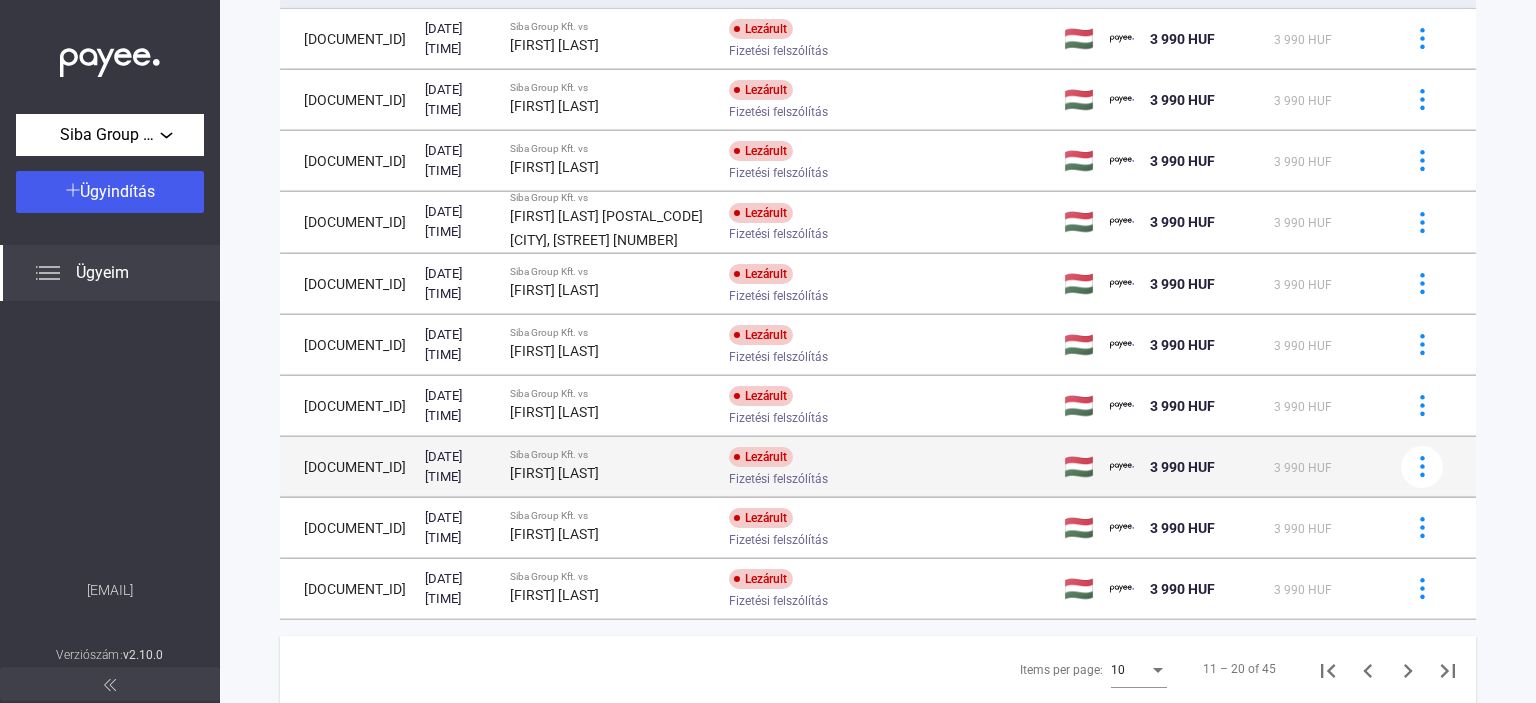 scroll, scrollTop: 308, scrollLeft: 0, axis: vertical 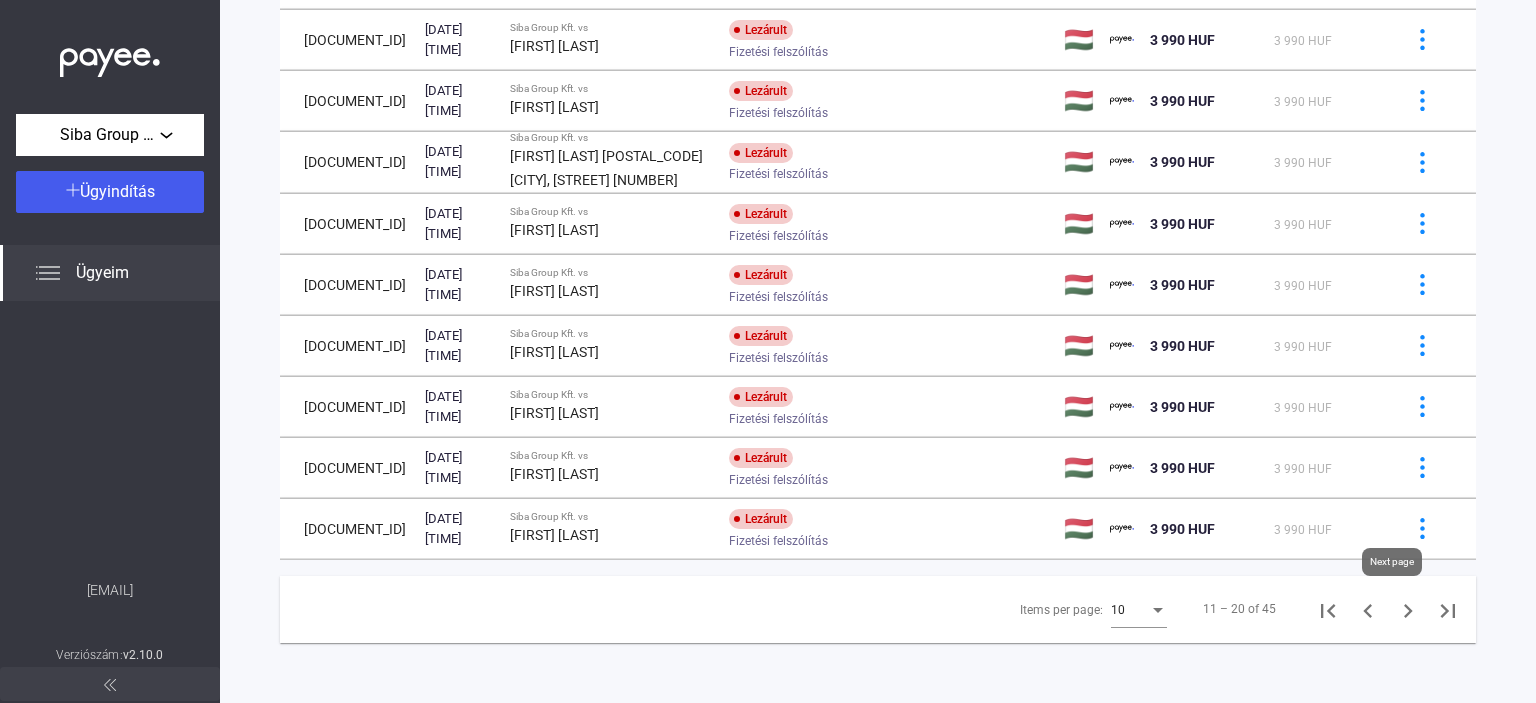 click 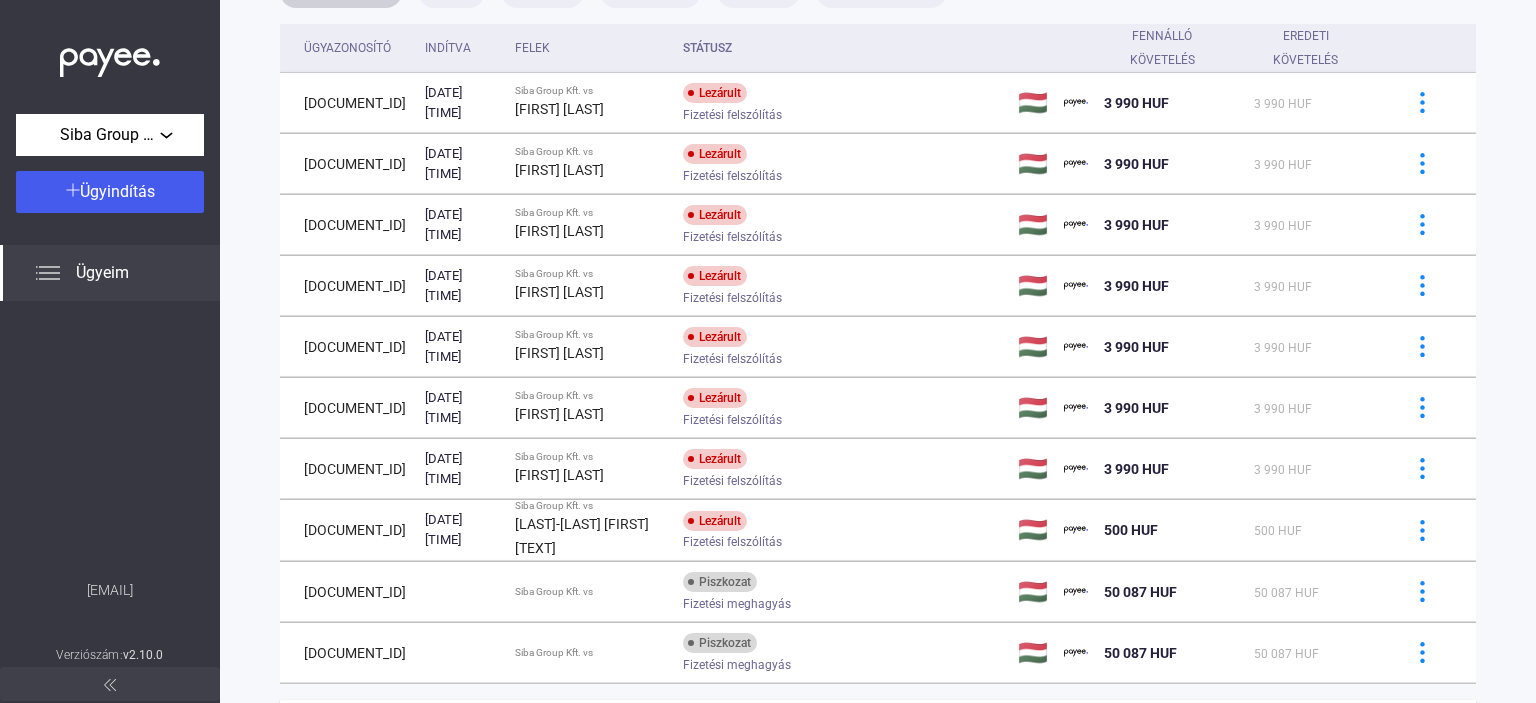 scroll, scrollTop: 284, scrollLeft: 0, axis: vertical 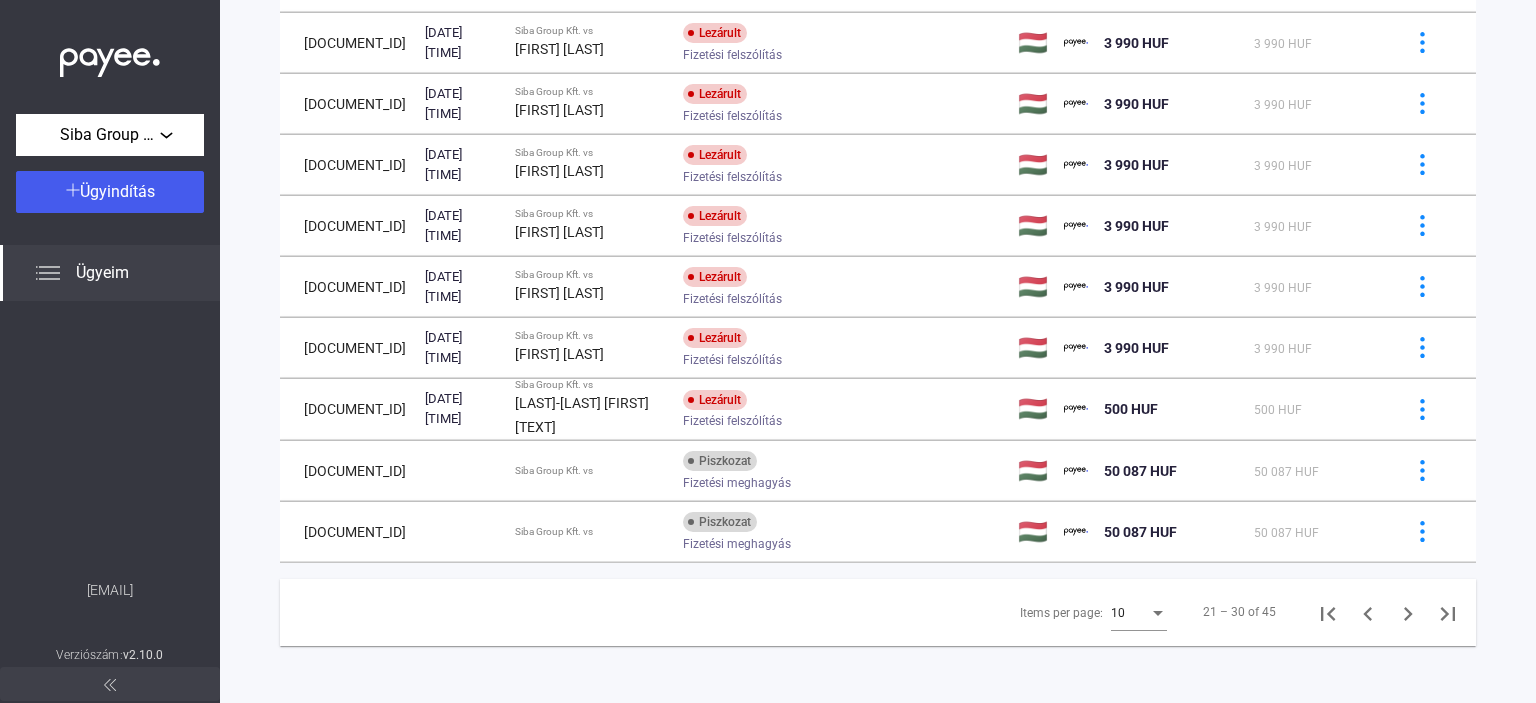 click at bounding box center (1158, 613) 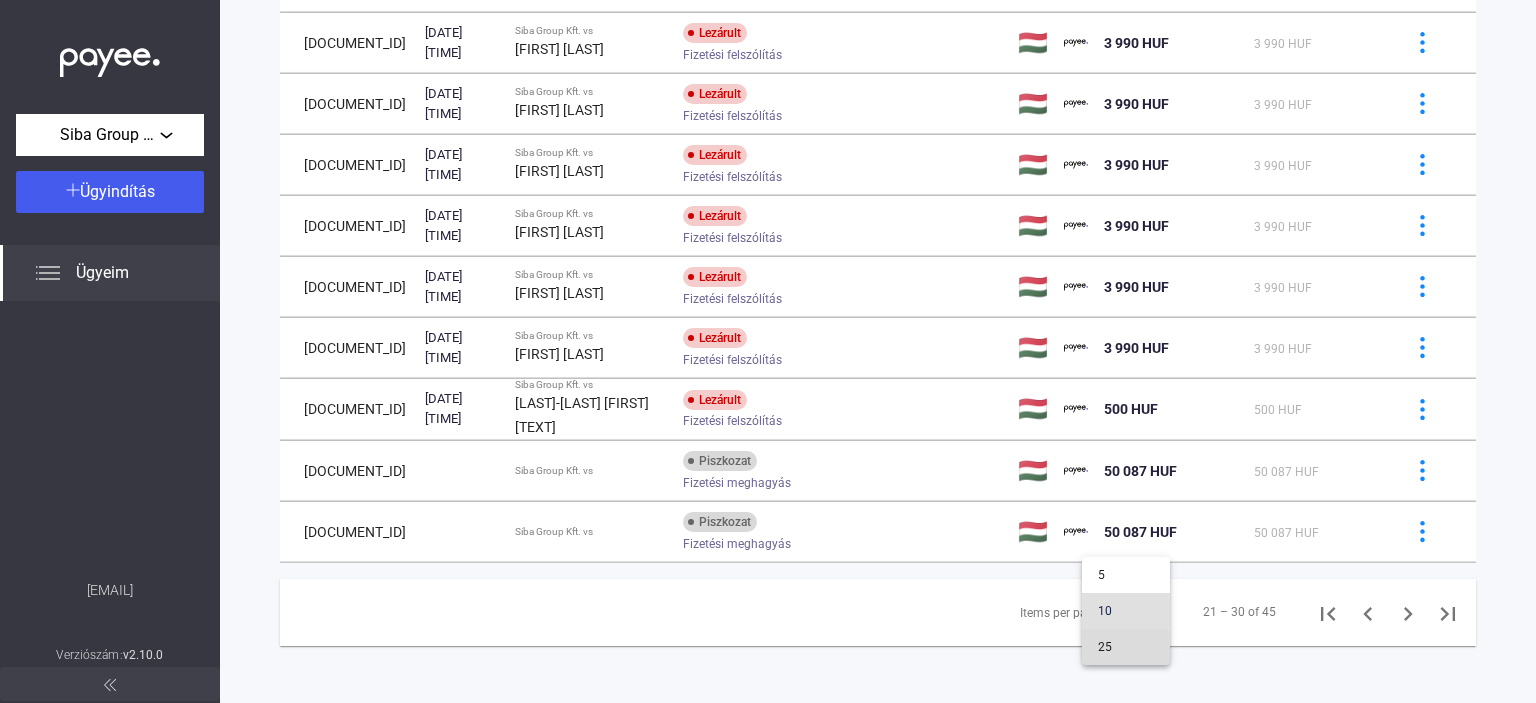 click on "25" at bounding box center [1126, 647] 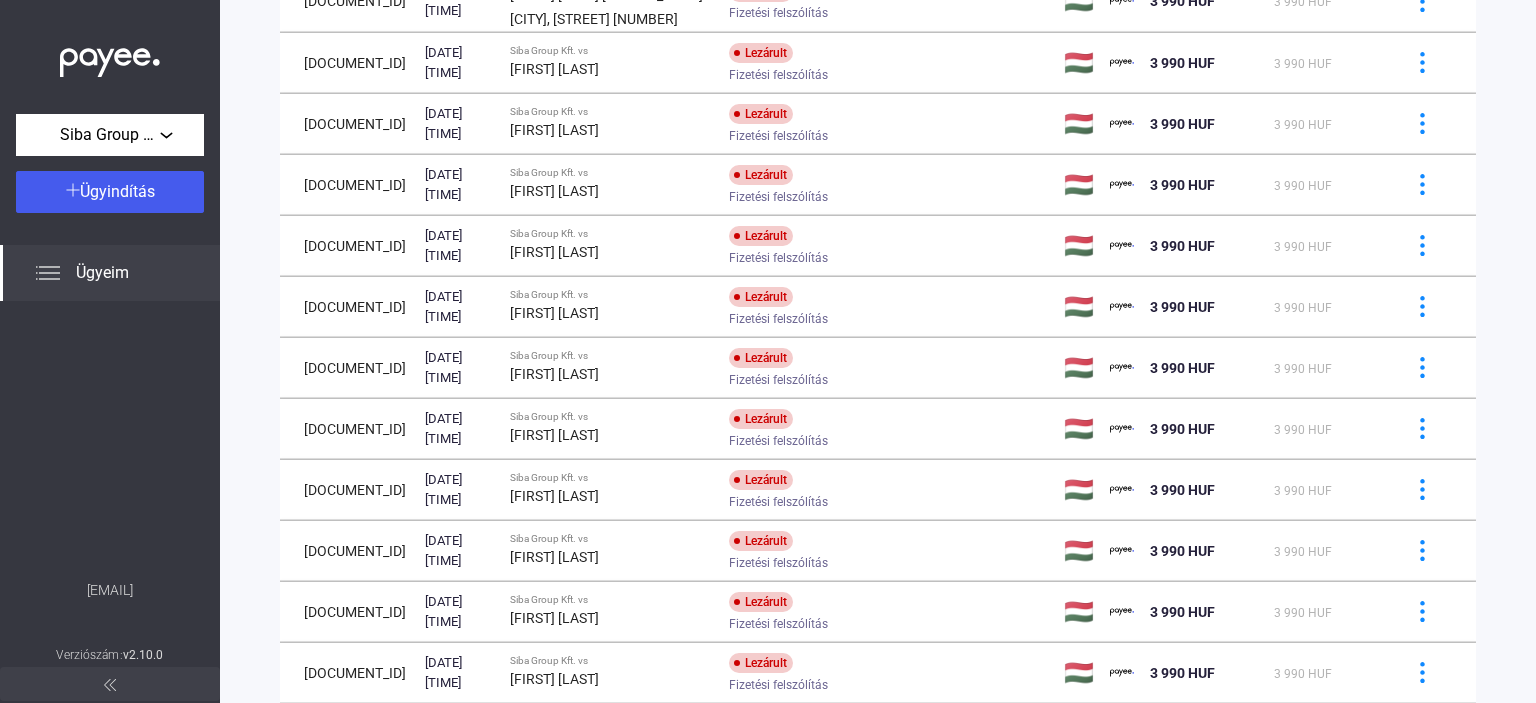 scroll, scrollTop: 1220, scrollLeft: 0, axis: vertical 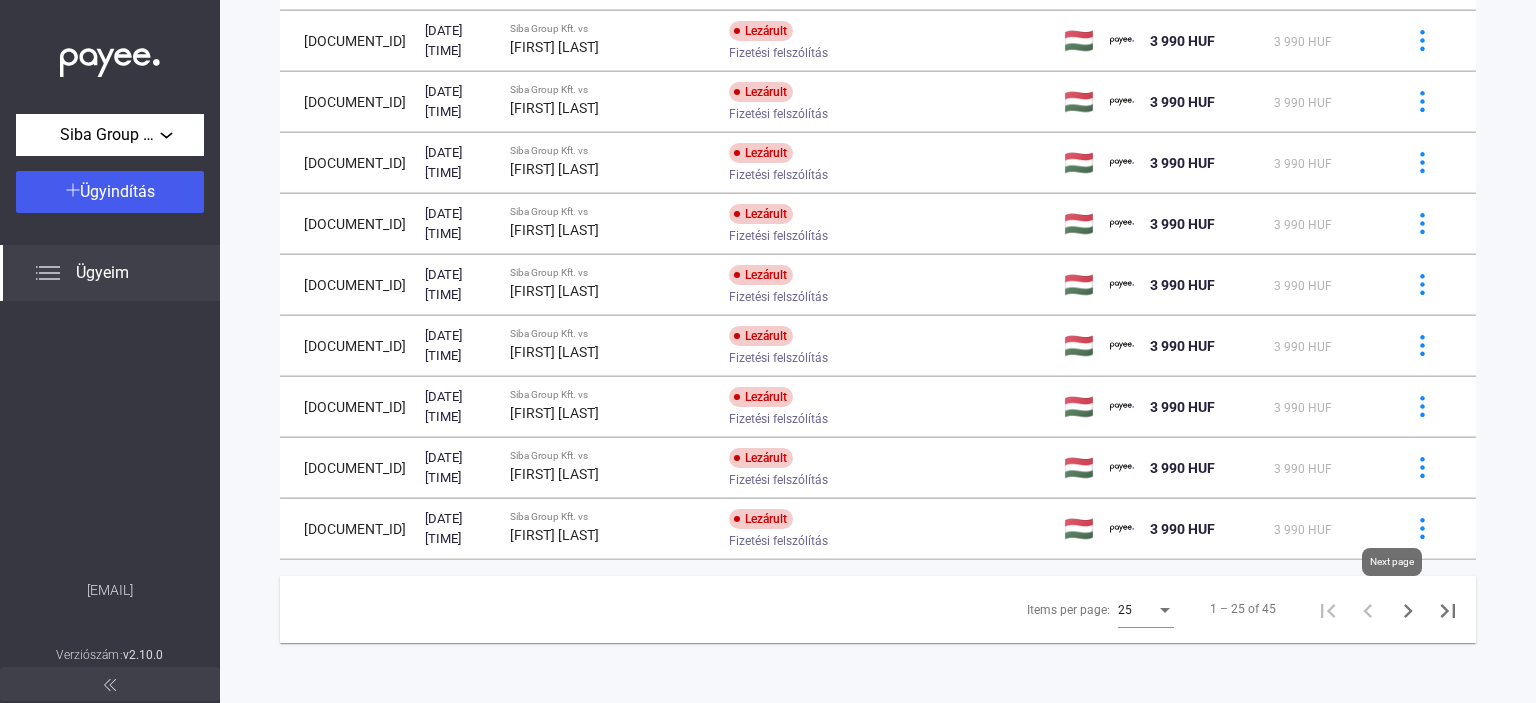 click 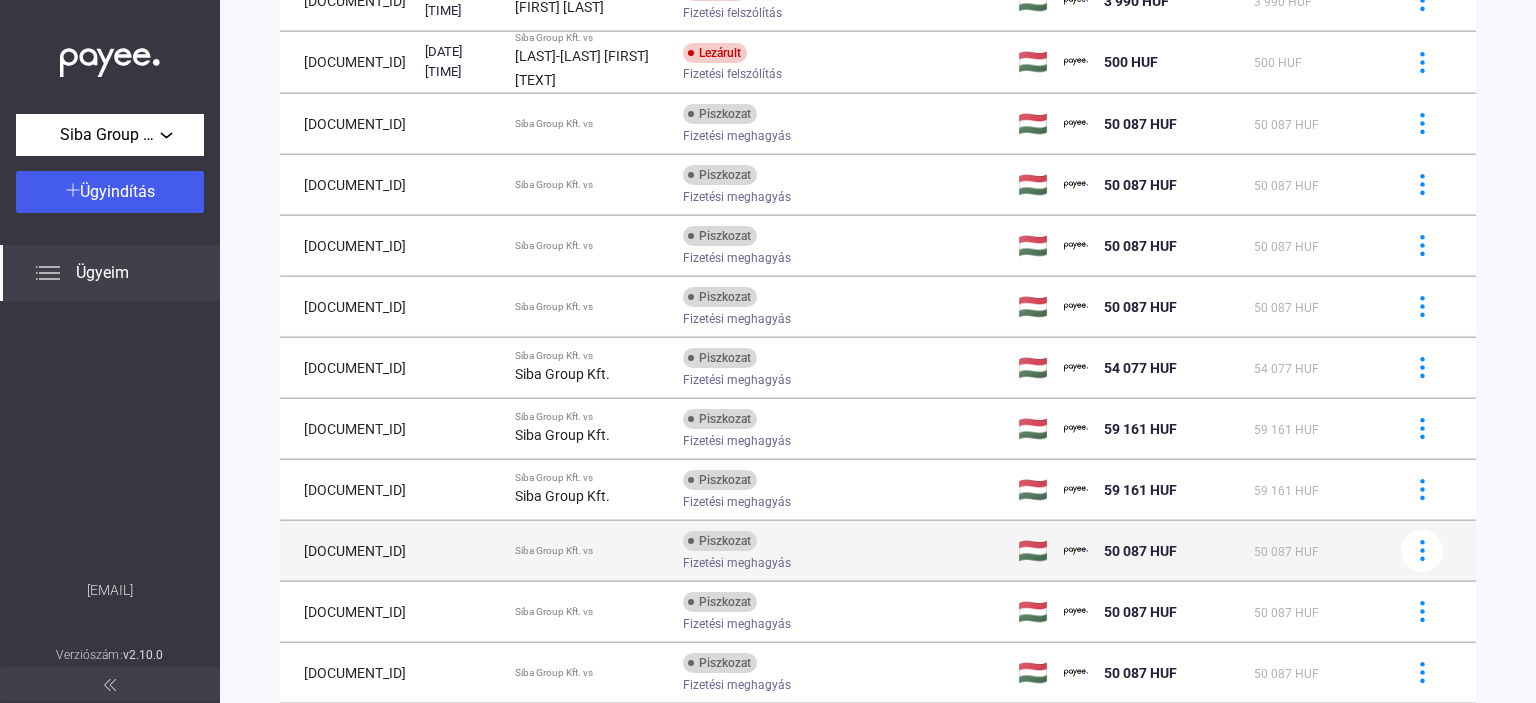 scroll, scrollTop: 292, scrollLeft: 0, axis: vertical 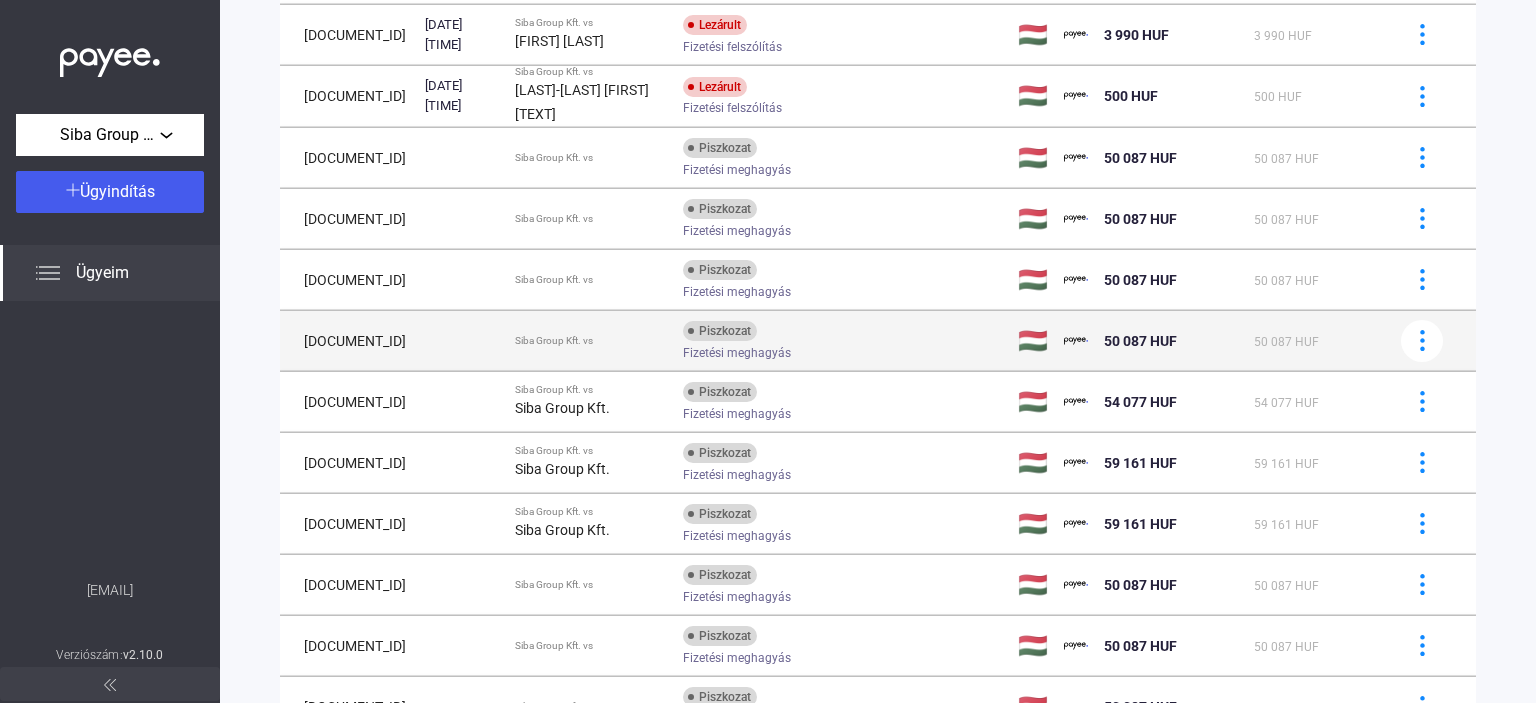 click on "Fizetési meghagyás" at bounding box center [737, 353] 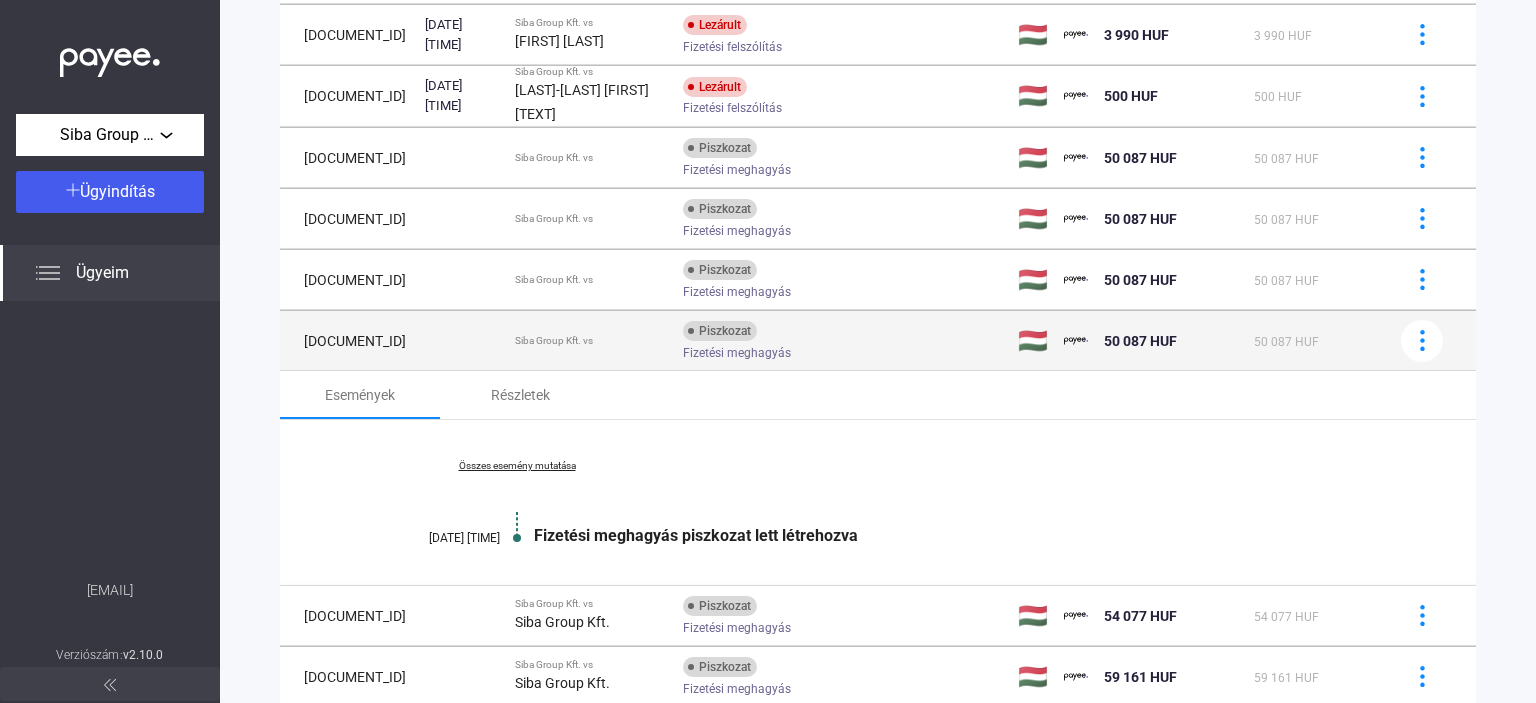 click at bounding box center [462, 341] 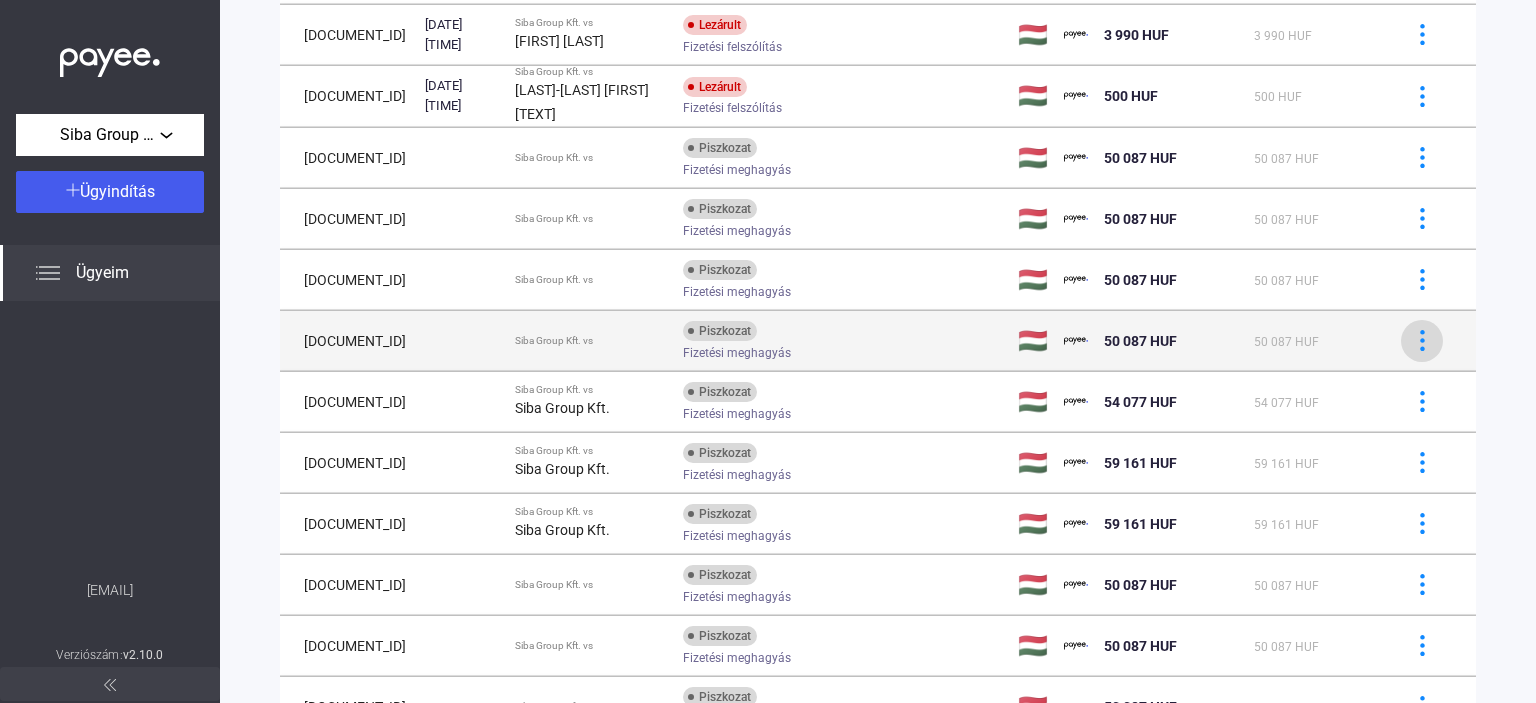 click at bounding box center [1422, 341] 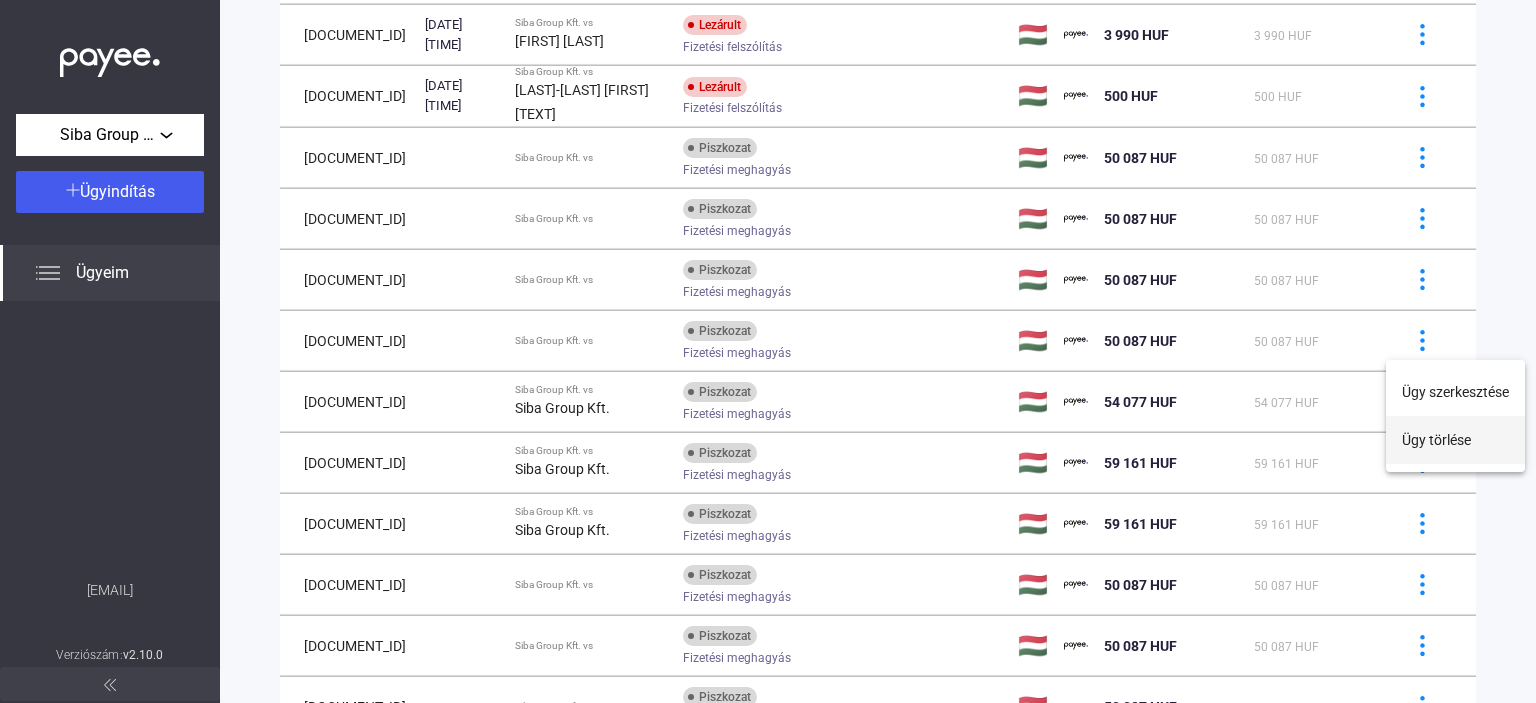 click on "Ügy törlése" at bounding box center (1455, 440) 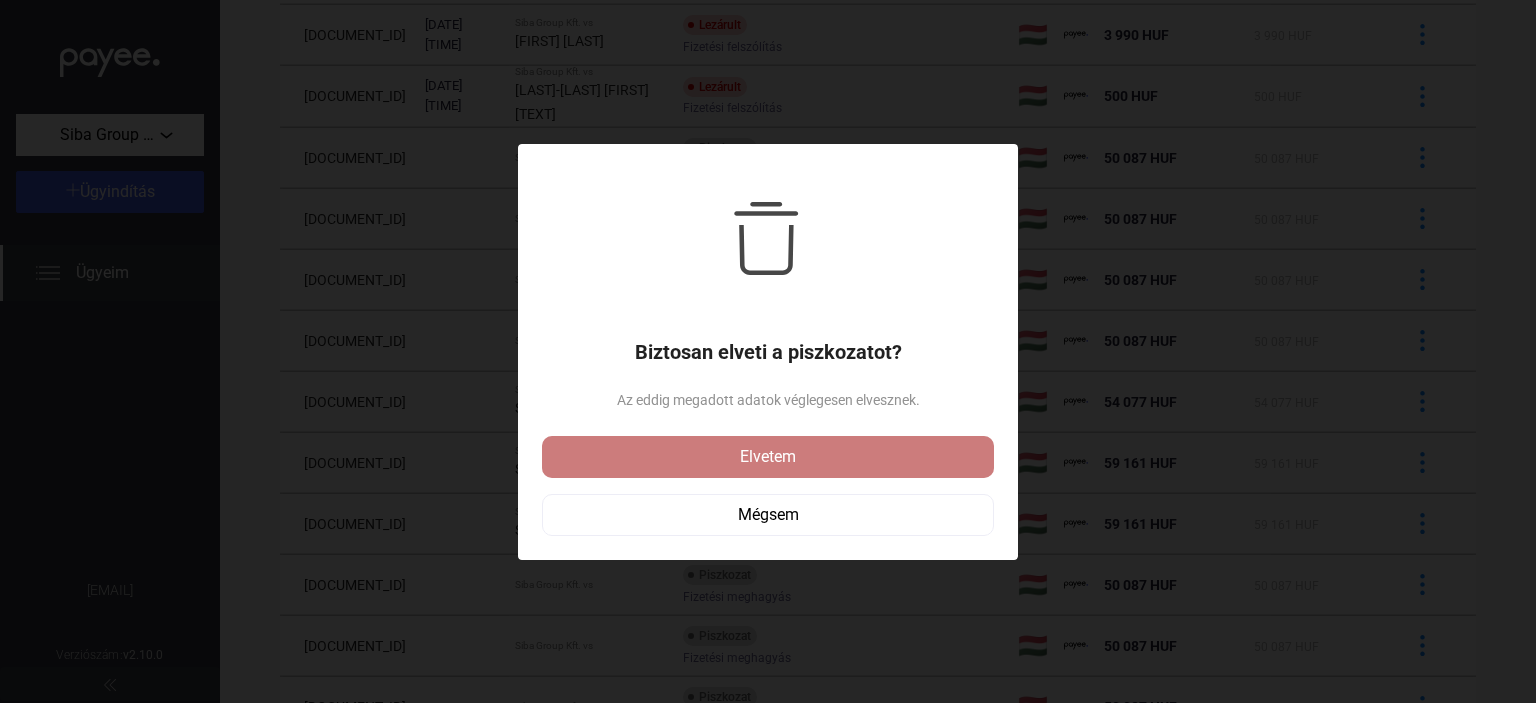 click on "Elvetem" at bounding box center [768, 457] 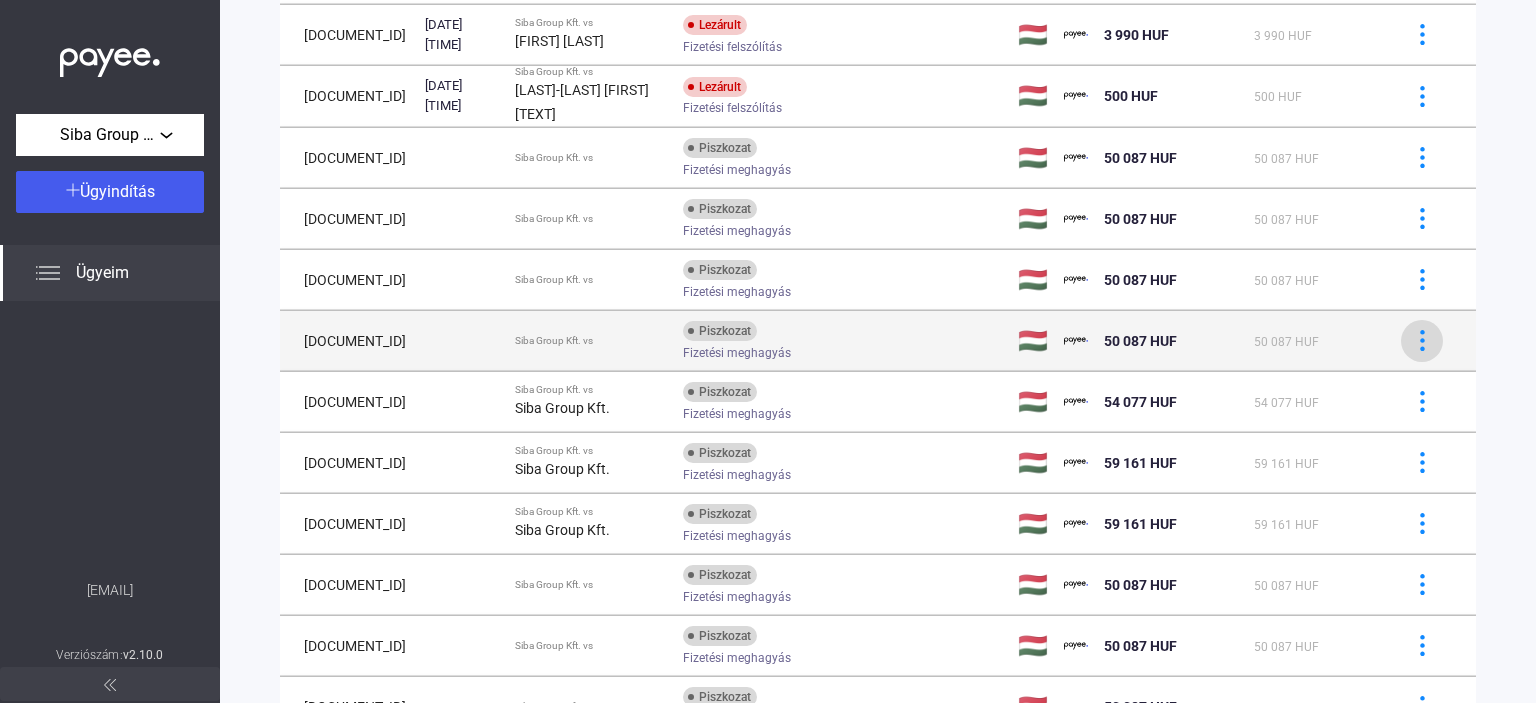 click at bounding box center [1422, 341] 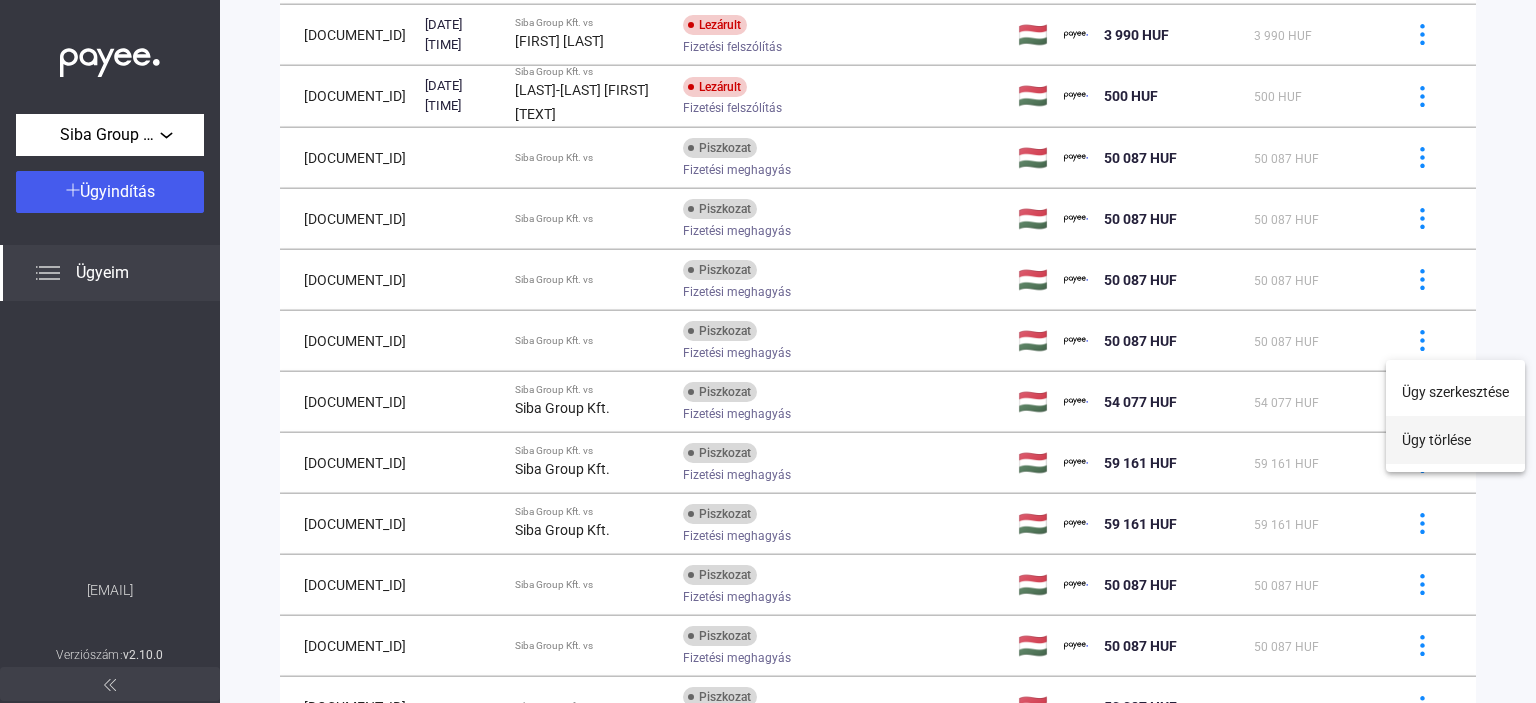 click on "Ügy törlése" at bounding box center [1455, 440] 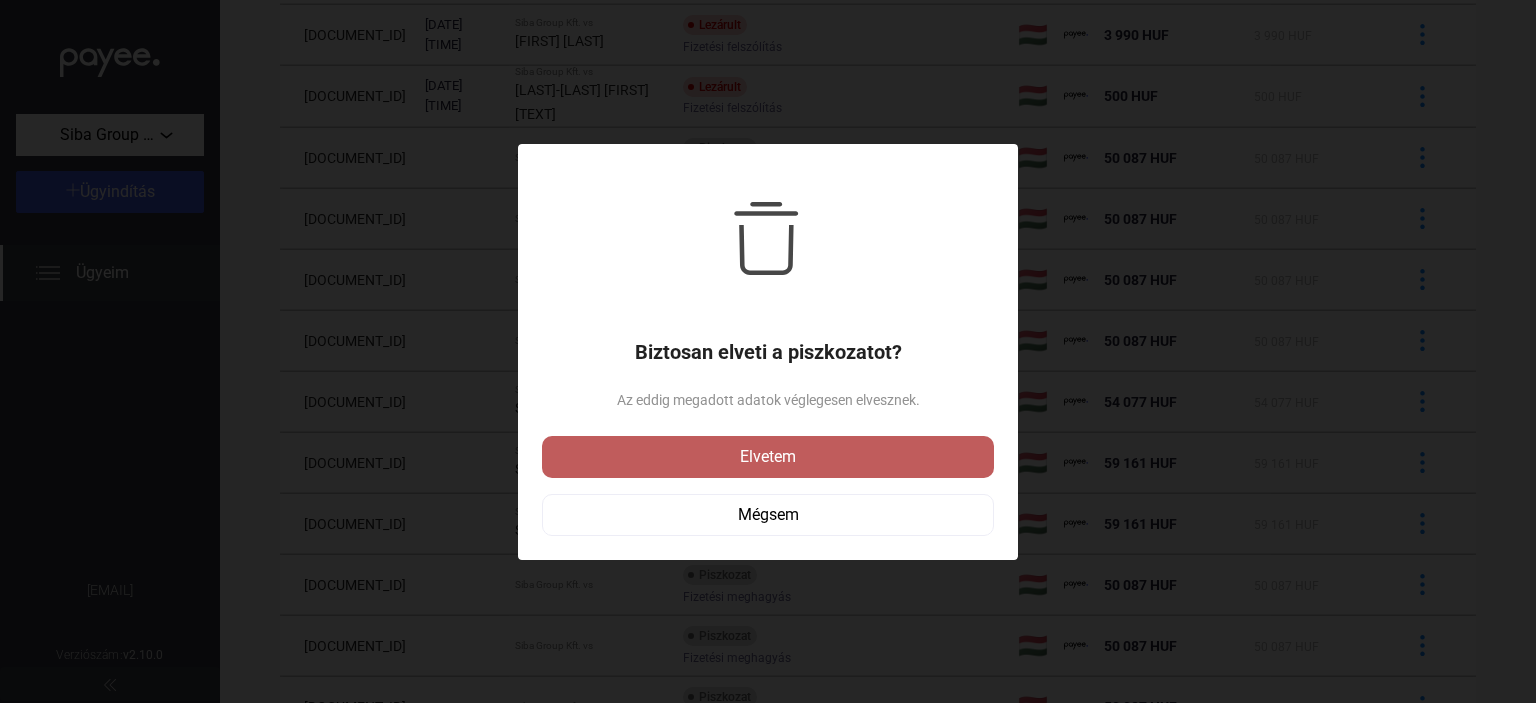 click on "Elvetem" at bounding box center (768, 457) 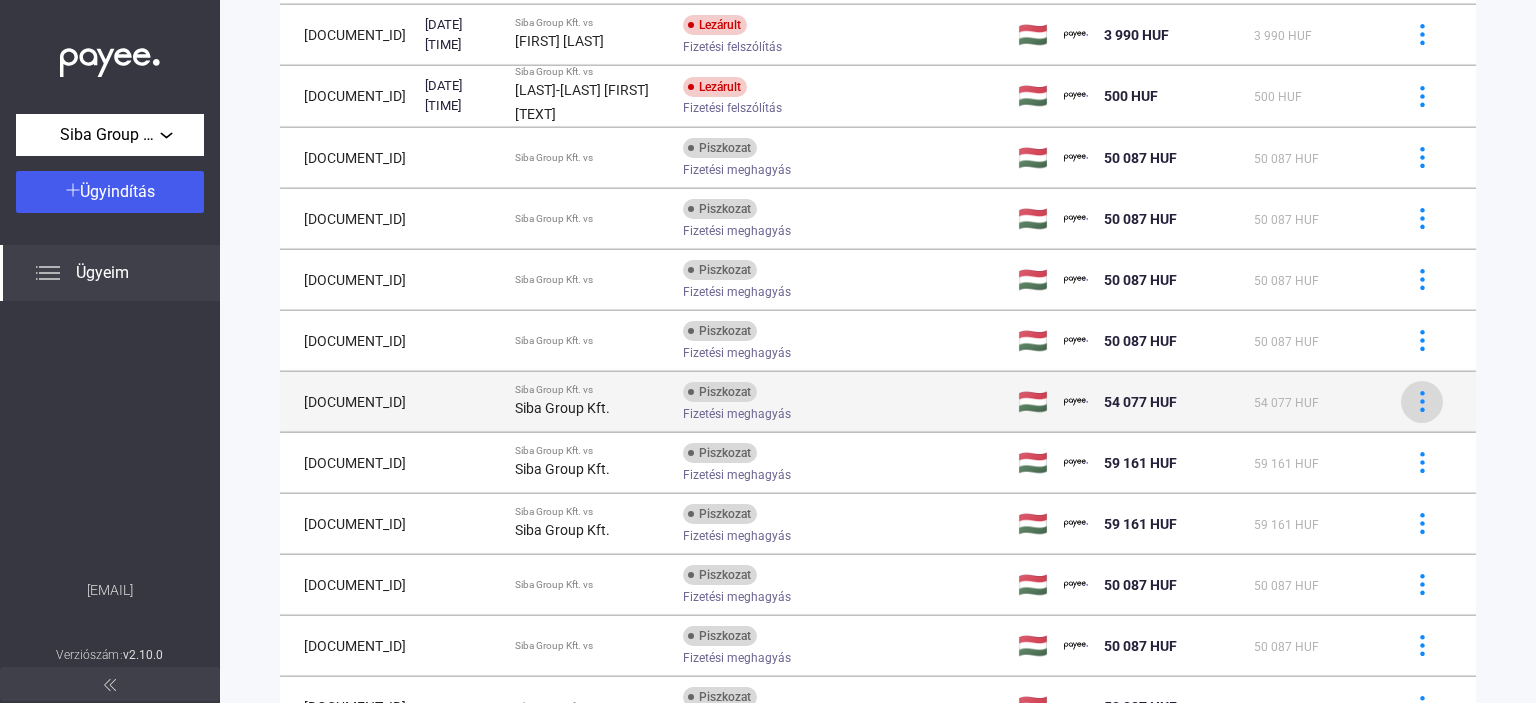 click at bounding box center [1422, 401] 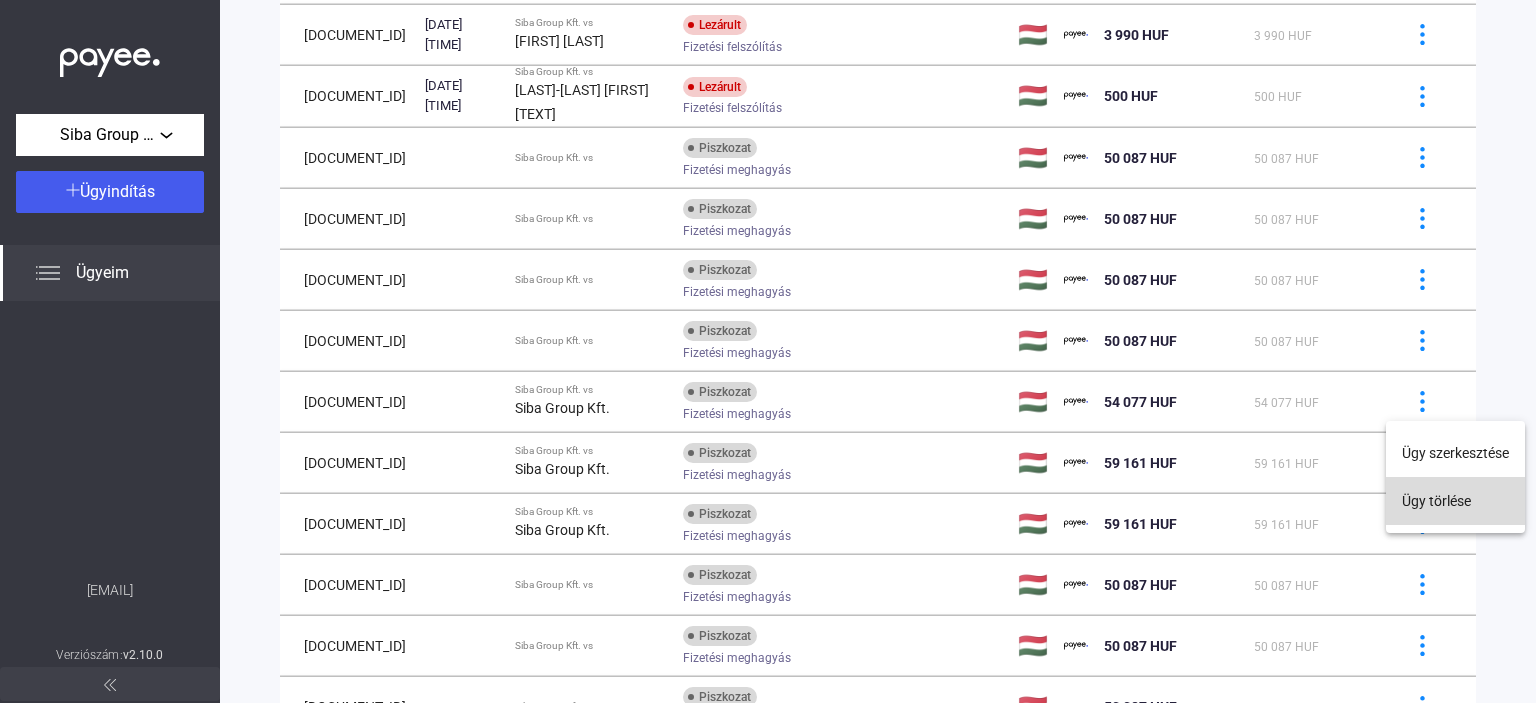 click on "Ügy törlése" at bounding box center [1455, 501] 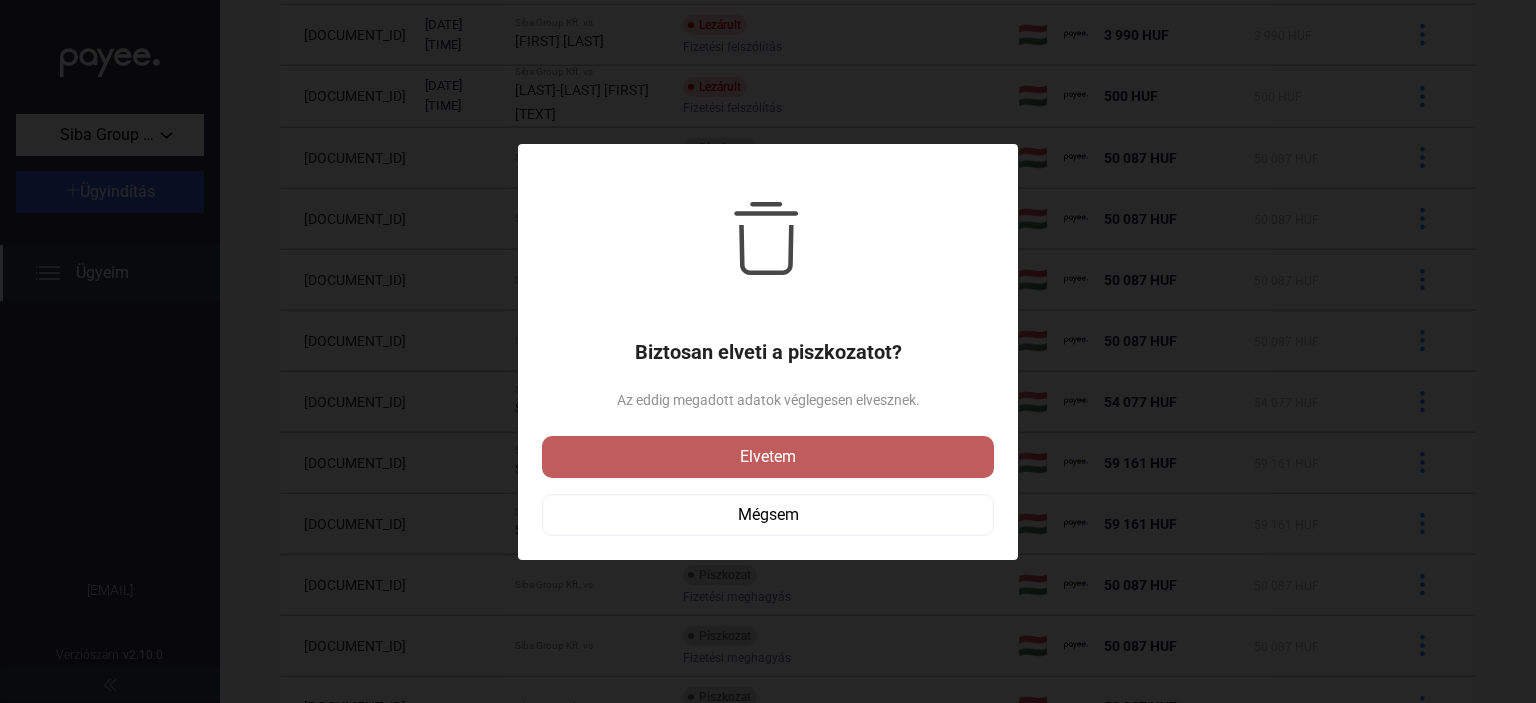 click on "Elvetem" at bounding box center [768, 457] 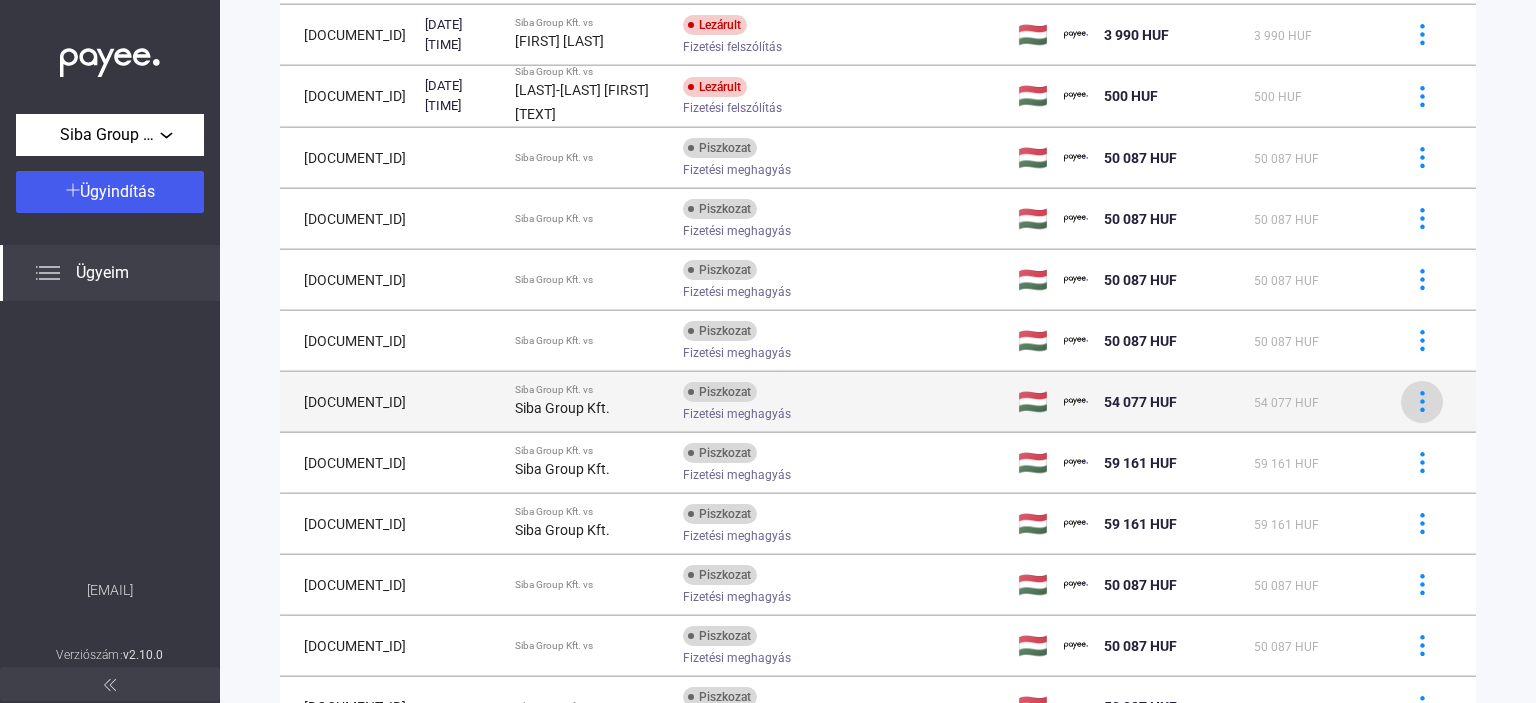 click at bounding box center (1422, 401) 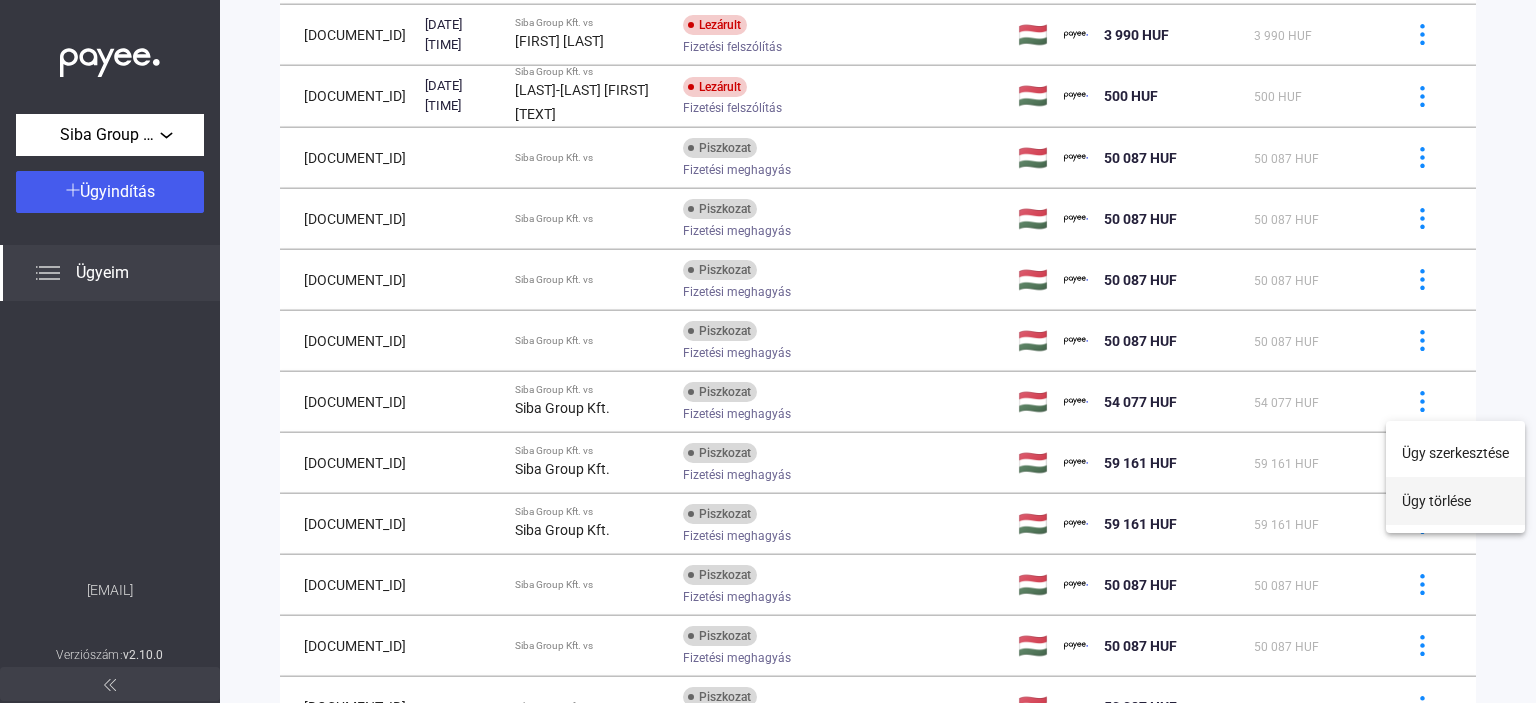 click on "Ügy törlése" at bounding box center [1455, 501] 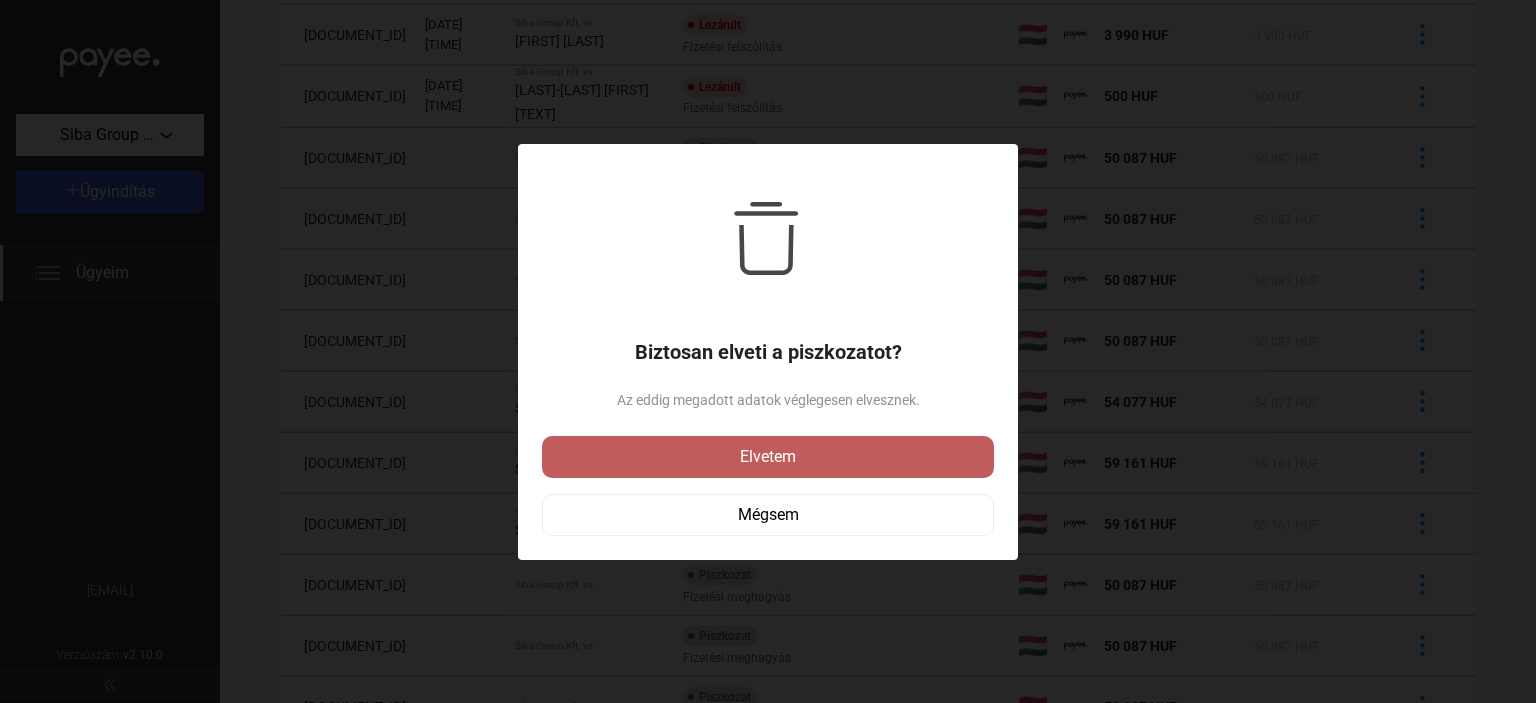 click on "Elvetem" at bounding box center (768, 457) 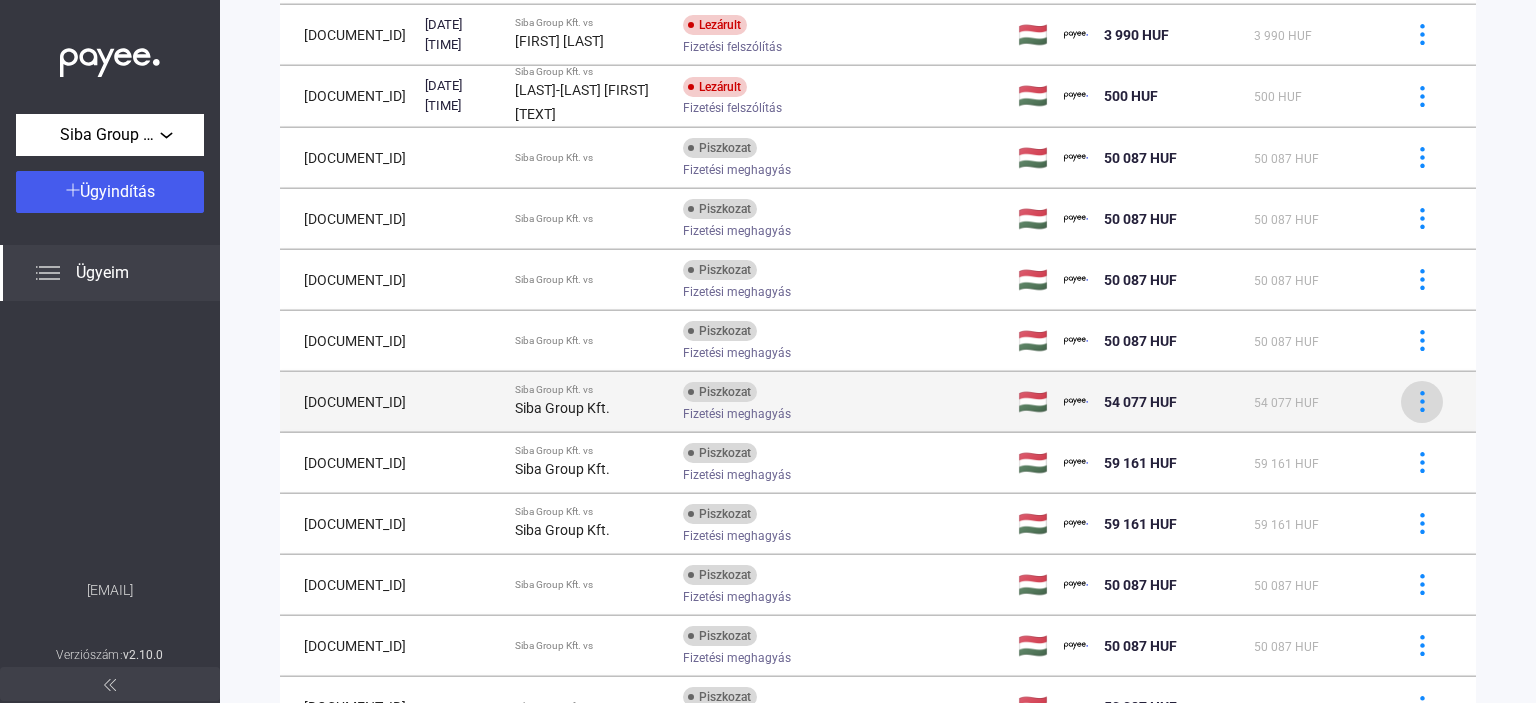 click at bounding box center (1422, 402) 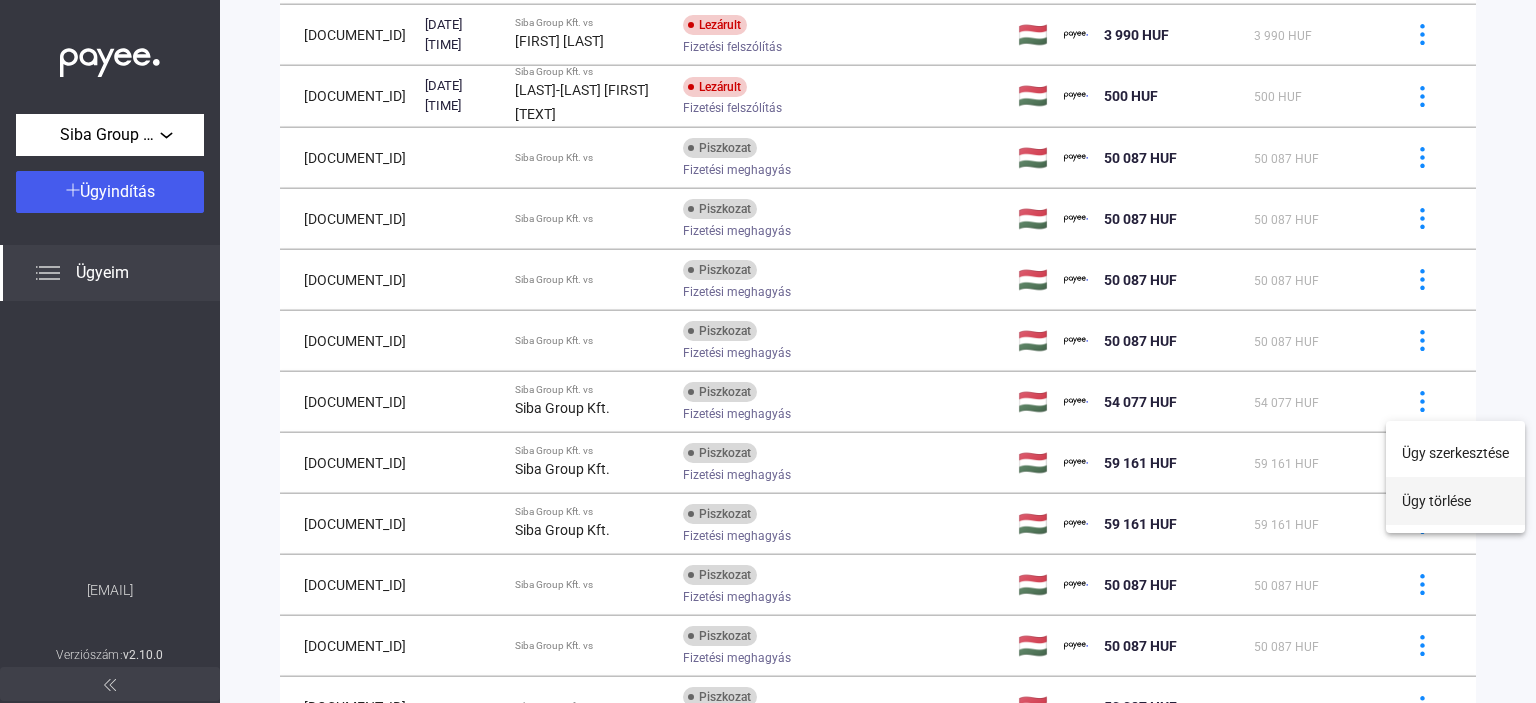 click on "Ügy törlése" at bounding box center (1455, 501) 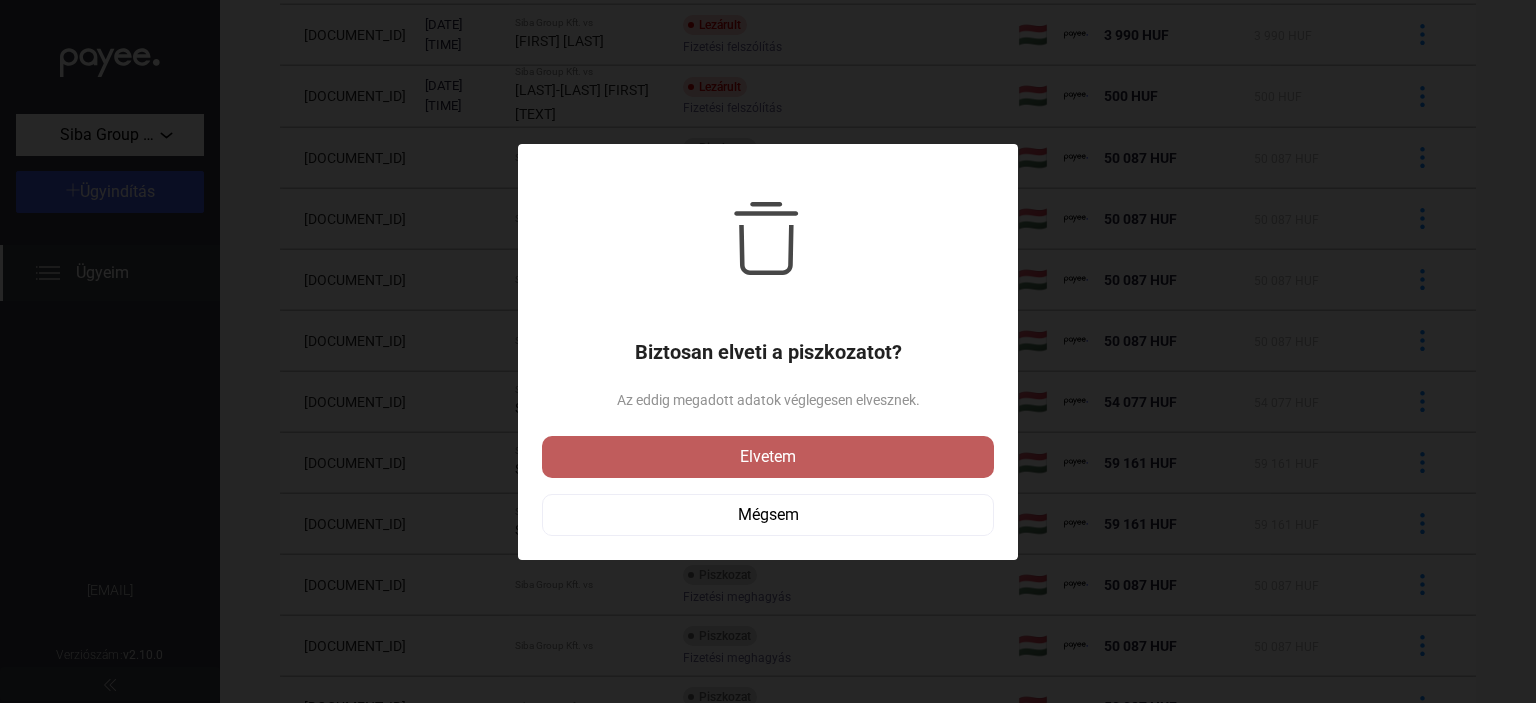 click on "Elvetem" at bounding box center (768, 457) 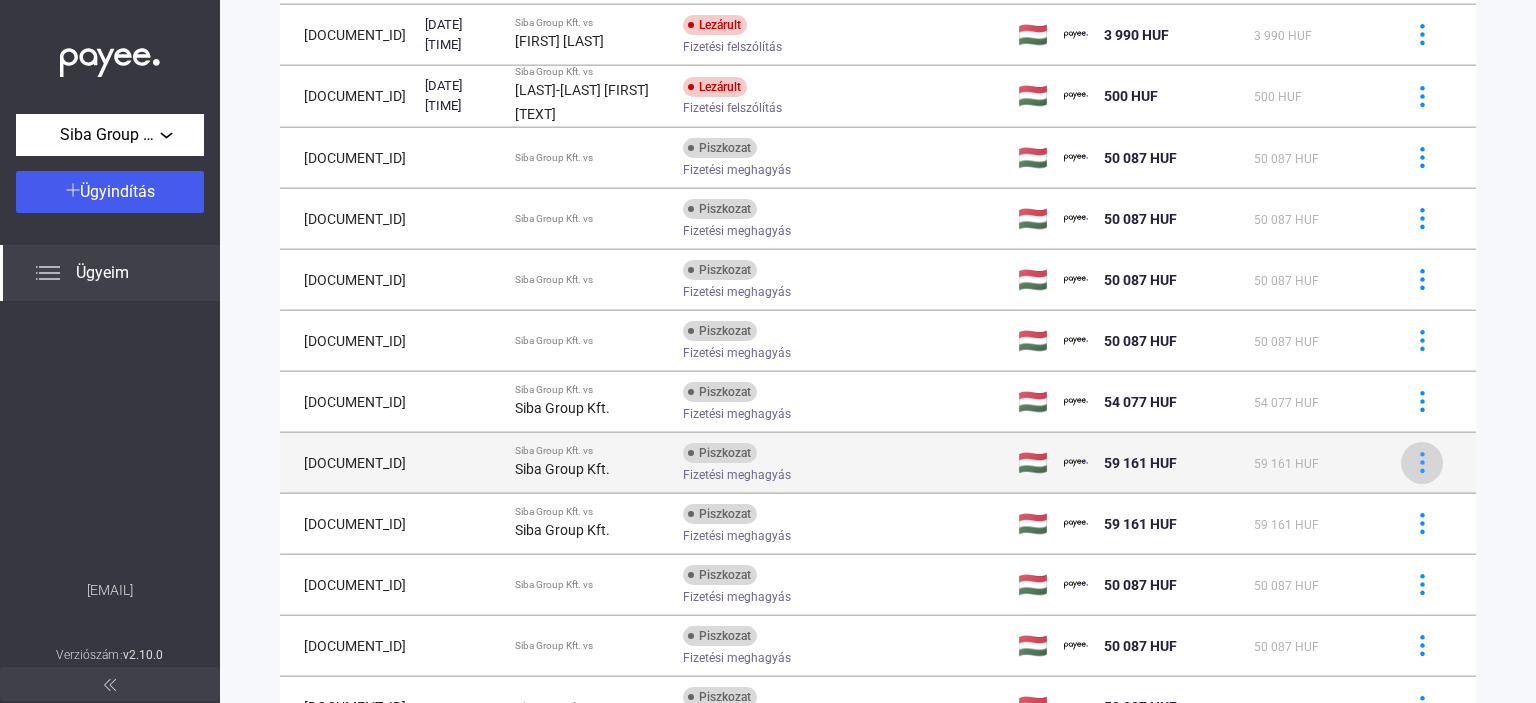 click at bounding box center (1422, 462) 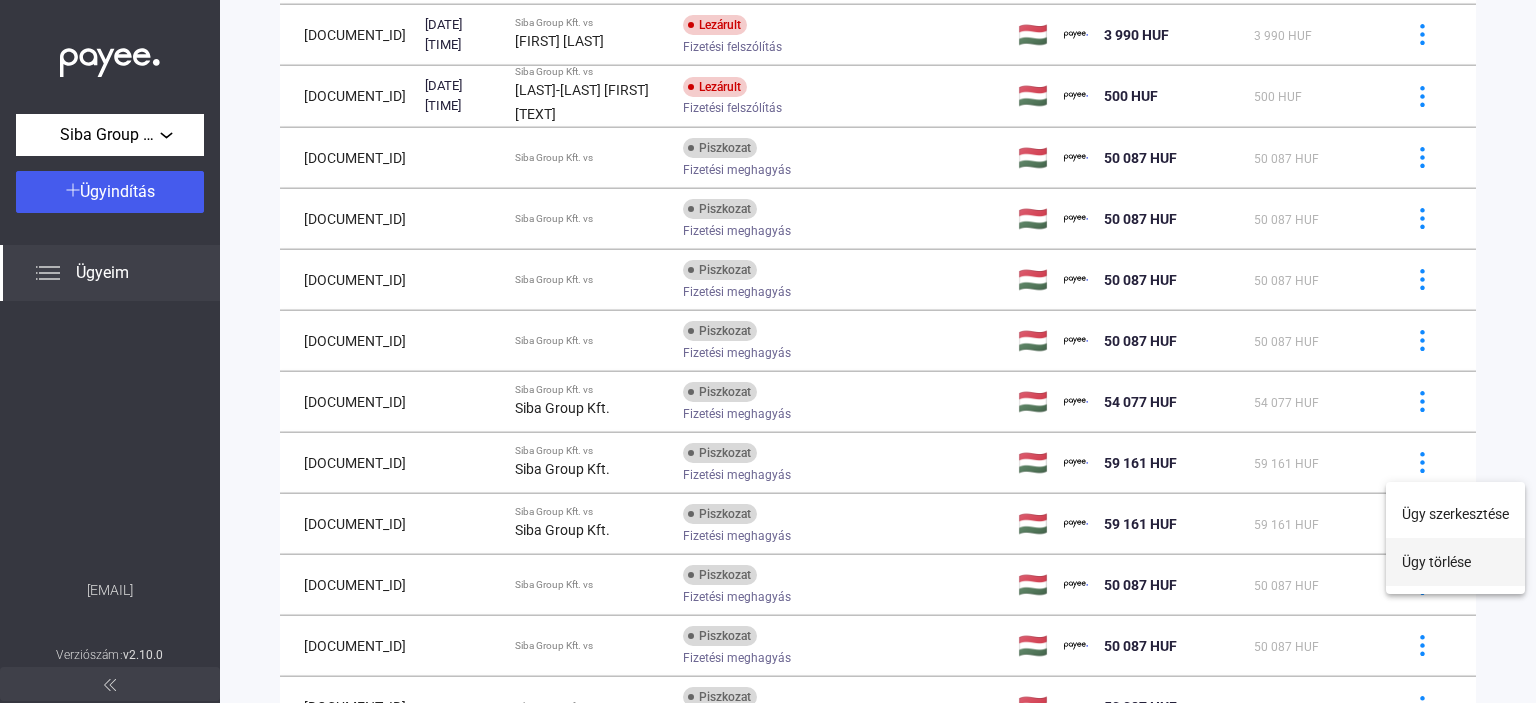 click on "Ügy törlése" at bounding box center (1455, 562) 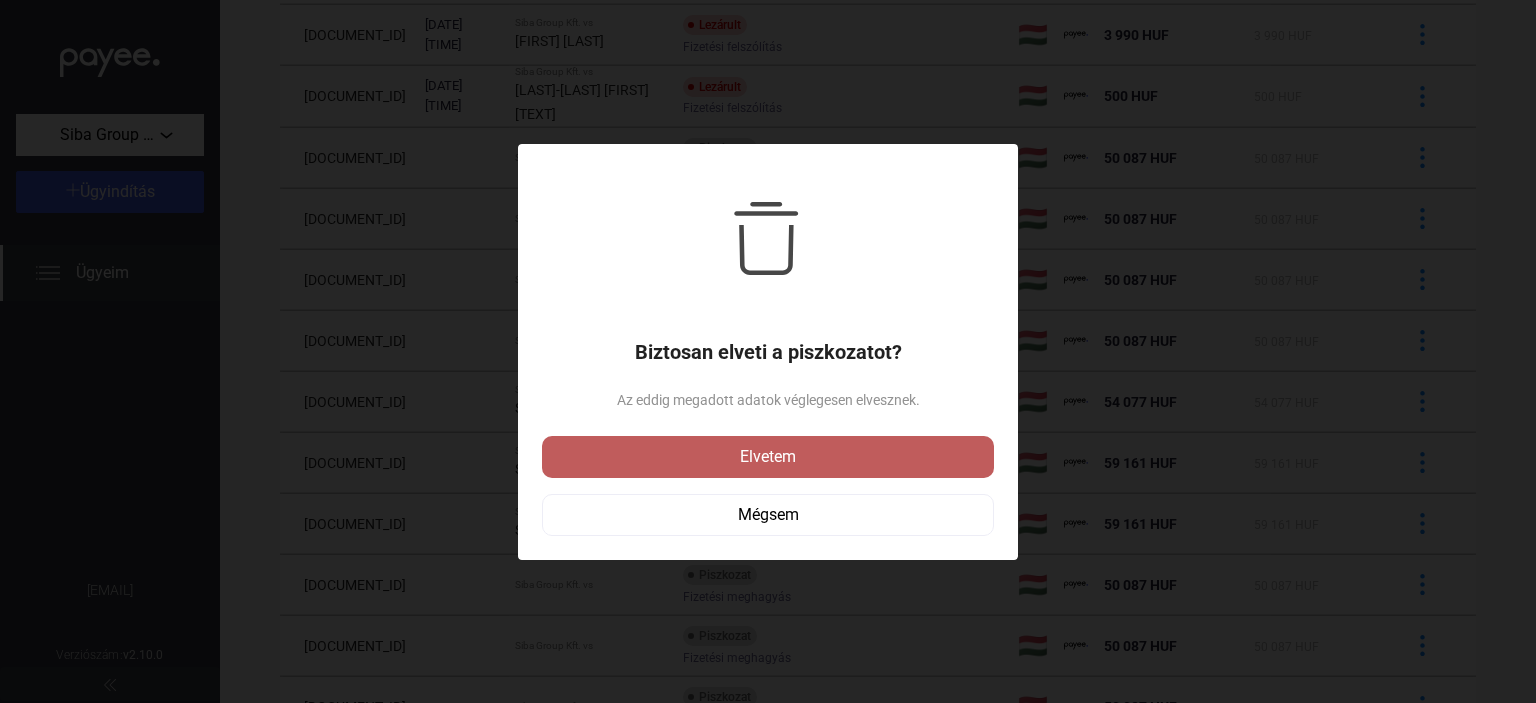 click on "Elvetem" at bounding box center [768, 457] 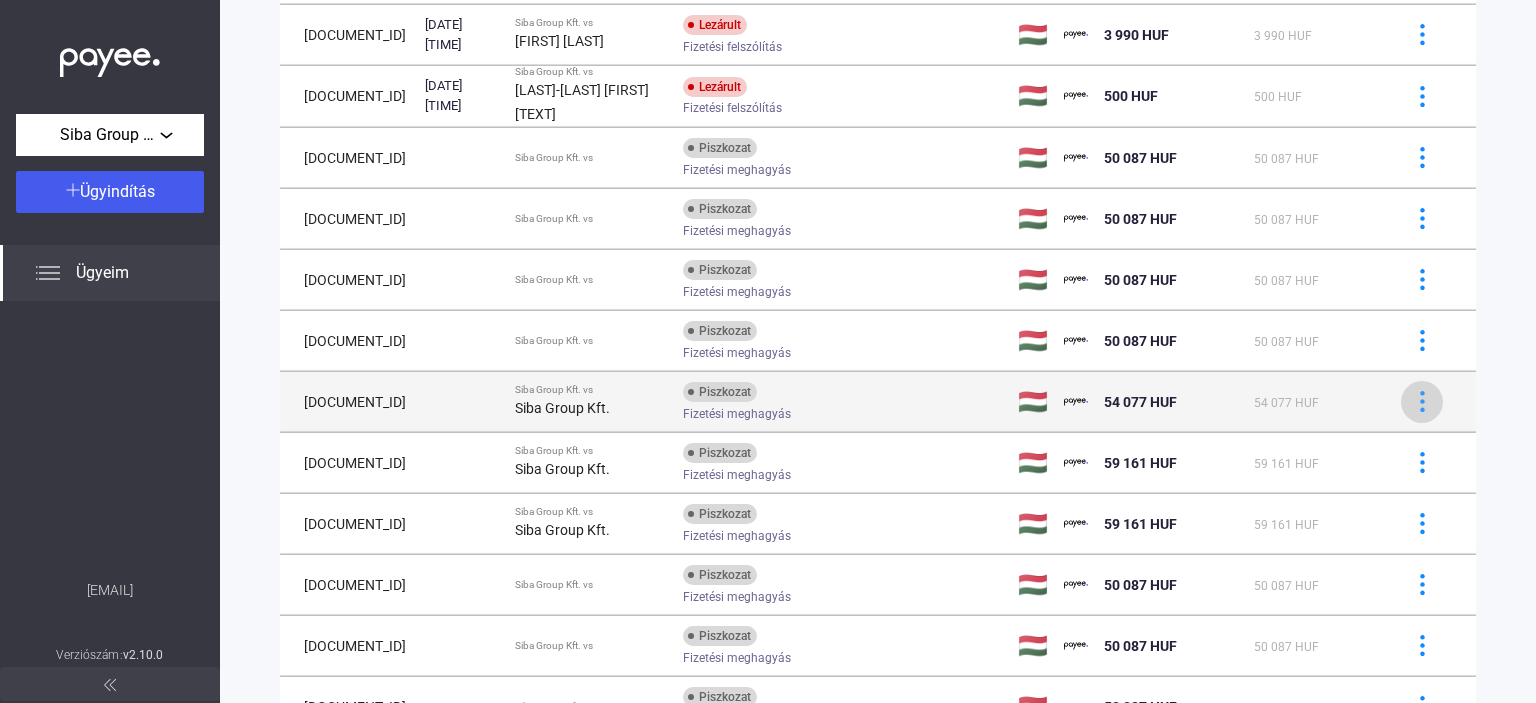 click at bounding box center [1422, 401] 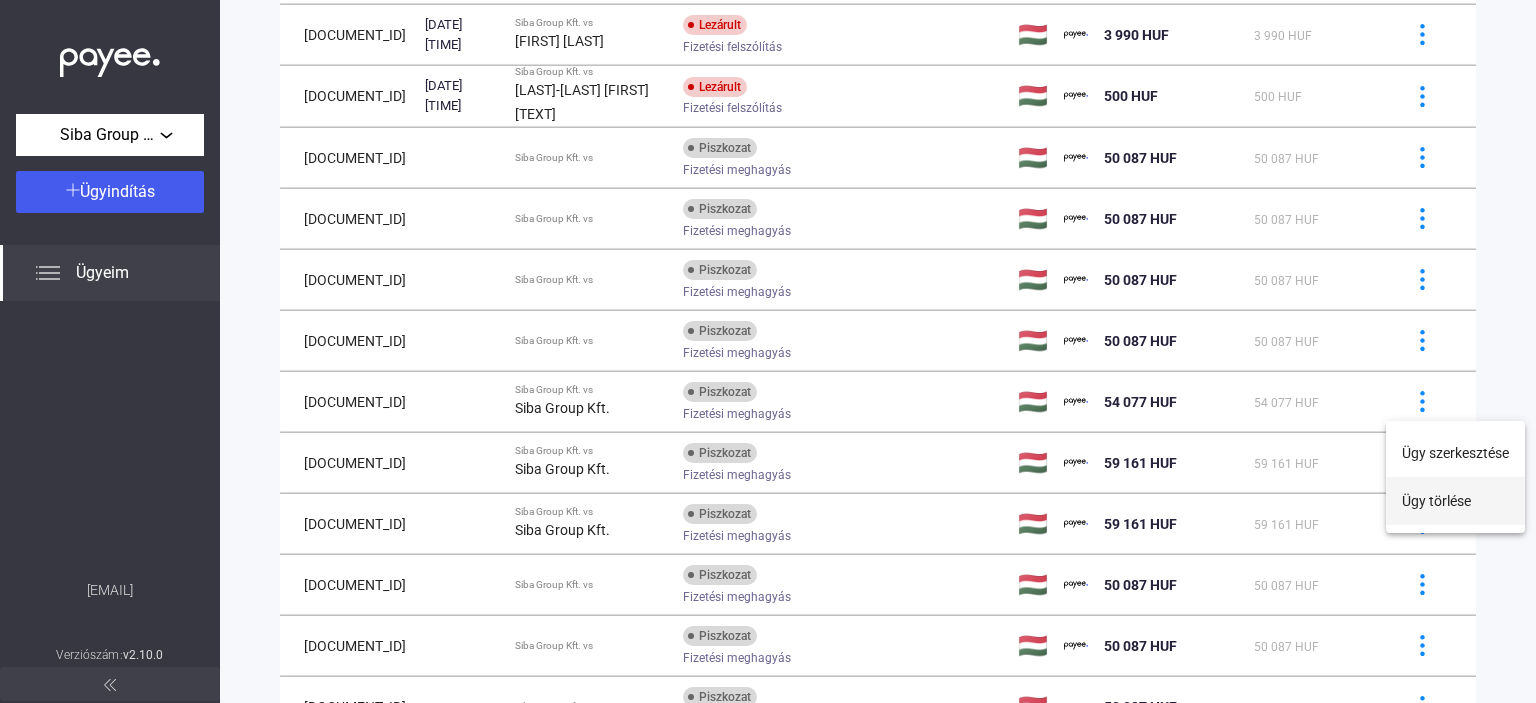 click on "Ügy törlése" at bounding box center [1455, 501] 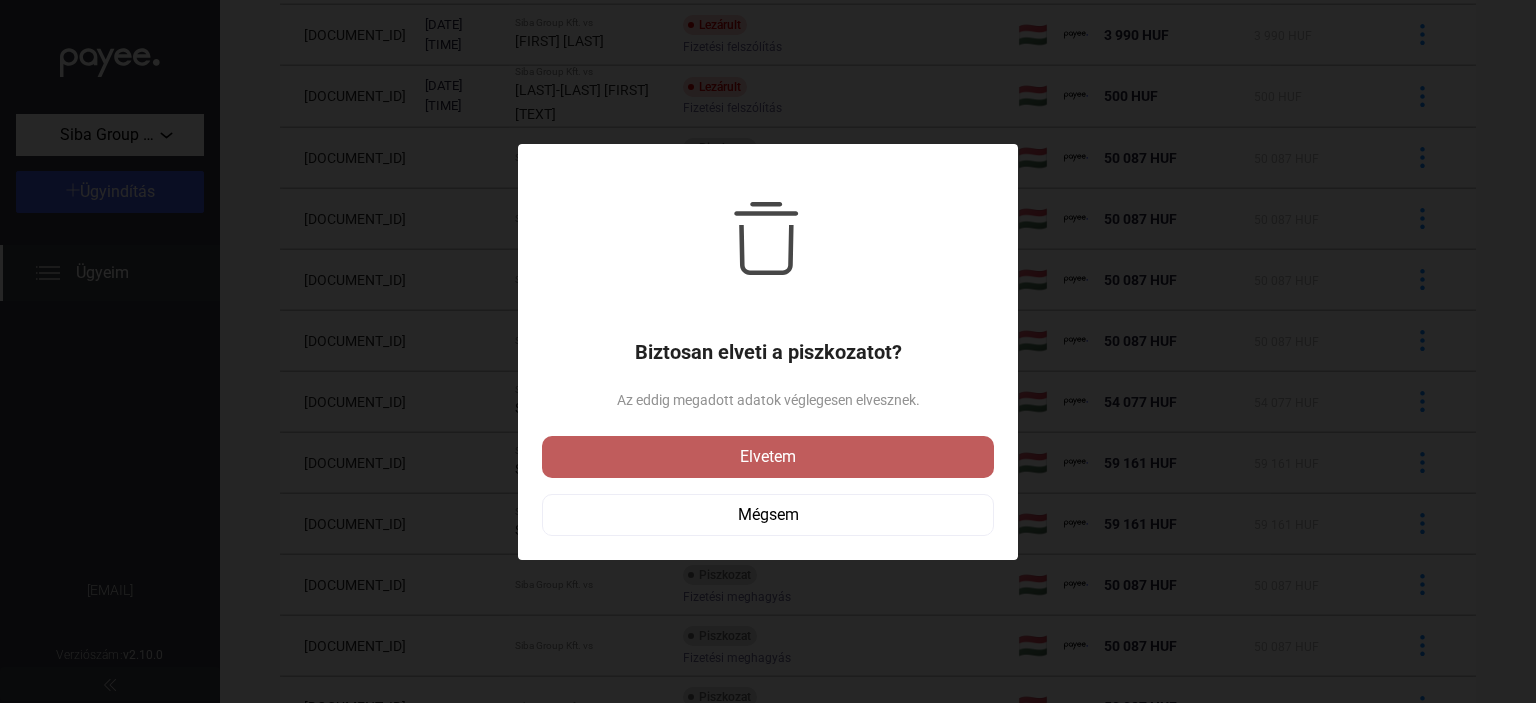 click on "Elvetem" at bounding box center (768, 457) 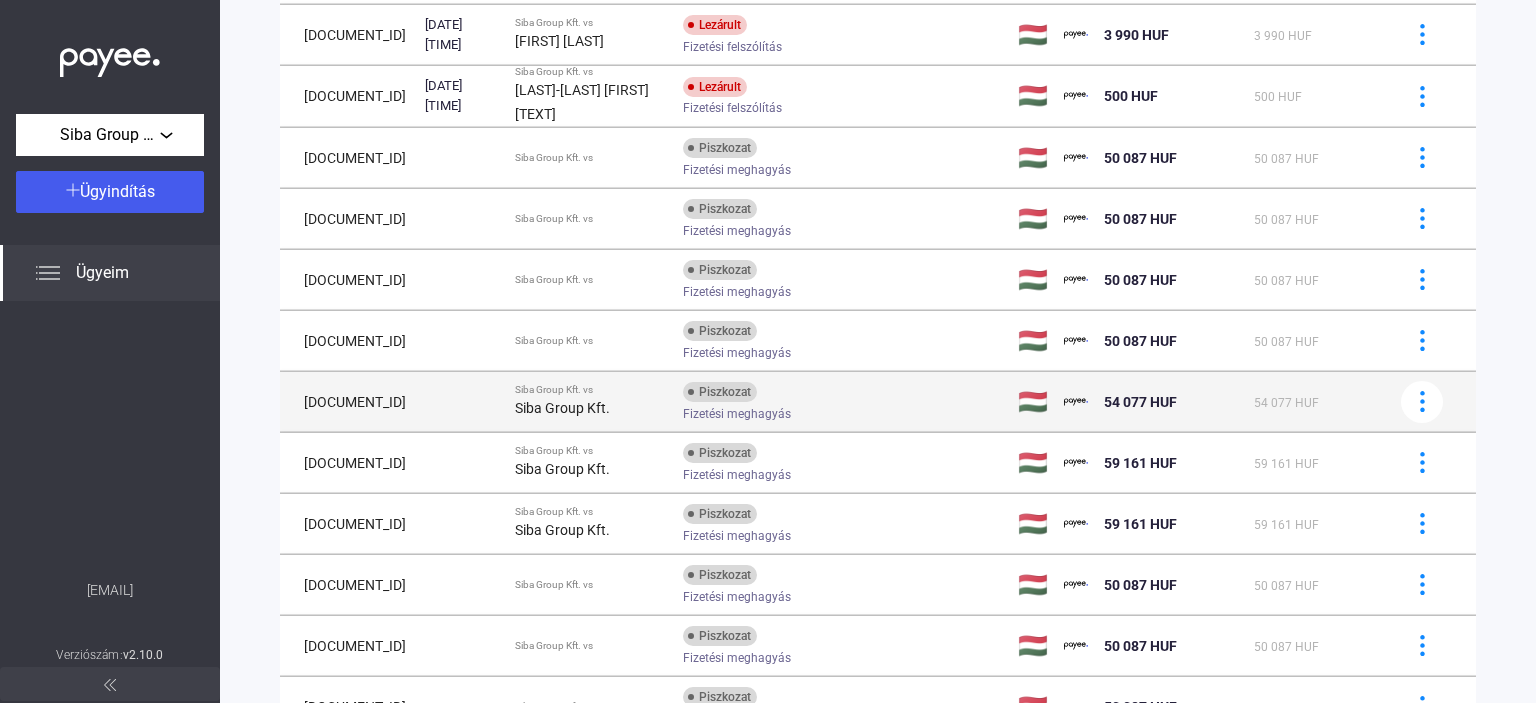 click at bounding box center (1430, 402) 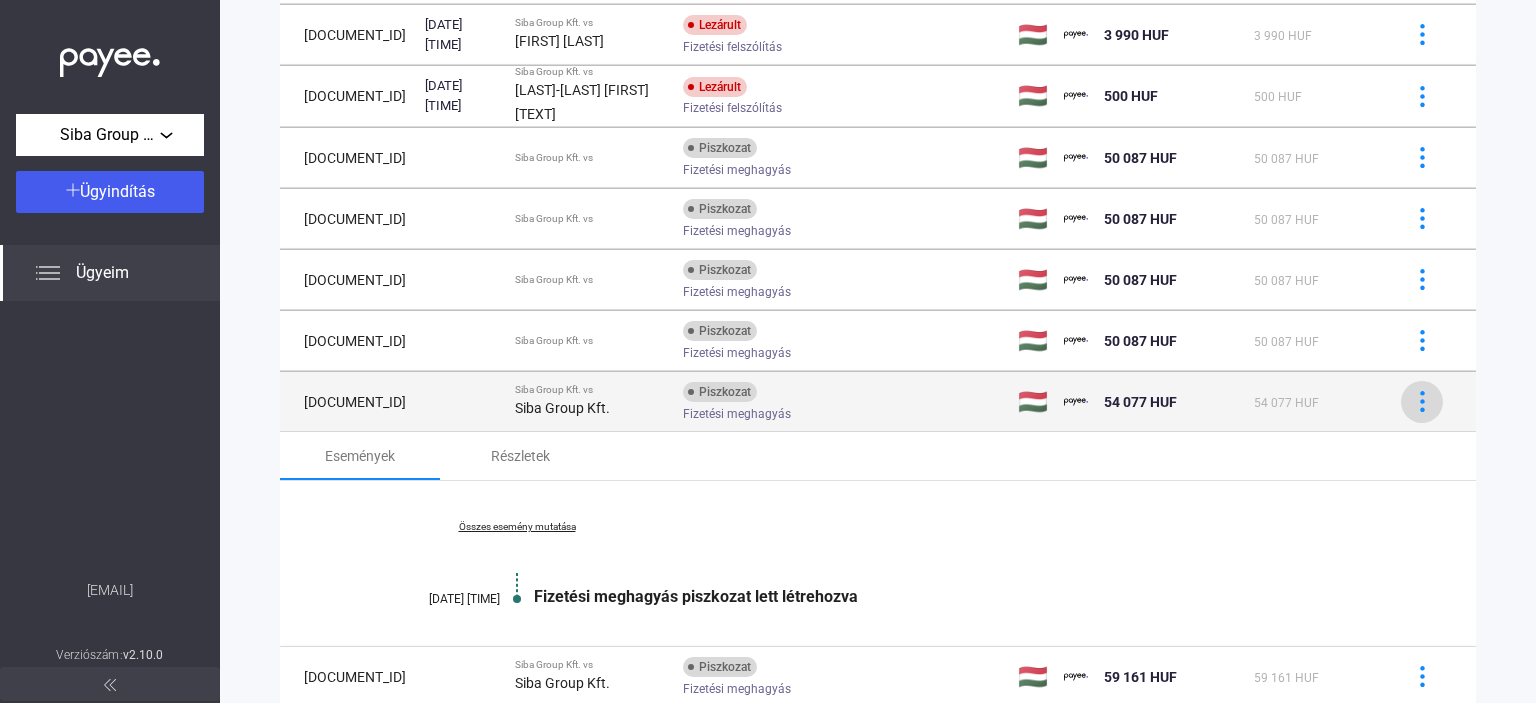 click at bounding box center (1422, 401) 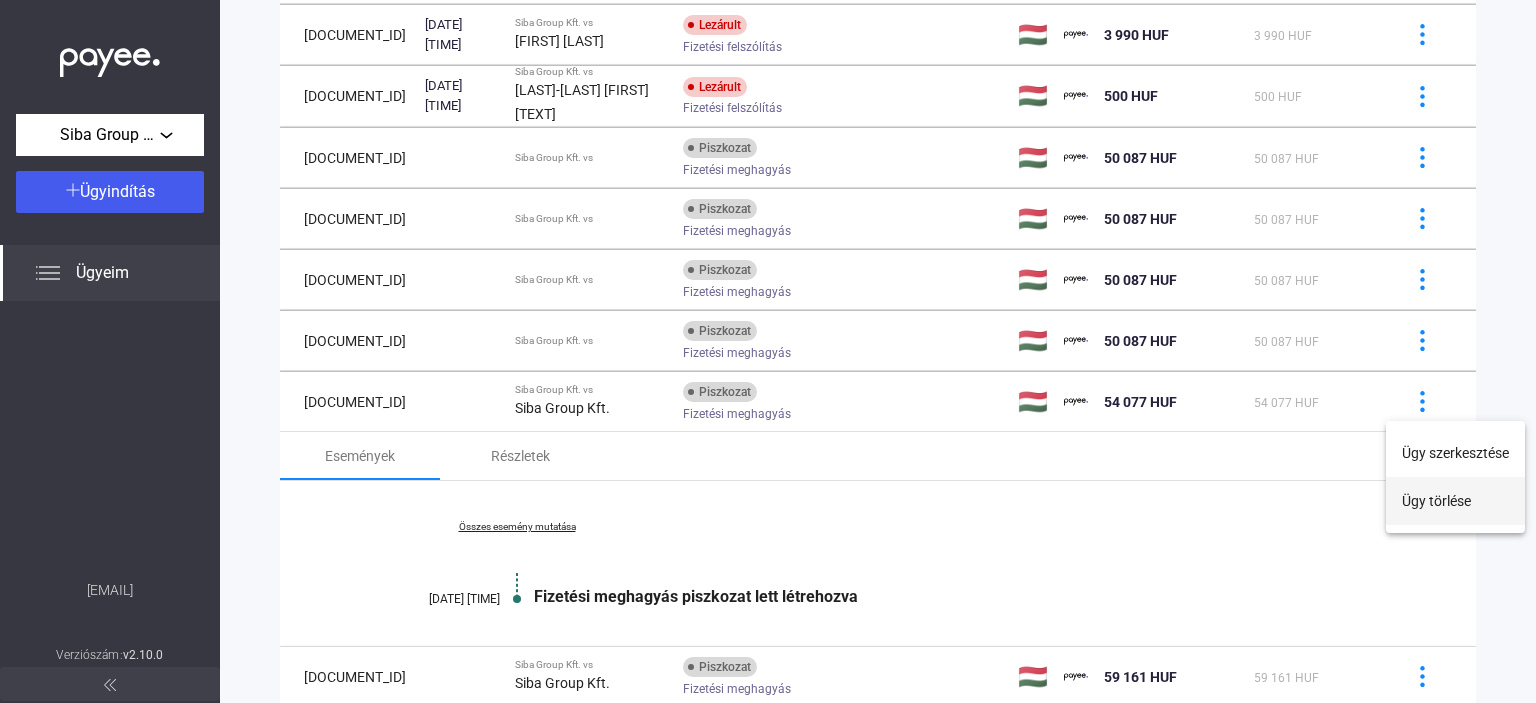 click on "Ügy törlése" at bounding box center (1455, 501) 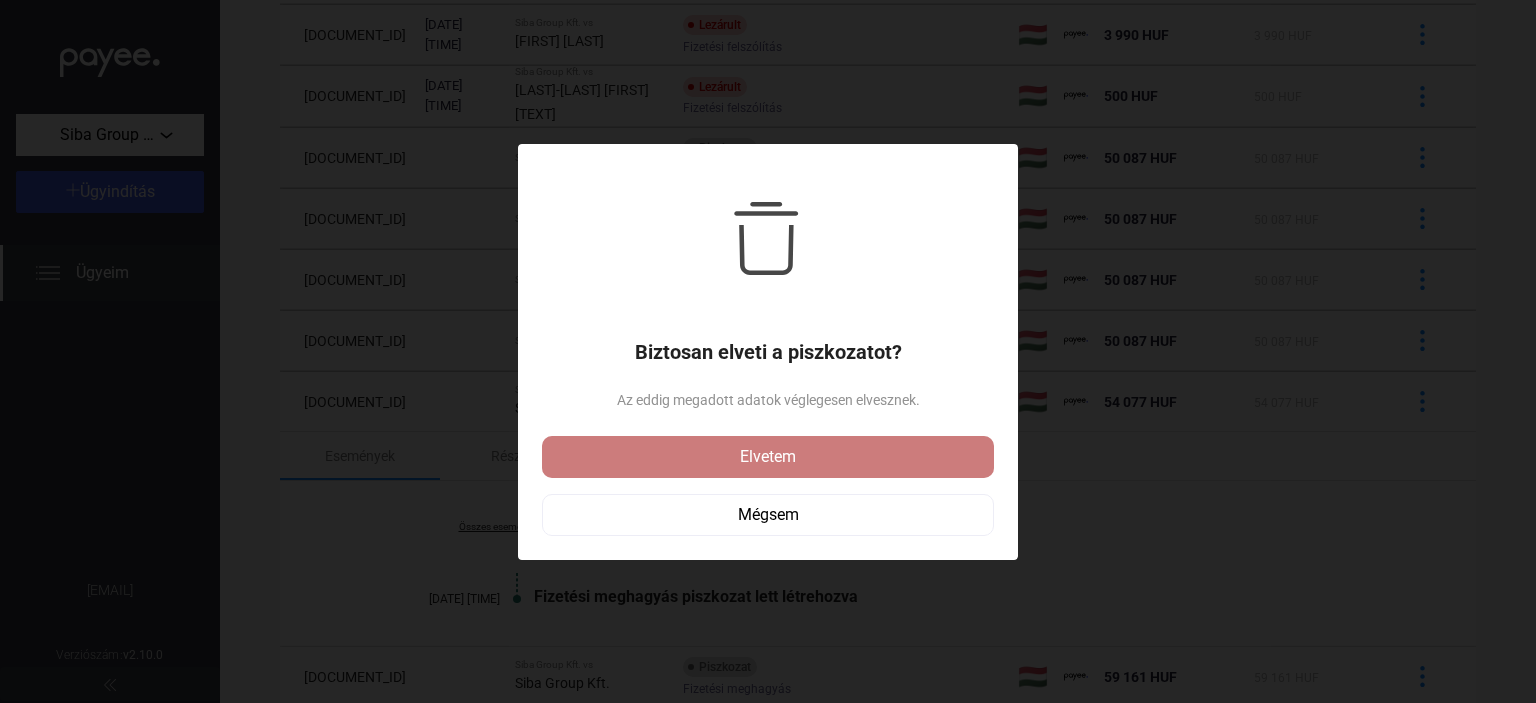 click on "Elvetem" at bounding box center (768, 457) 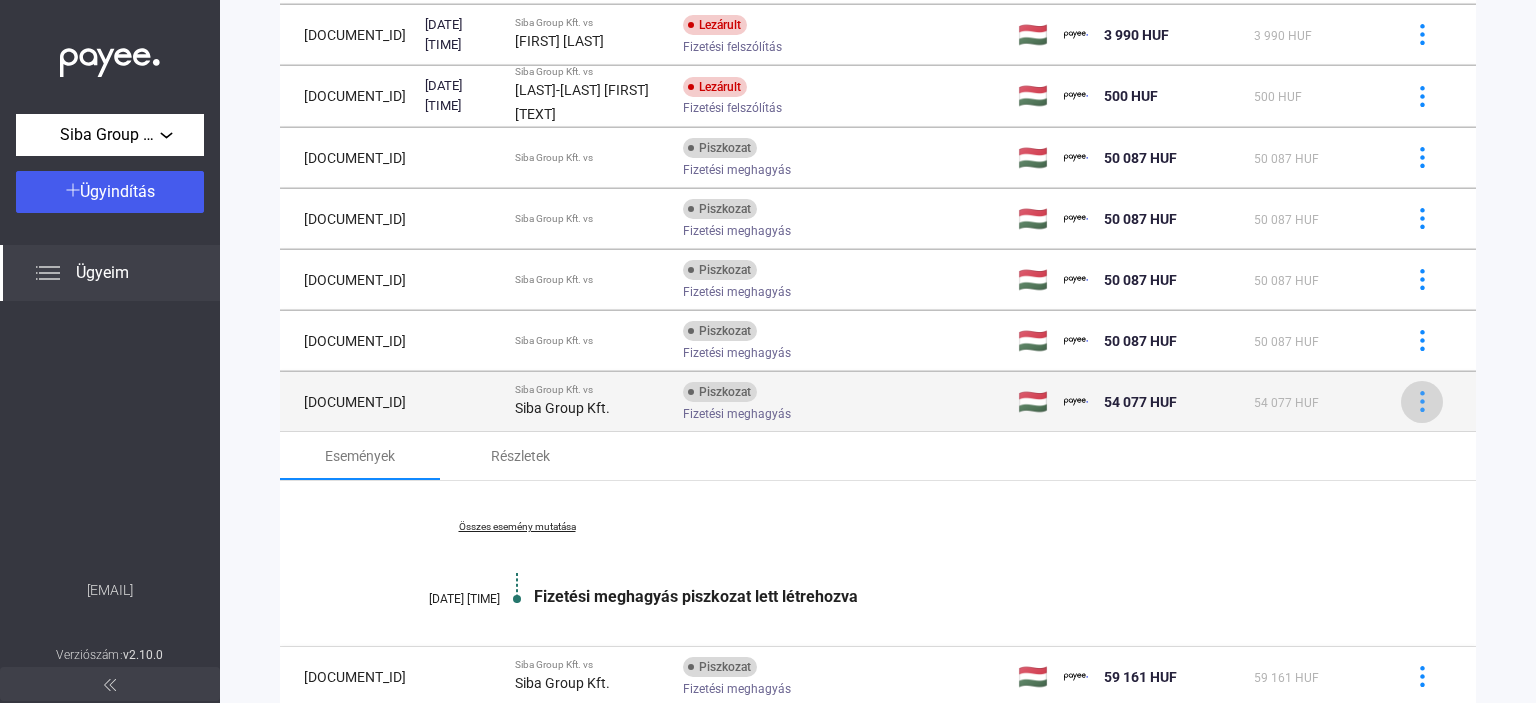 click at bounding box center (1422, 402) 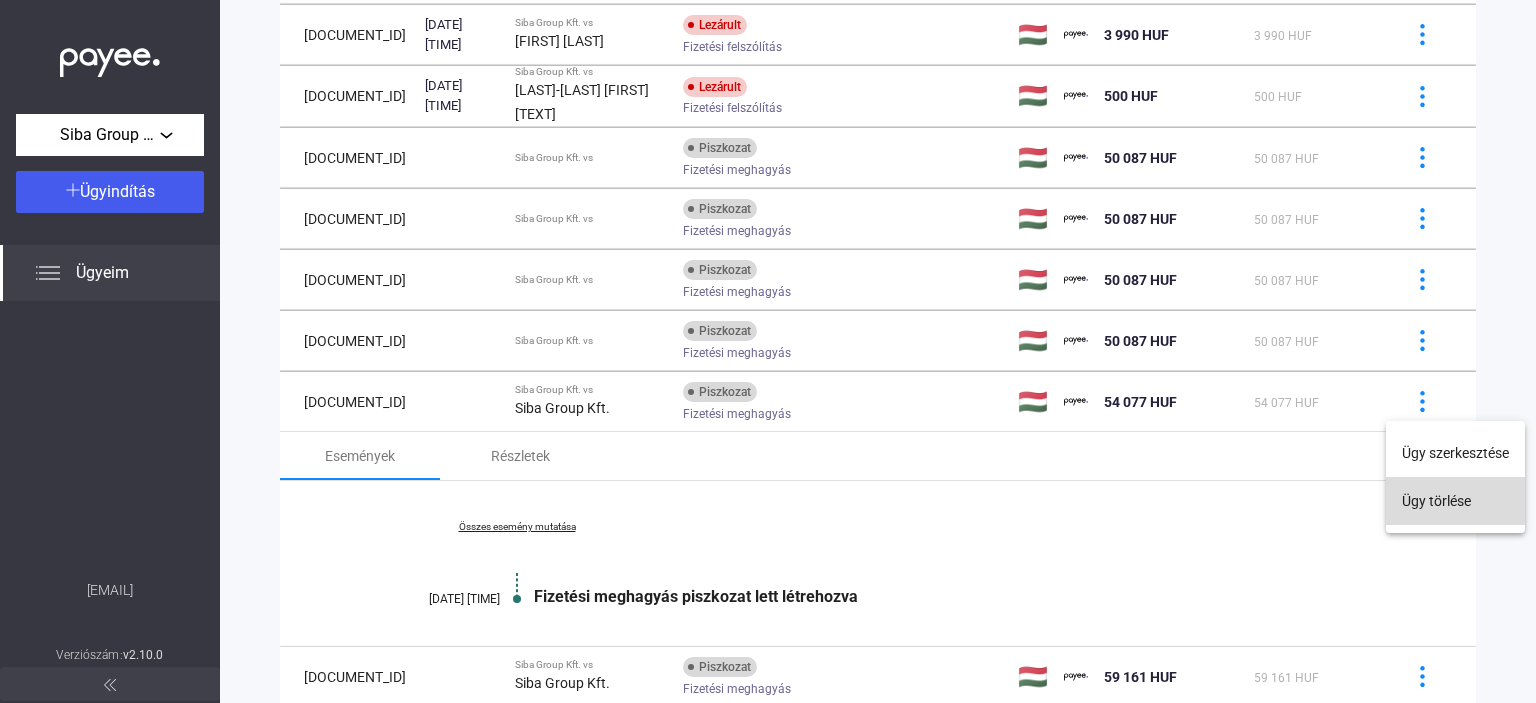 click on "Ügy törlése" at bounding box center [1455, 501] 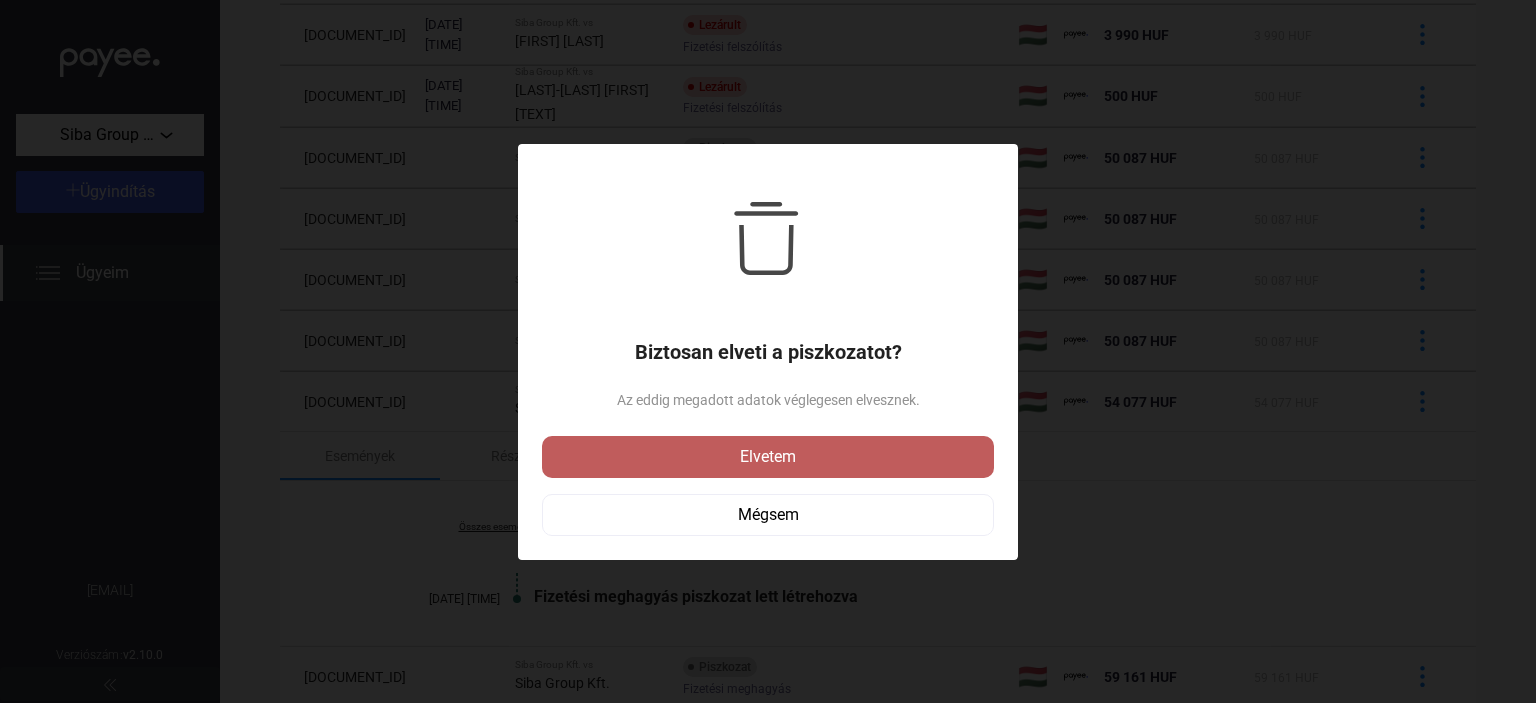 click on "Elvetem" at bounding box center [768, 457] 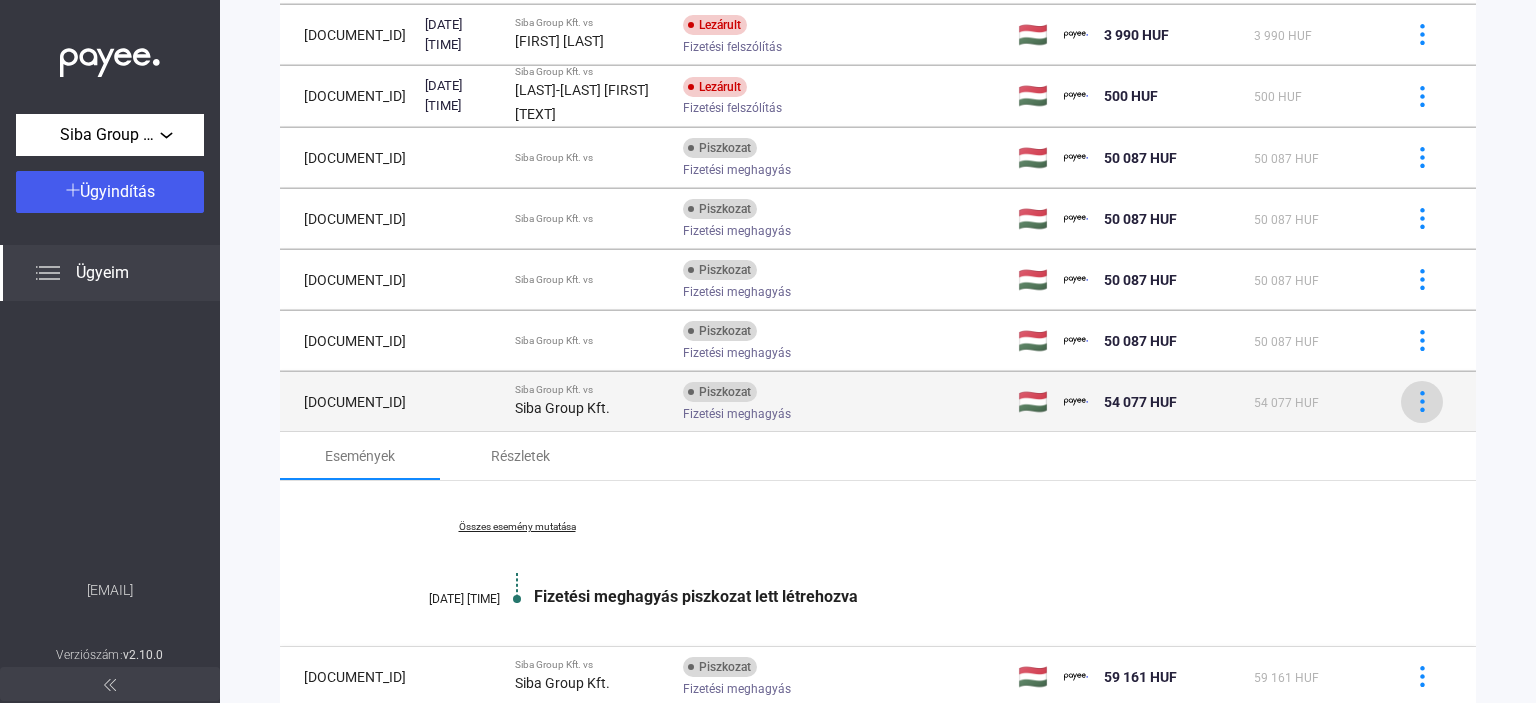 click at bounding box center [1422, 401] 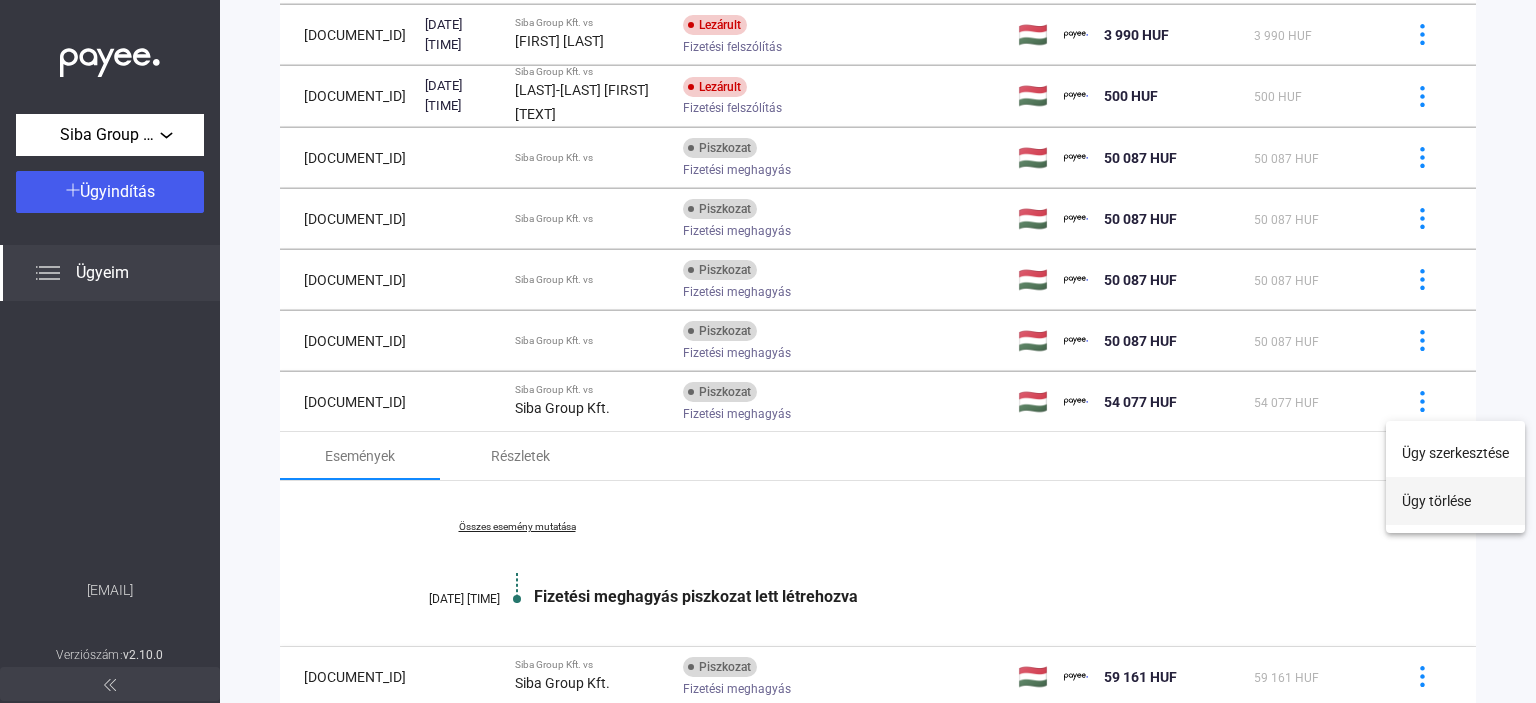 click on "Ügy törlése" at bounding box center (1455, 501) 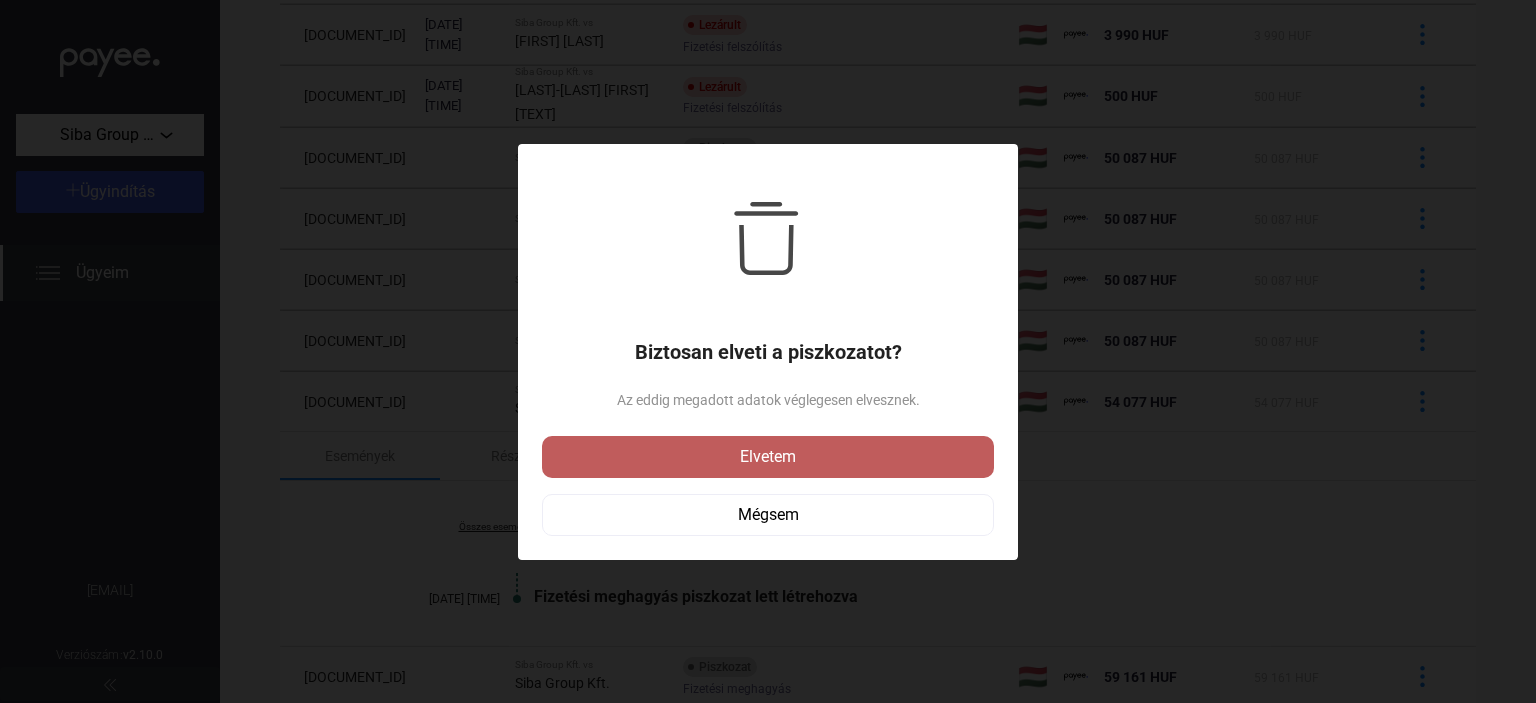 click on "Elvetem" at bounding box center (768, 457) 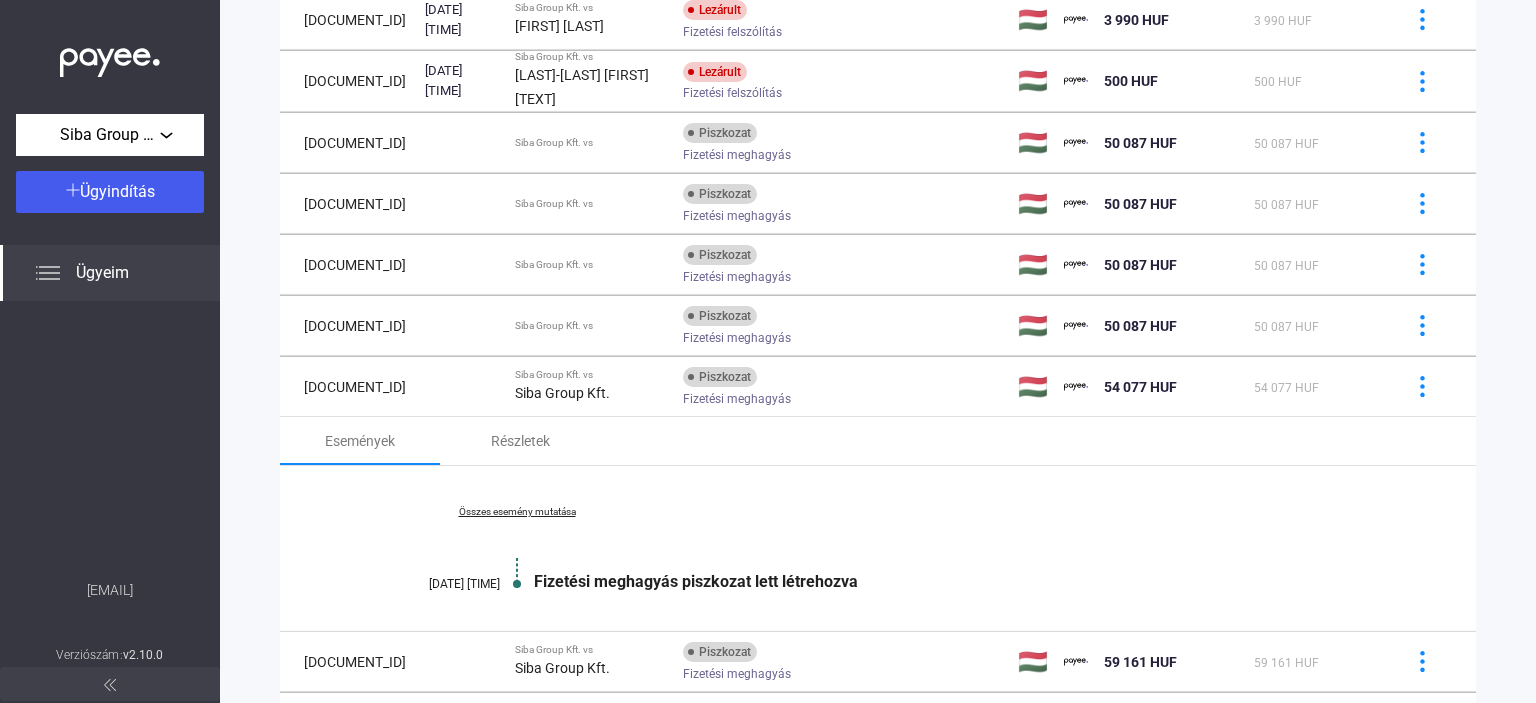 scroll, scrollTop: 305, scrollLeft: 0, axis: vertical 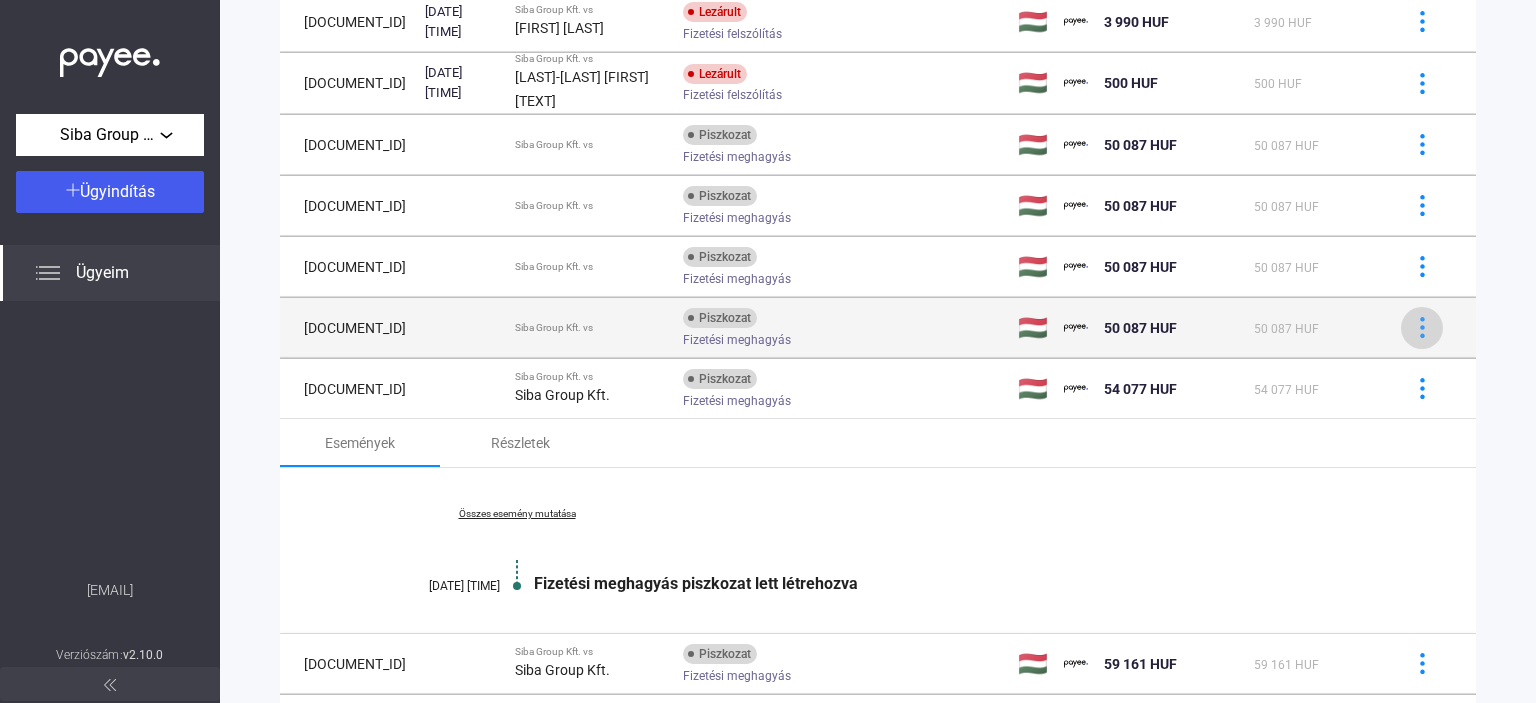 click at bounding box center [1422, 327] 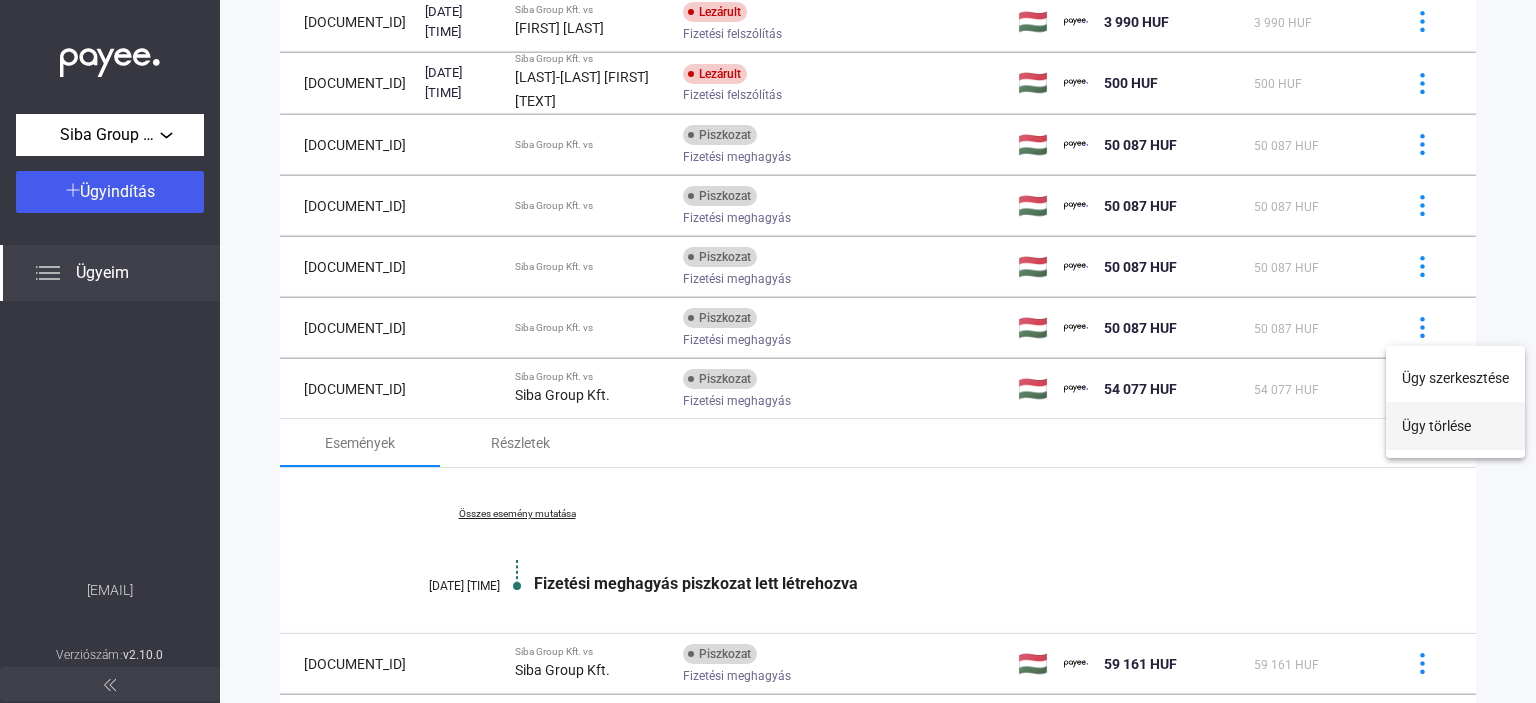click on "Ügy törlése" at bounding box center (1455, 426) 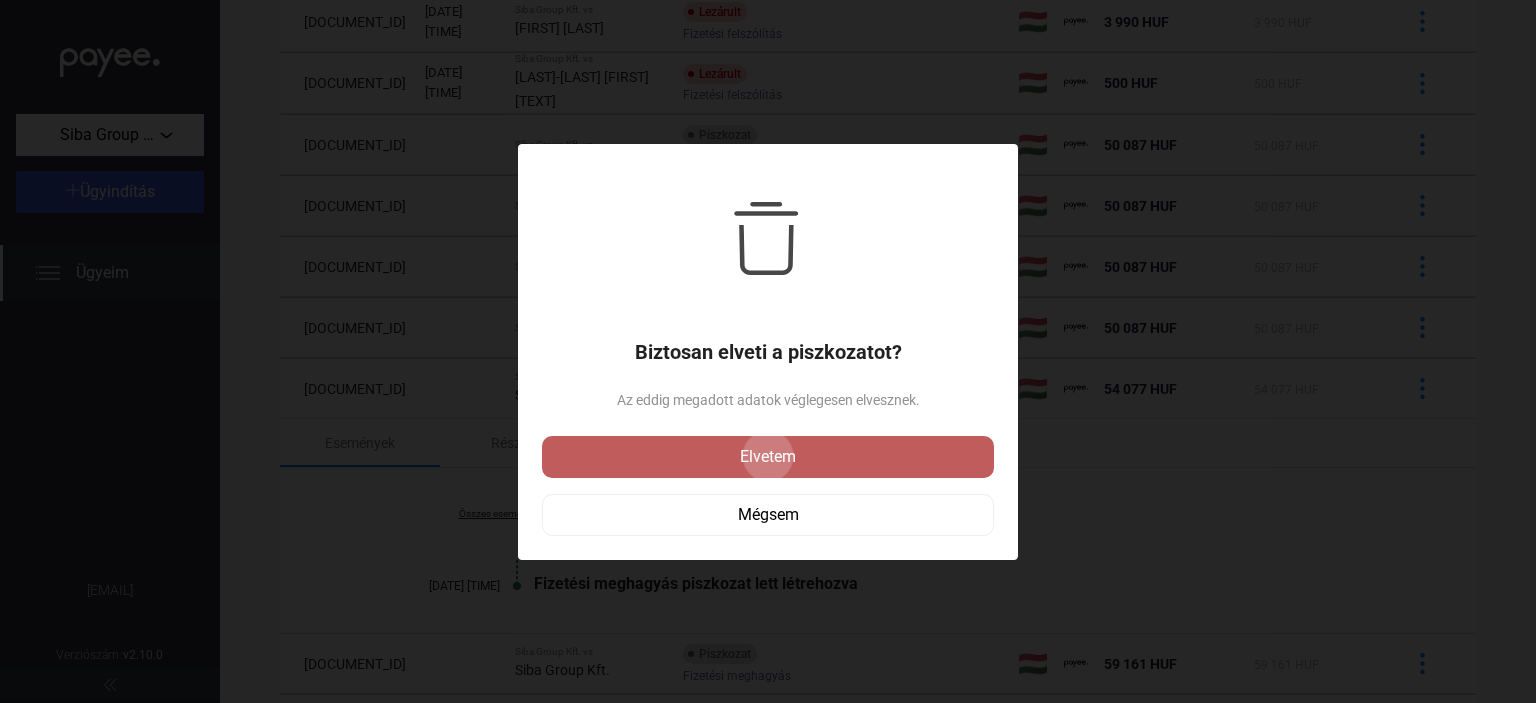 click on "Elvetem" at bounding box center [768, 457] 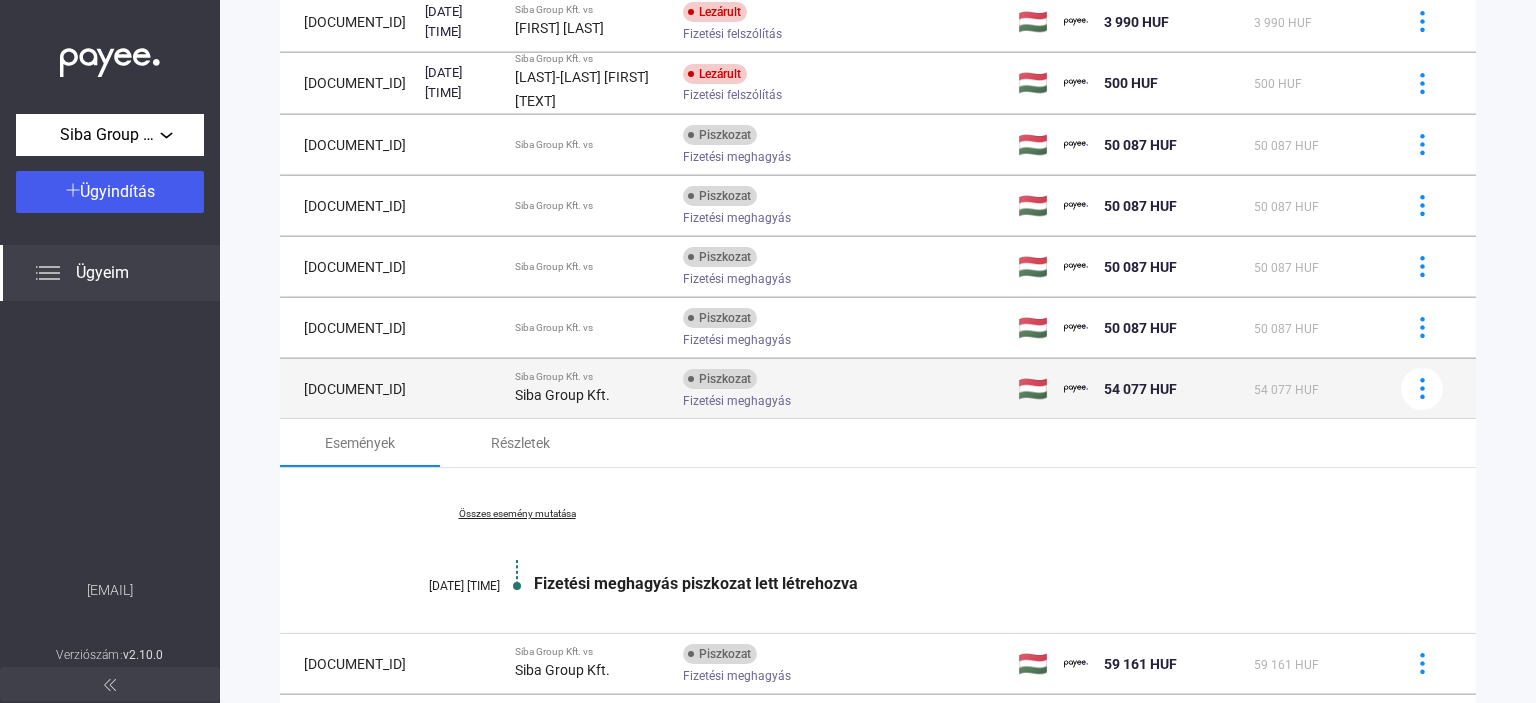 click on "Fizetési meghagyás" at bounding box center (842, 400) 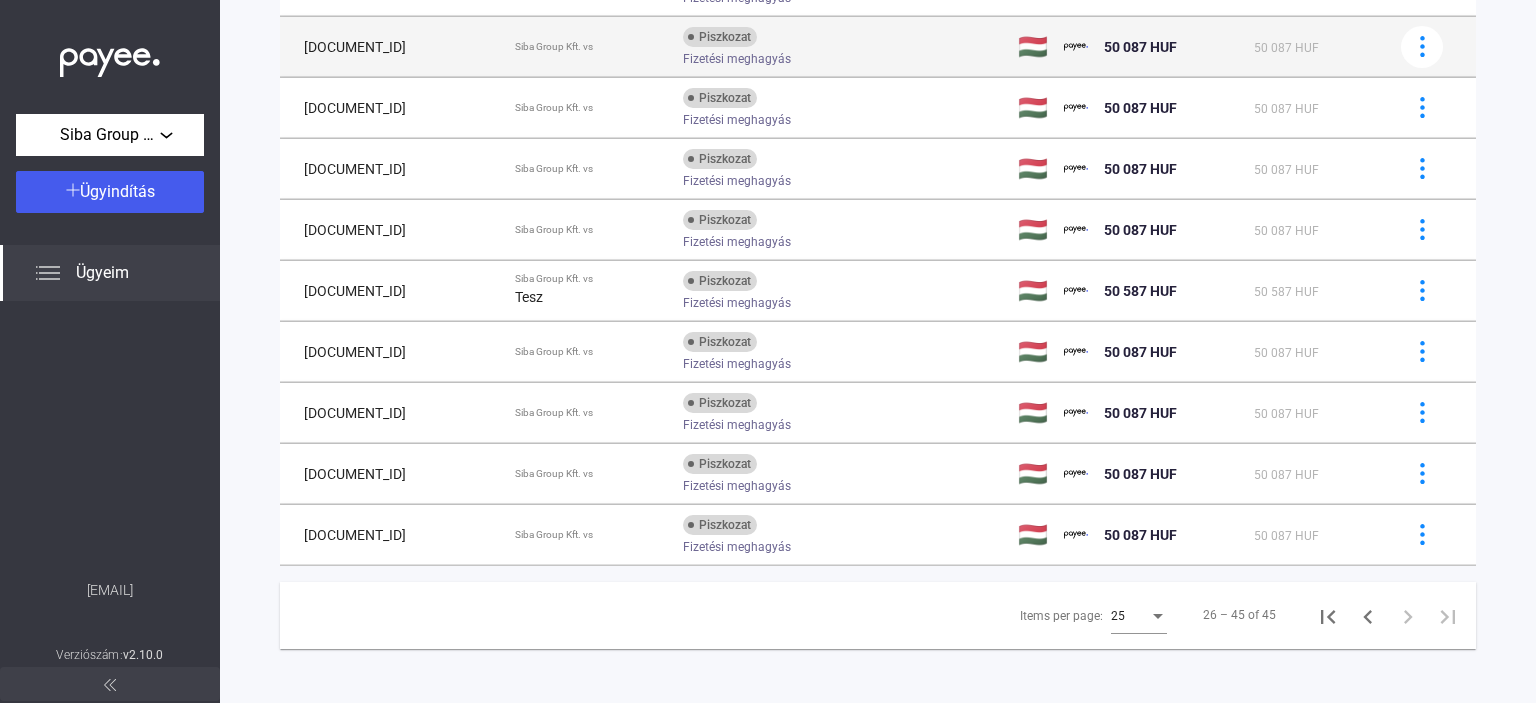 scroll, scrollTop: 892, scrollLeft: 0, axis: vertical 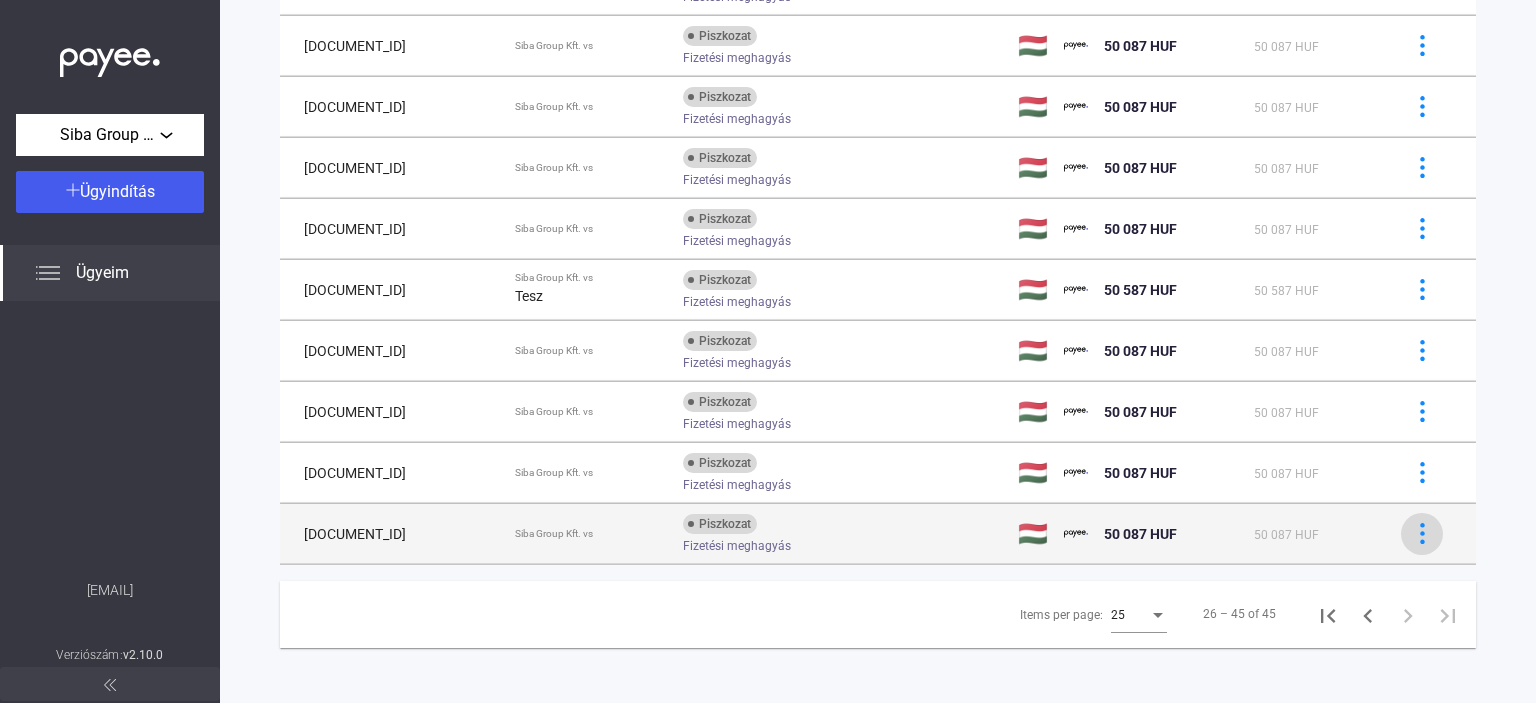 click at bounding box center (1422, 533) 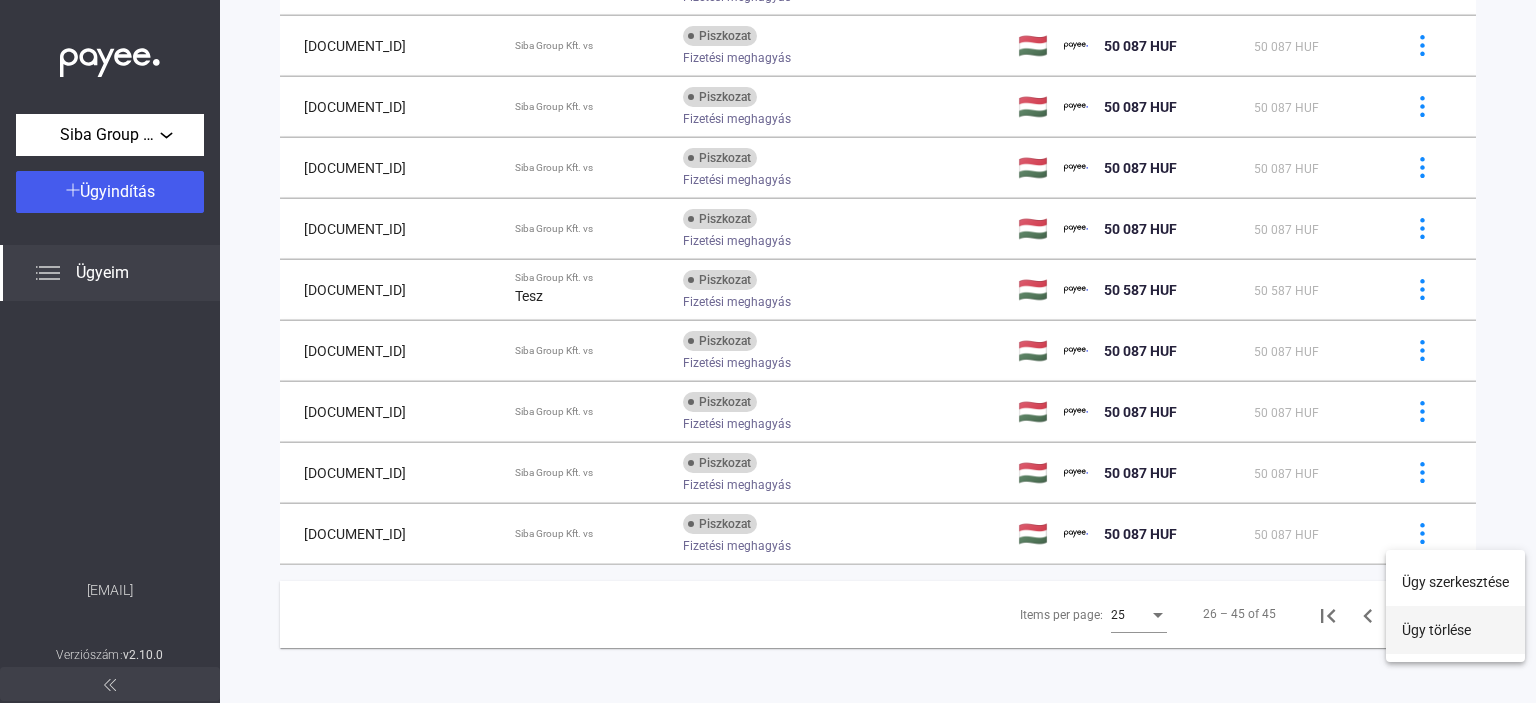click on "Ügy törlése" at bounding box center (1455, 630) 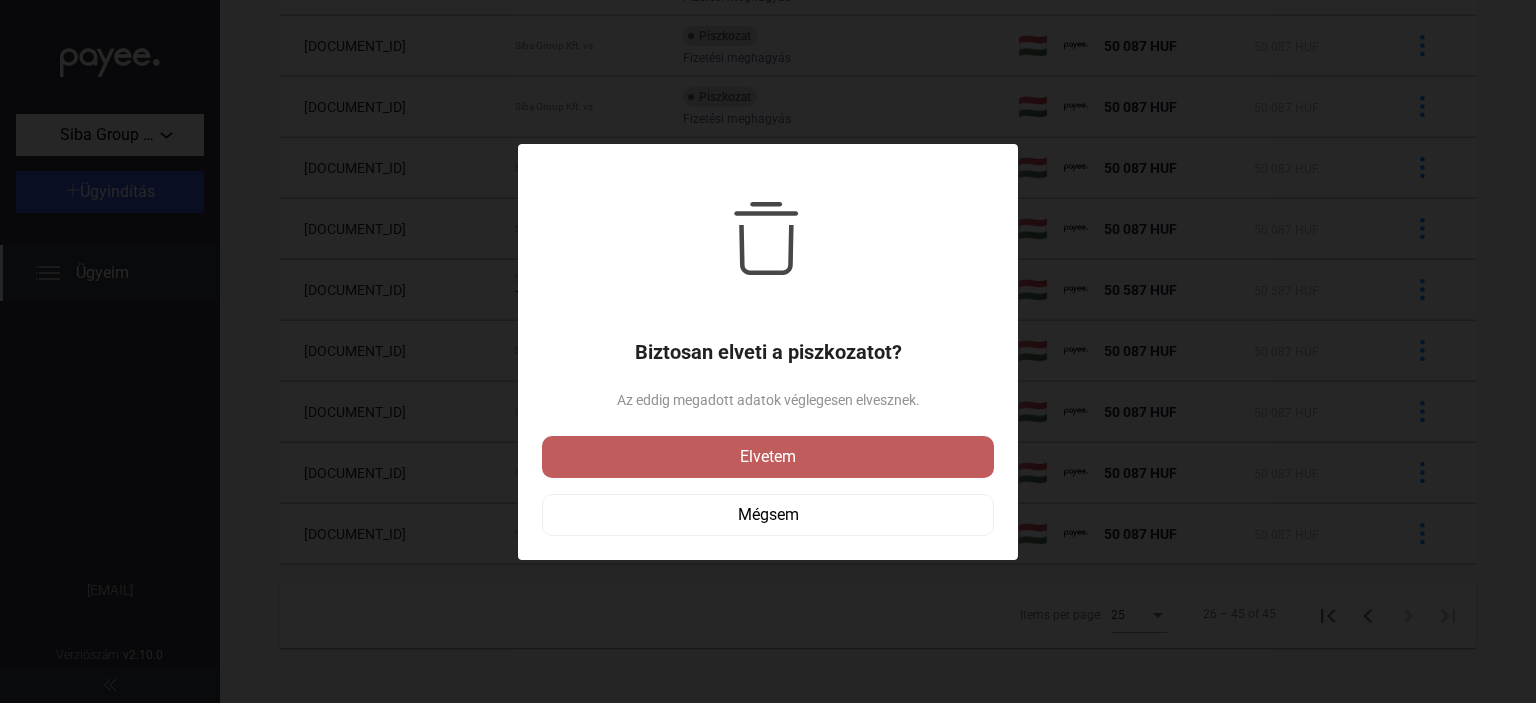 click on "Elvetem" at bounding box center (768, 457) 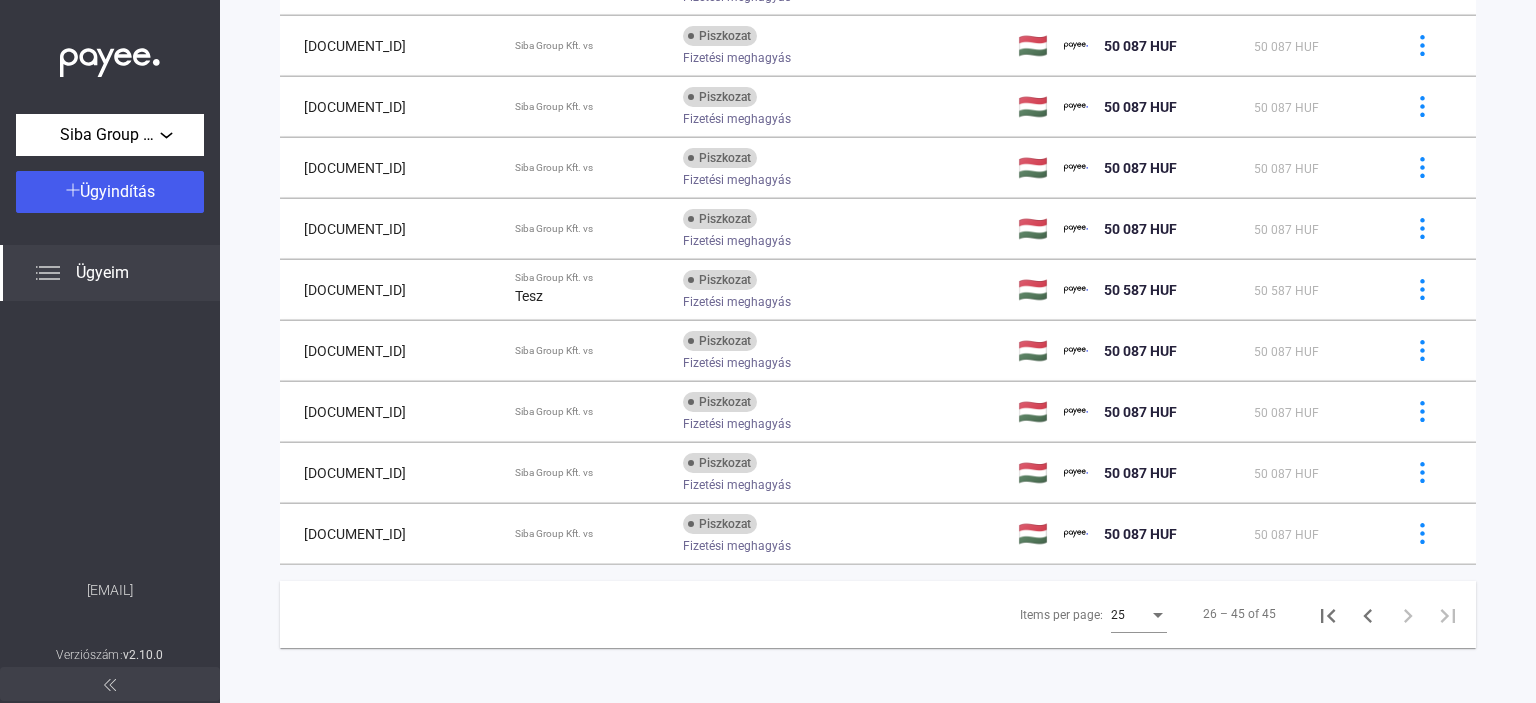 click on "Ügyeim" 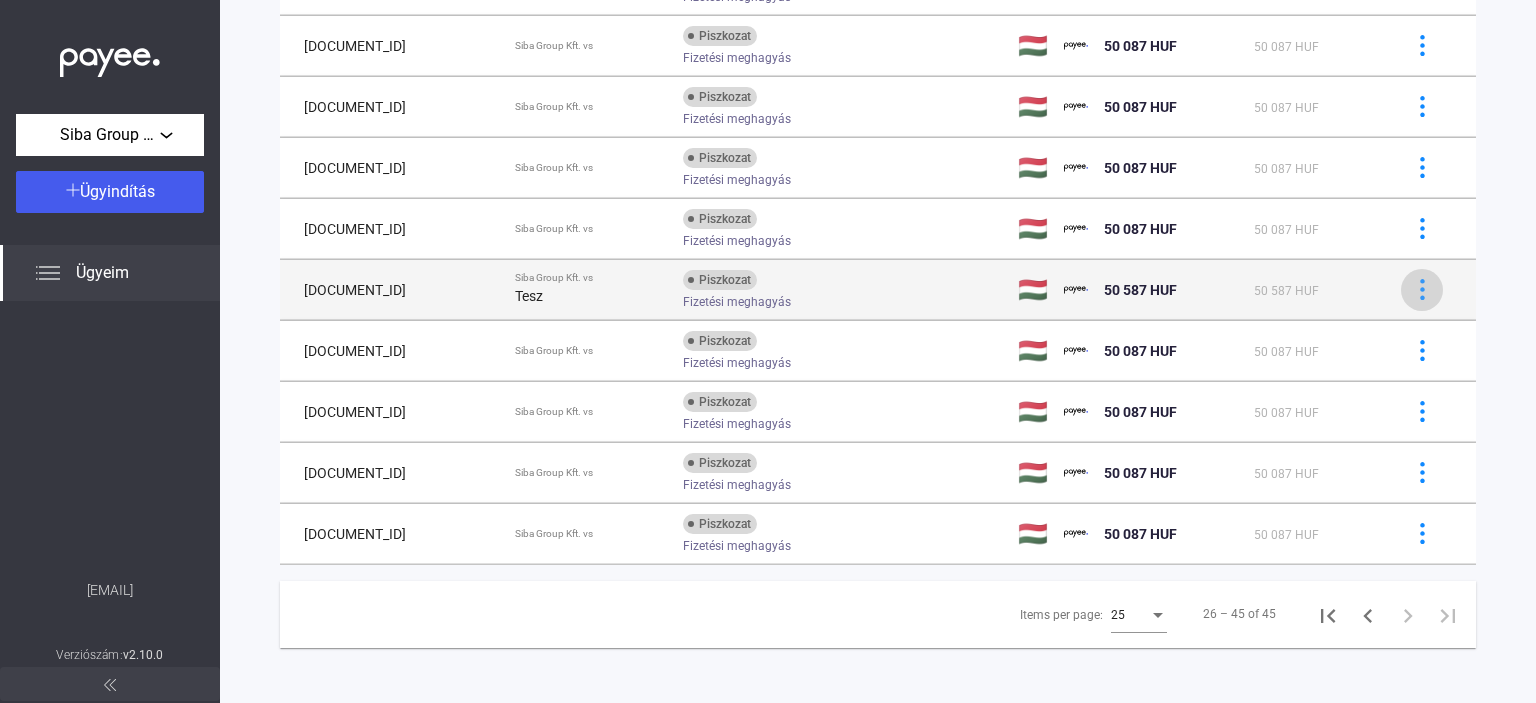 click at bounding box center (1422, 289) 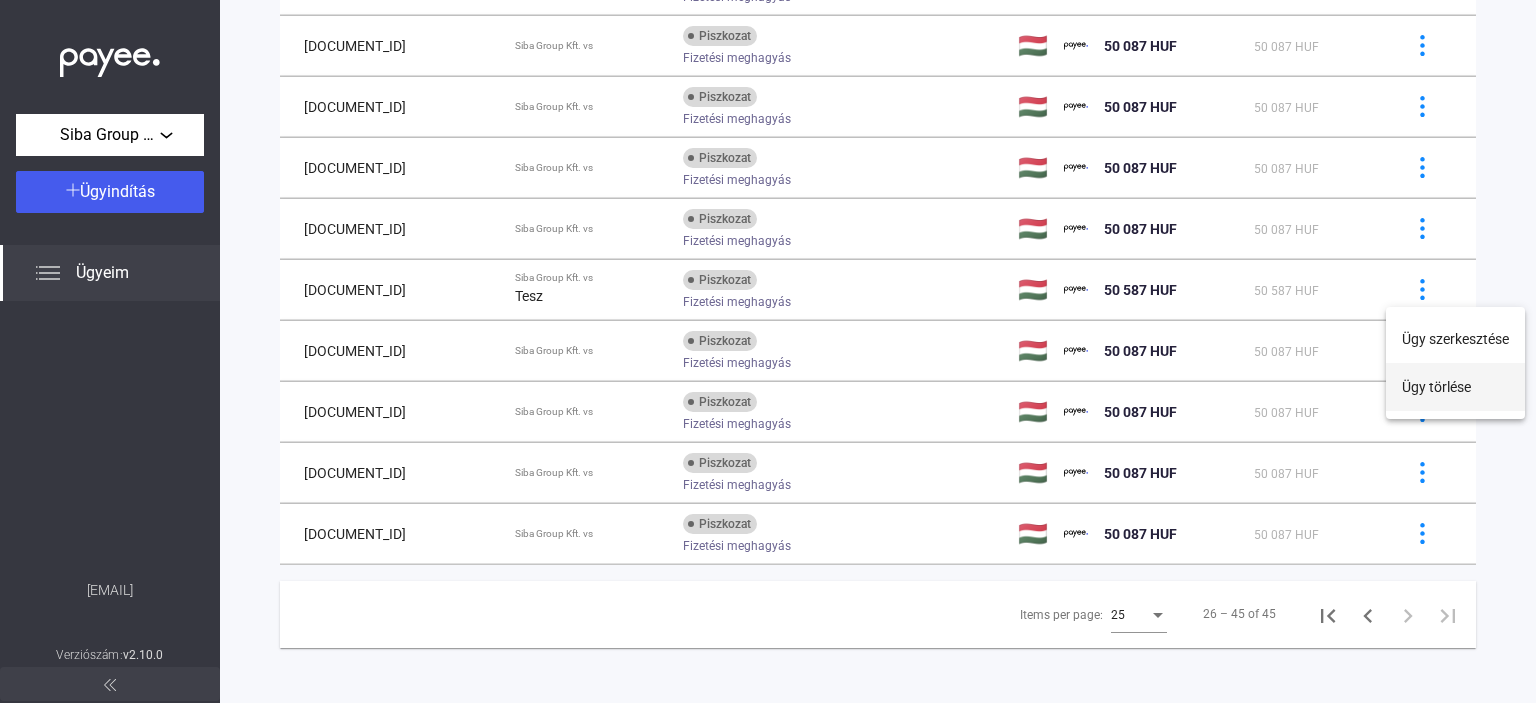 click on "Ügy törlése" at bounding box center [1455, 387] 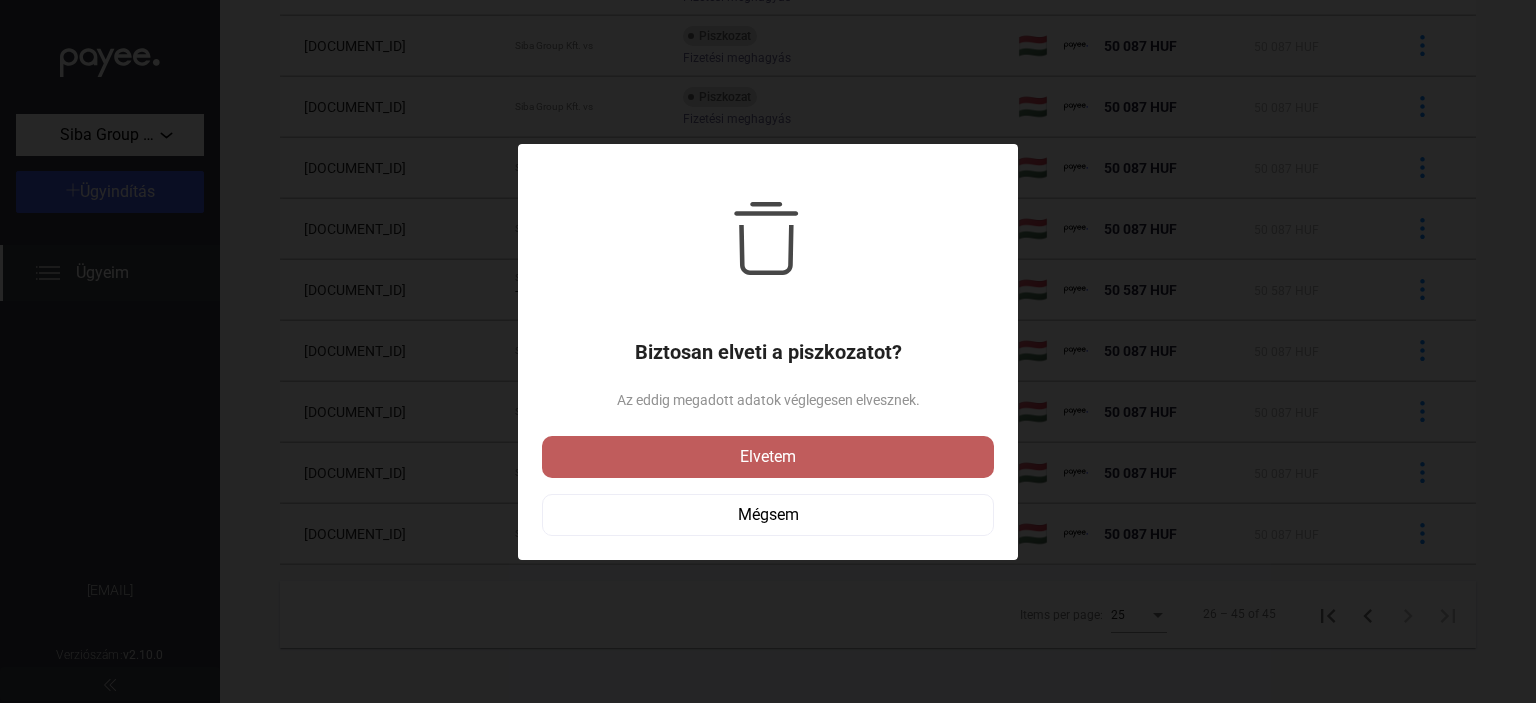 click on "Elvetem" at bounding box center [768, 457] 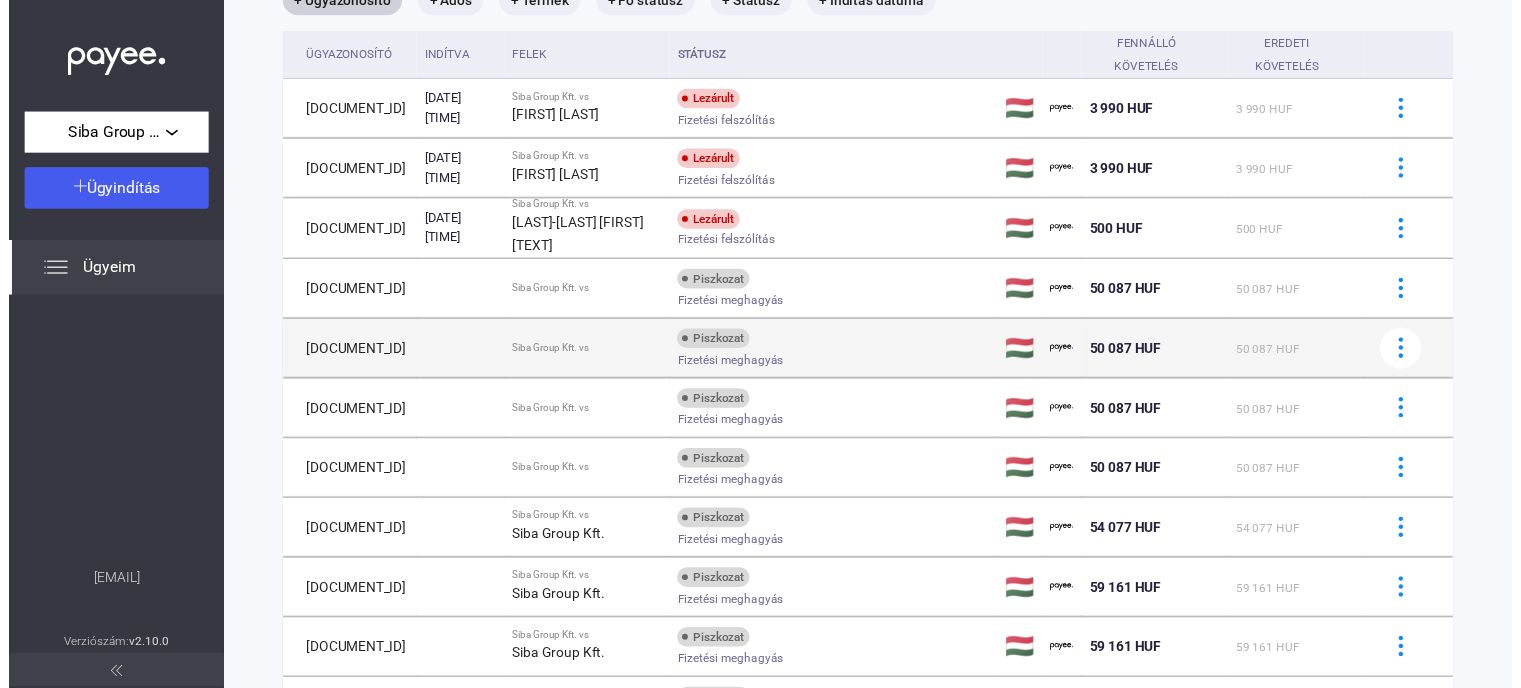 scroll, scrollTop: 92, scrollLeft: 0, axis: vertical 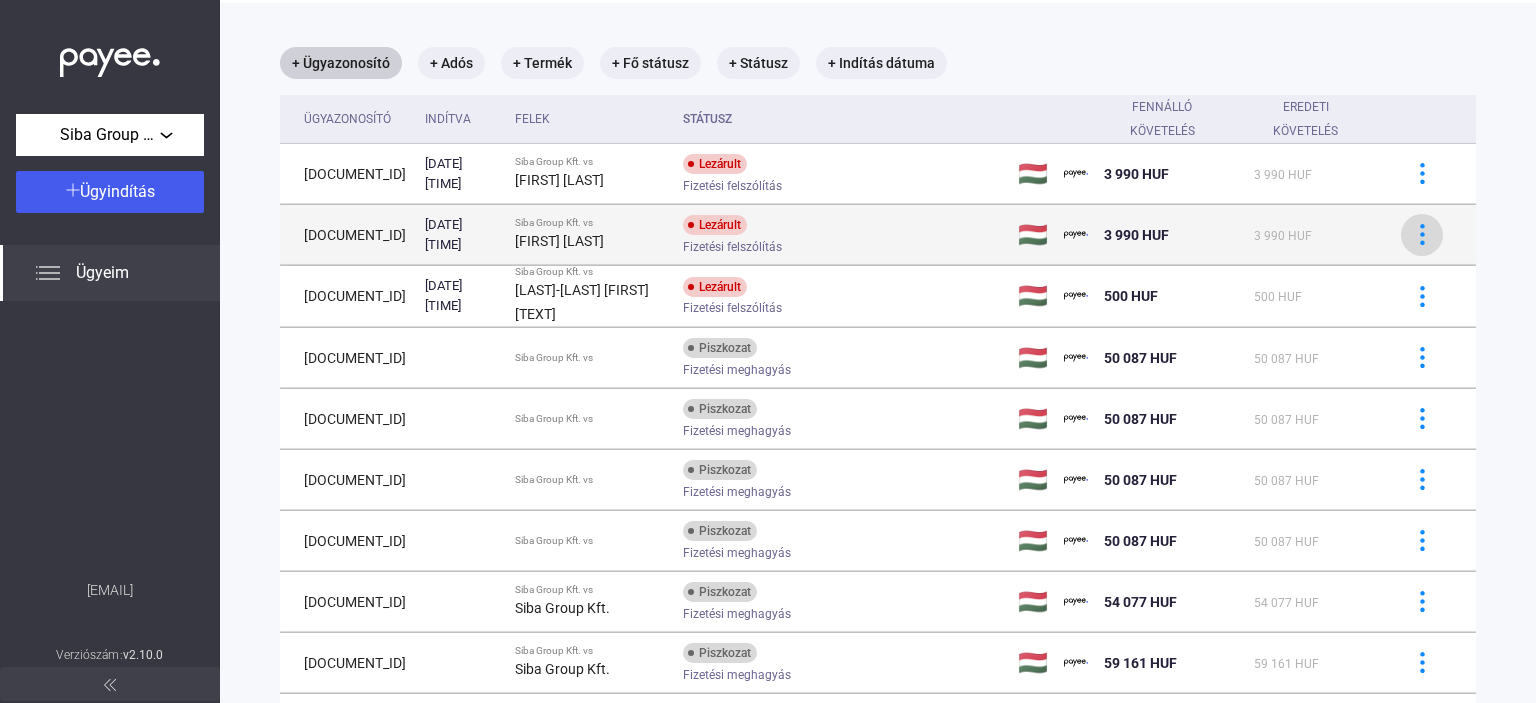 click at bounding box center [1422, 234] 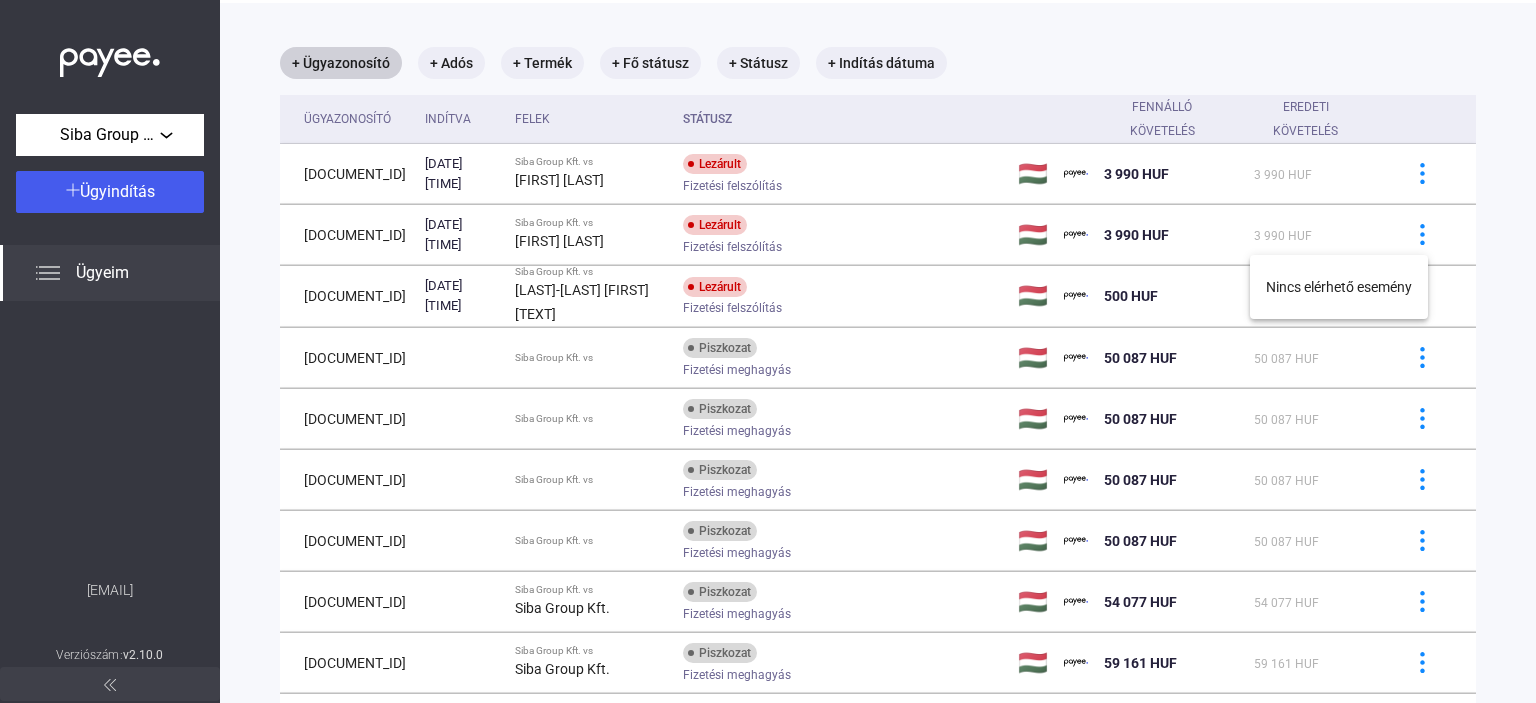 click at bounding box center [768, 351] 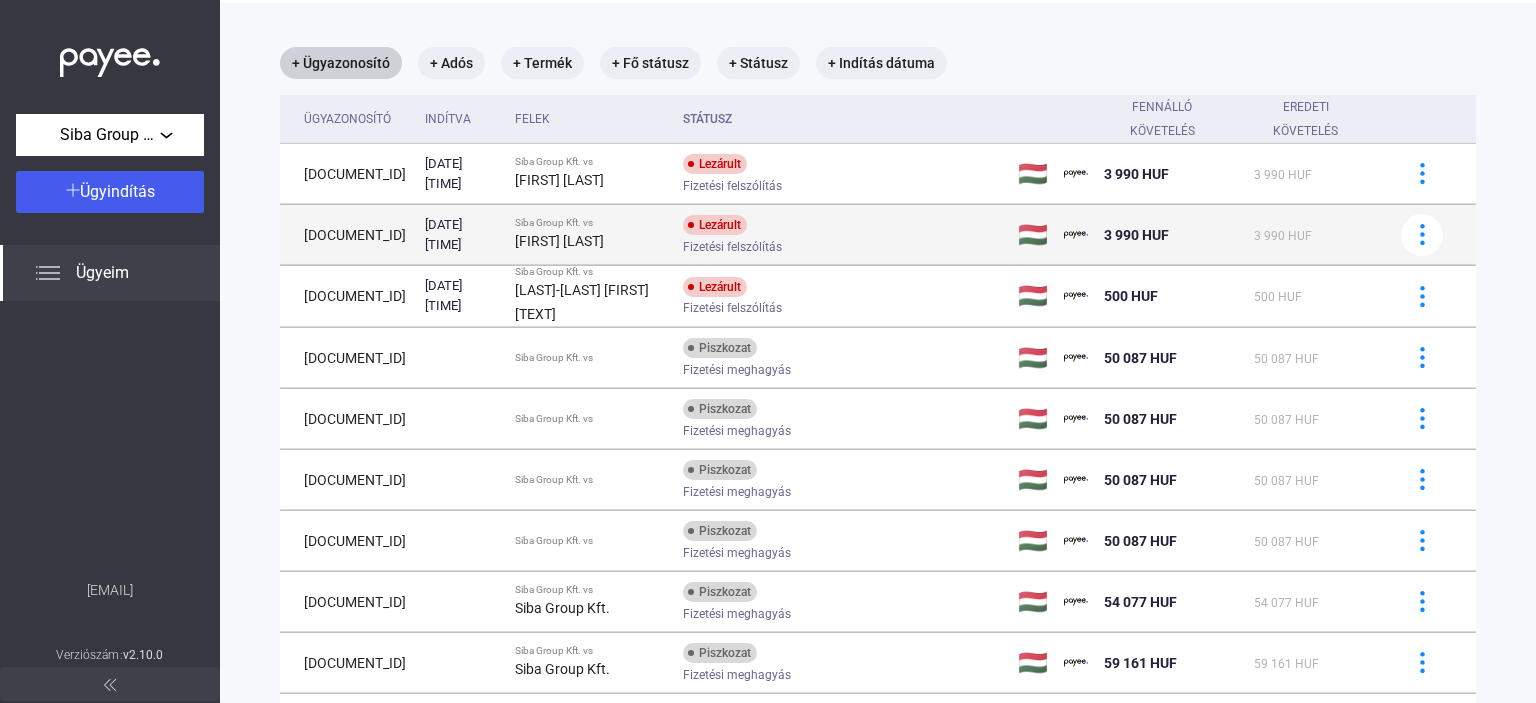 click on "[DOCUMENT_ID]" at bounding box center (348, 235) 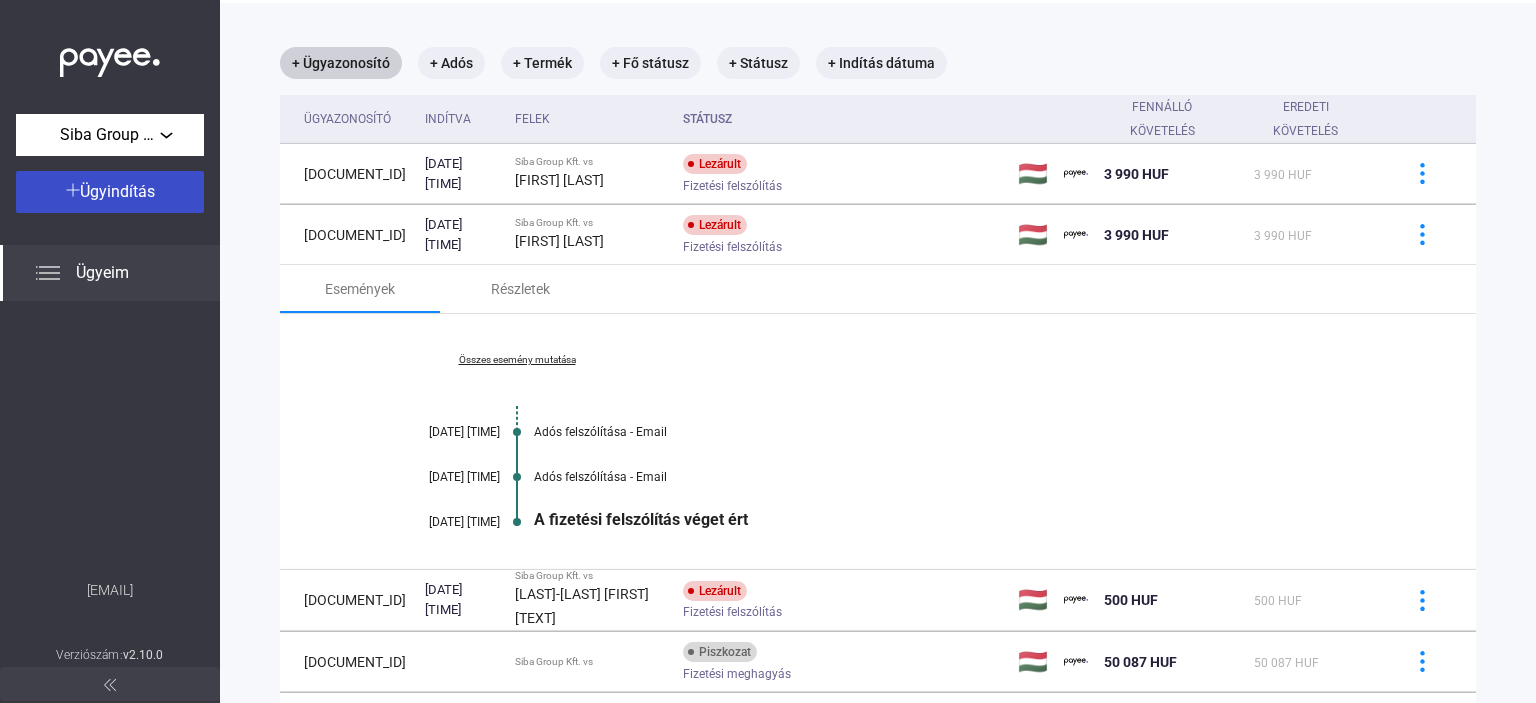 click on "Ügyindítás" 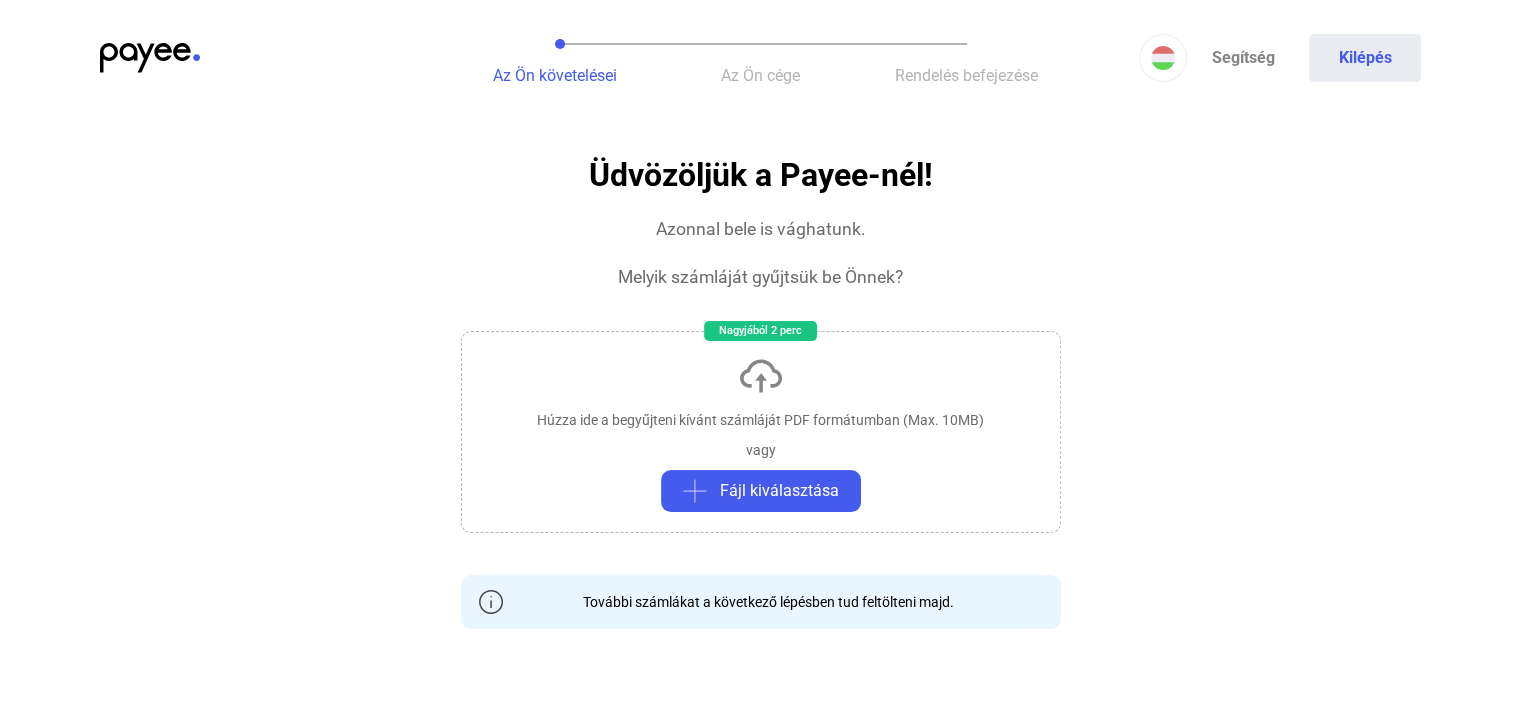 scroll, scrollTop: 200, scrollLeft: 0, axis: vertical 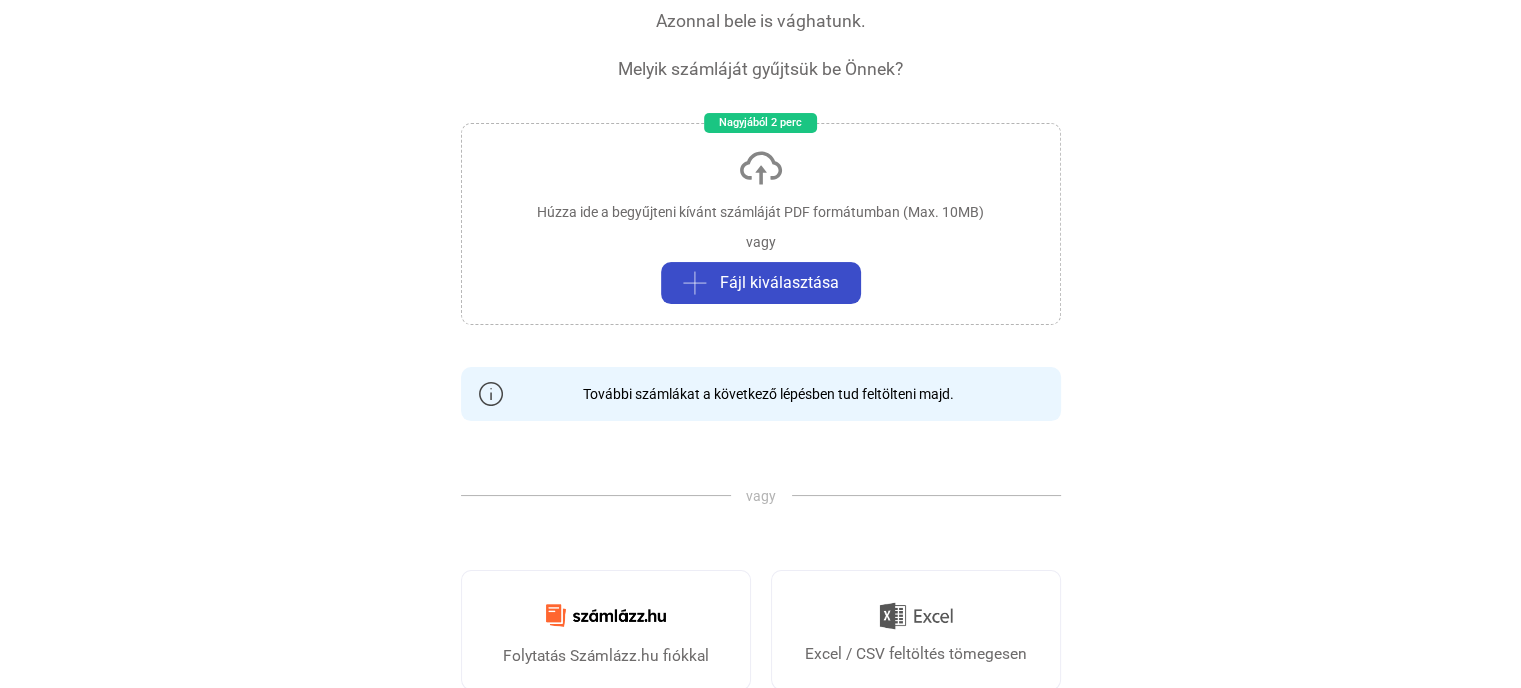 click on "Fájl kiválasztása" 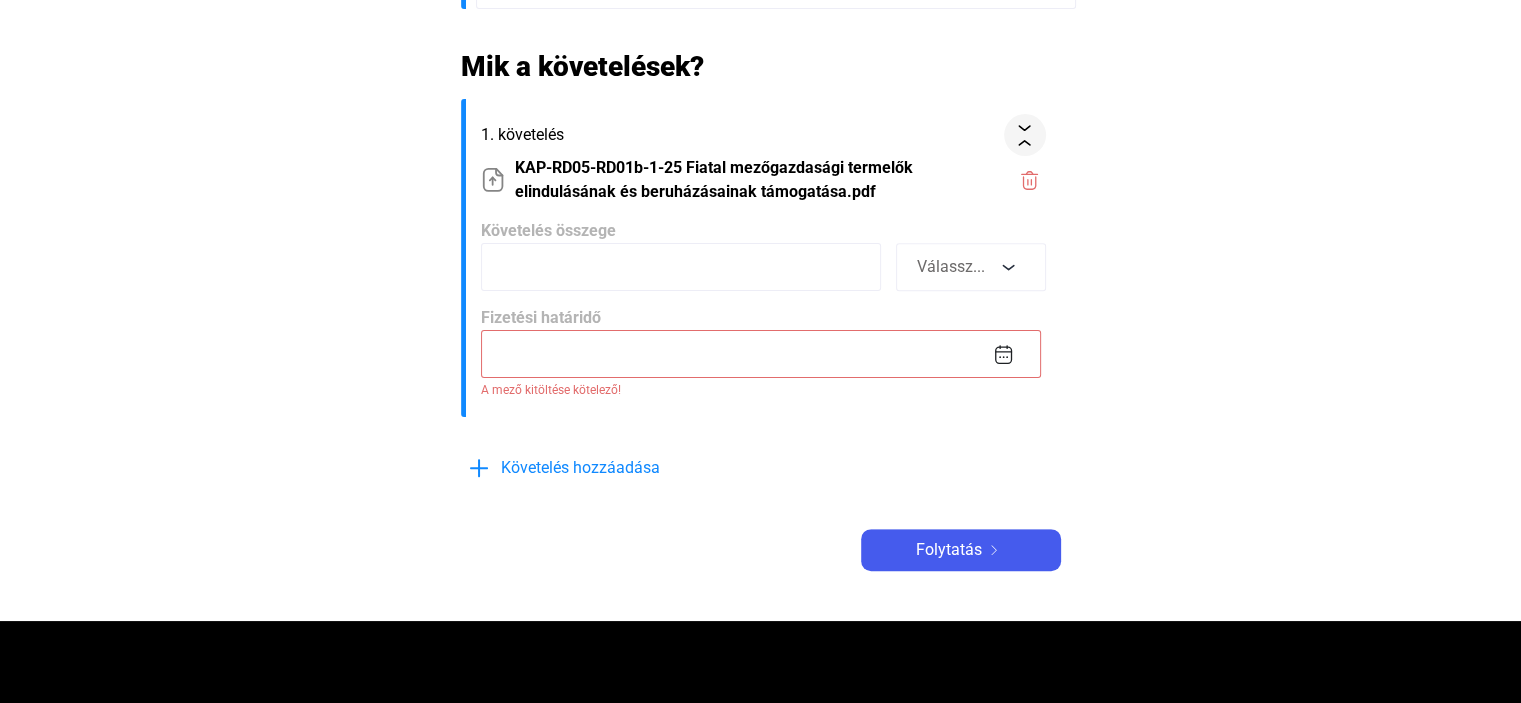 scroll, scrollTop: 800, scrollLeft: 0, axis: vertical 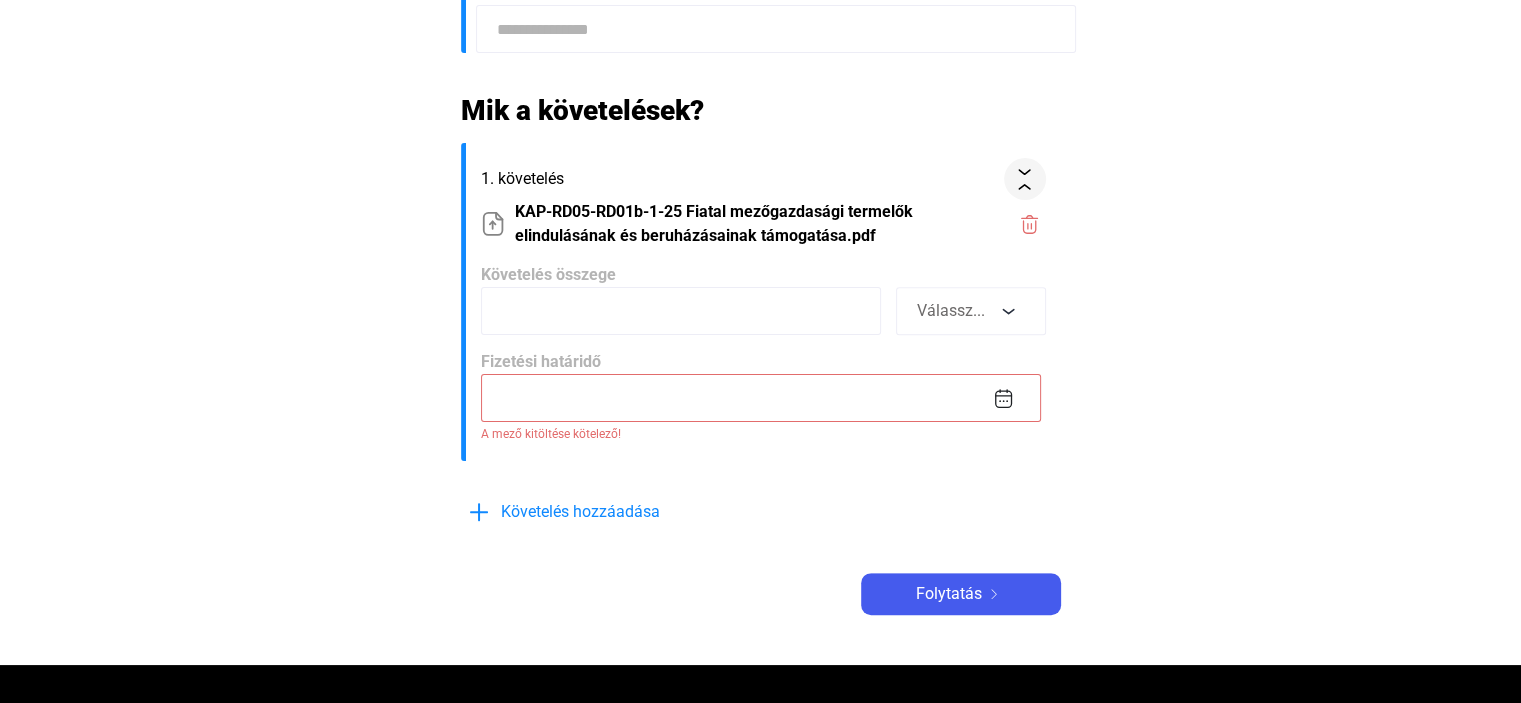 click 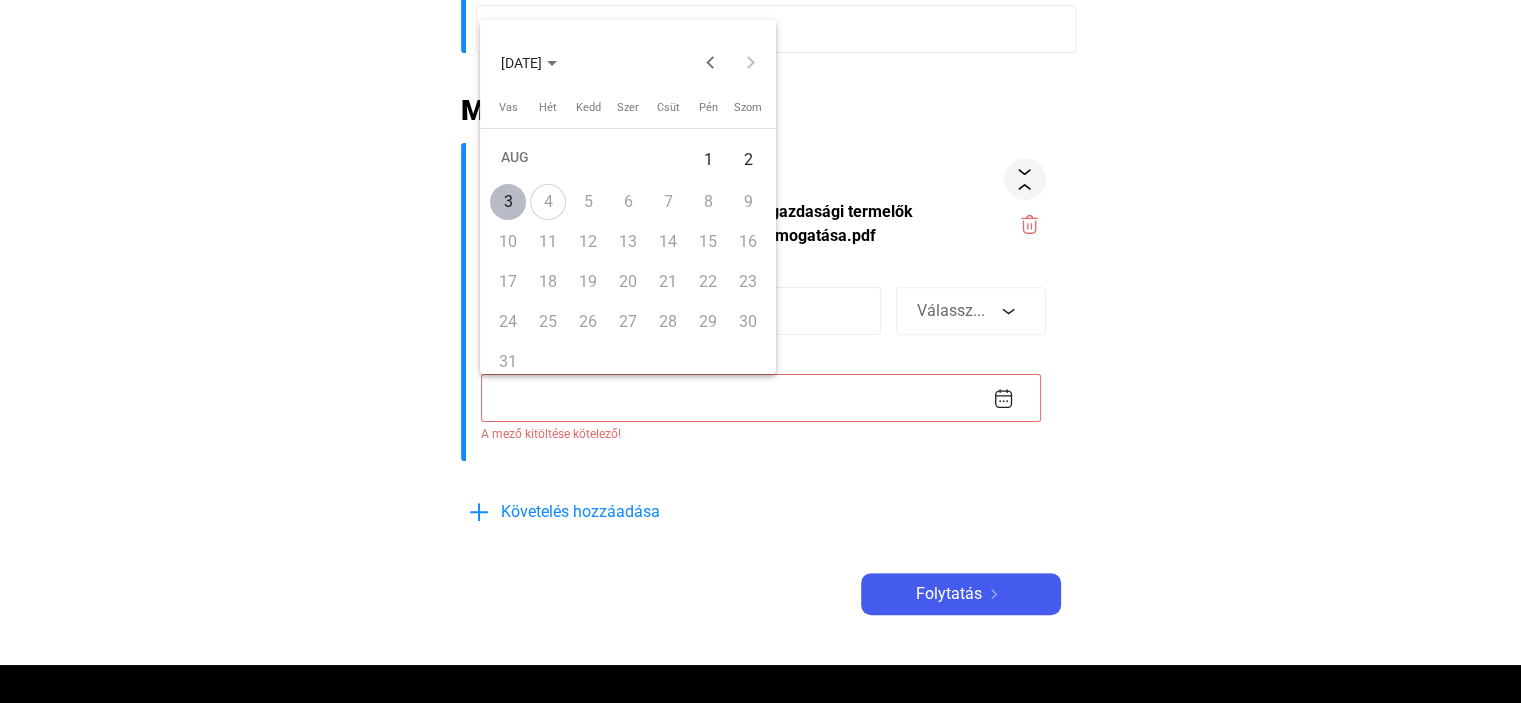 click on "12" at bounding box center (588, 242) 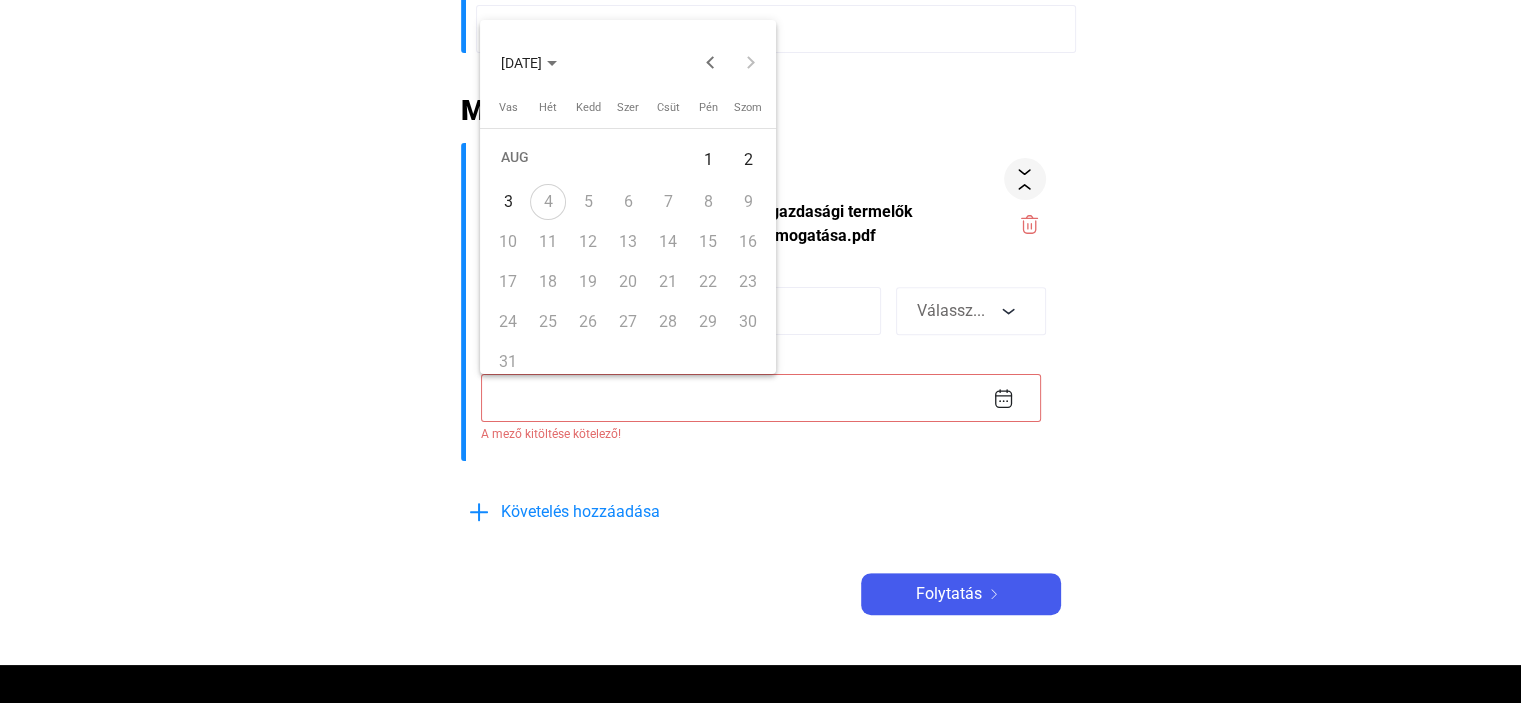 click on "4" at bounding box center [548, 202] 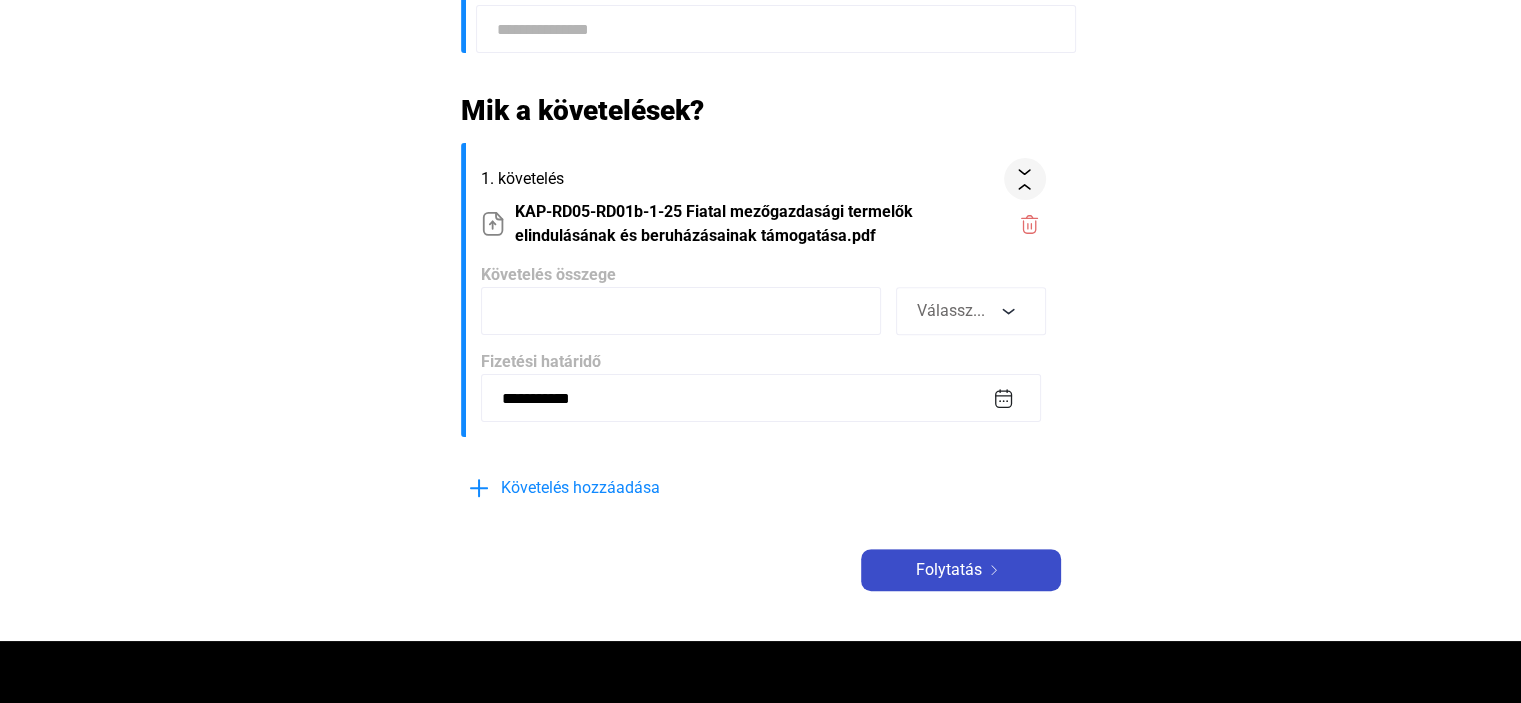 click on "Folytatás" 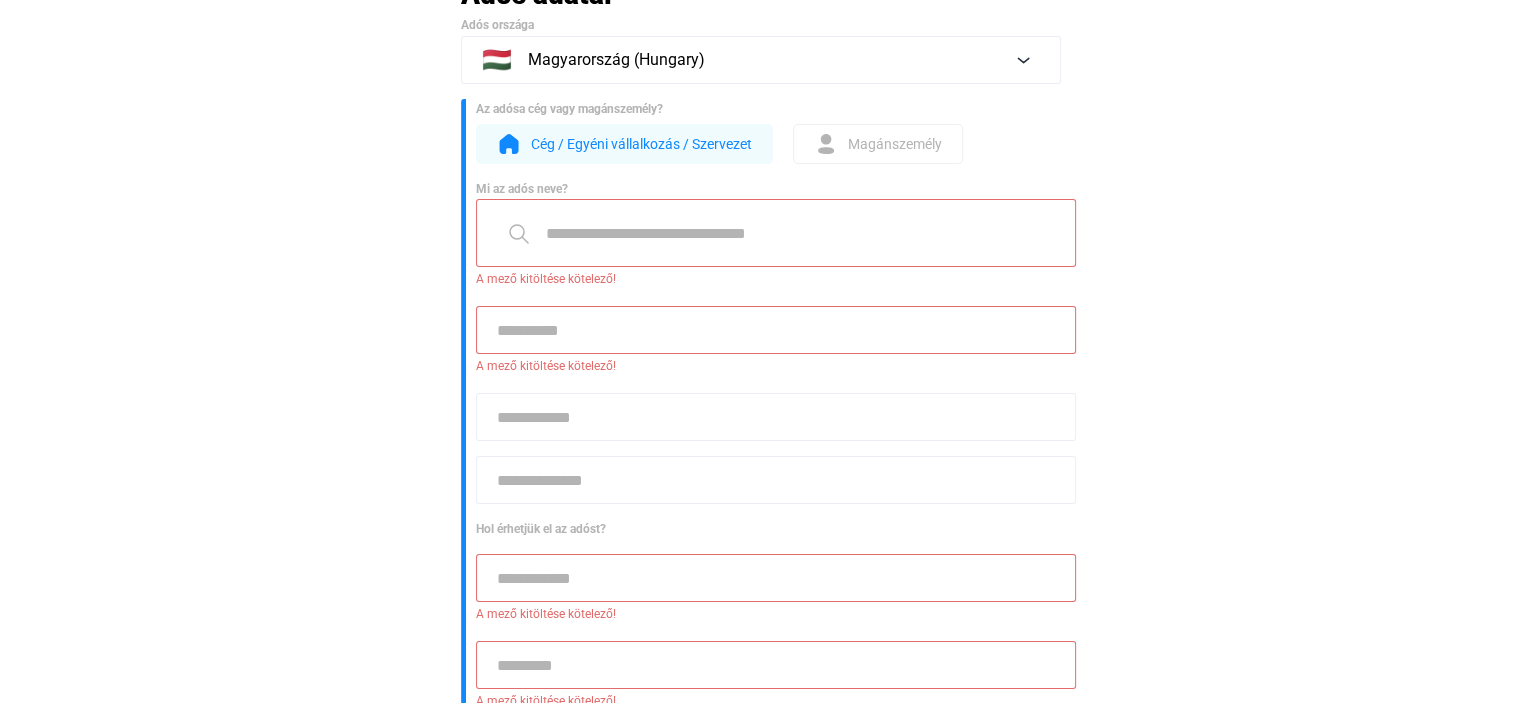 scroll, scrollTop: 0, scrollLeft: 0, axis: both 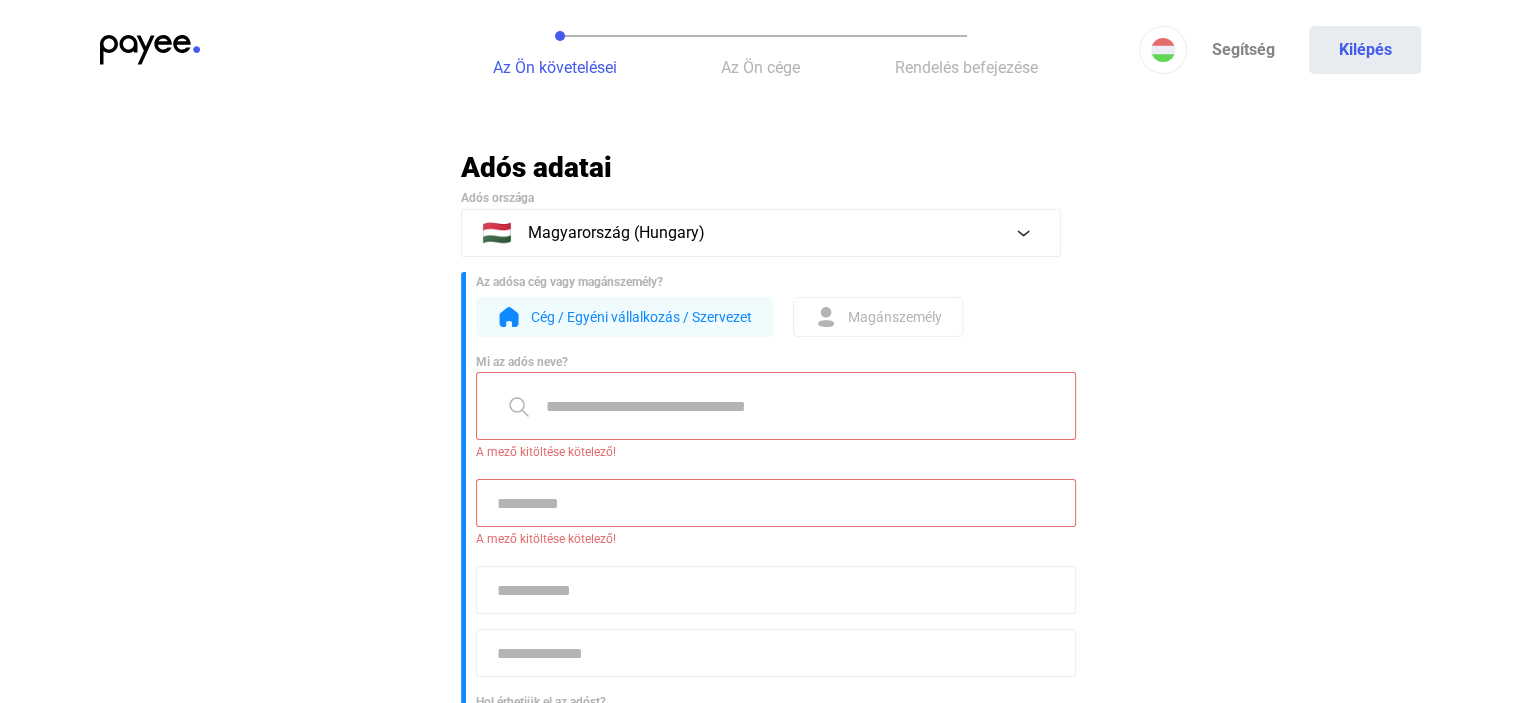click 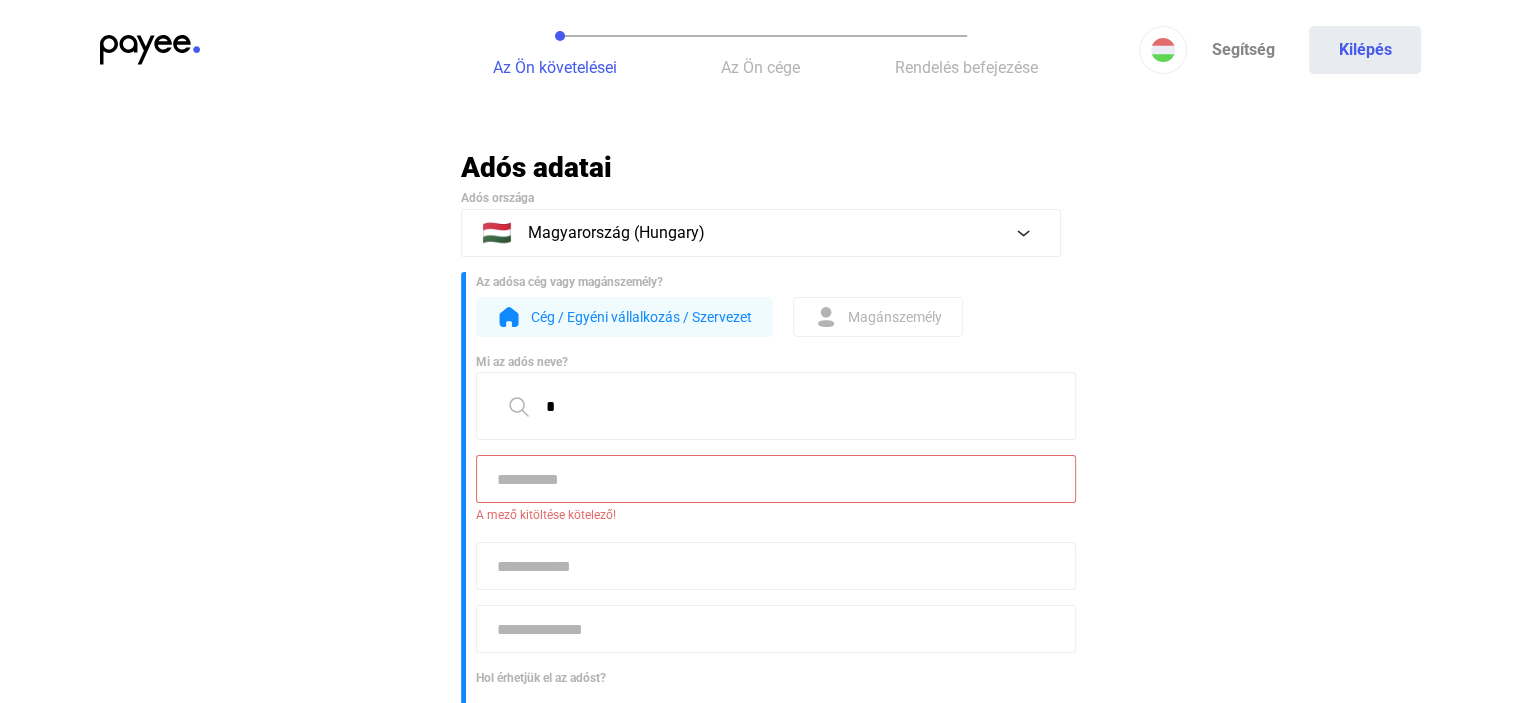 type on "*" 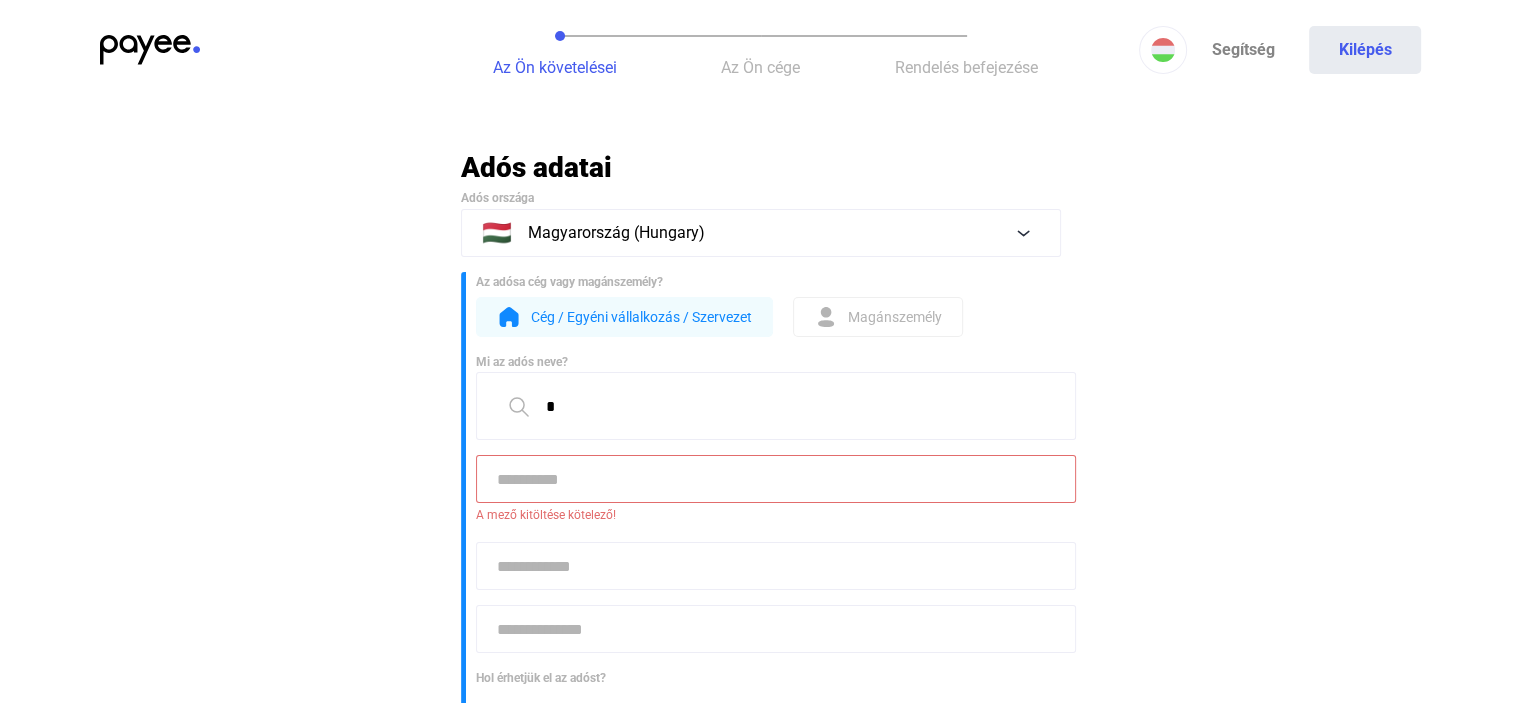 click 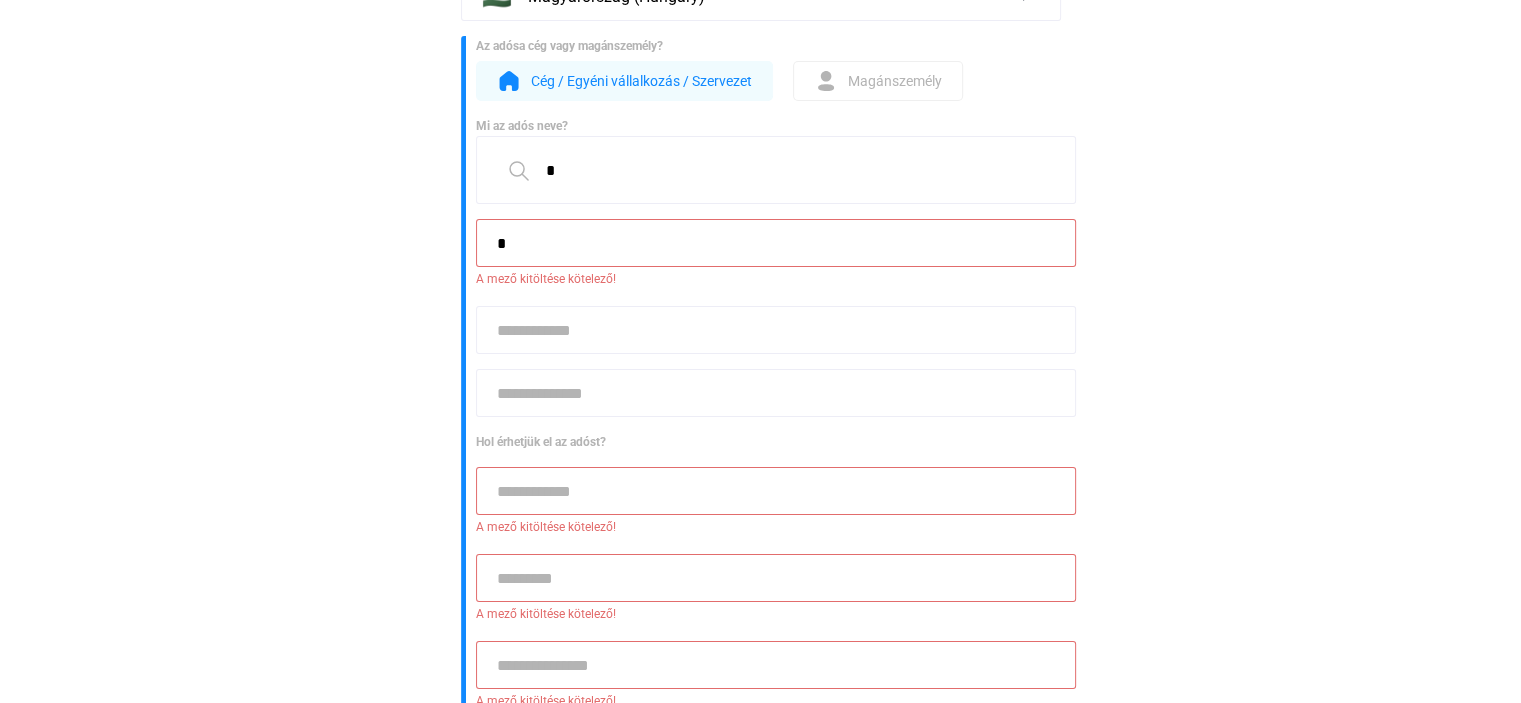 scroll, scrollTop: 400, scrollLeft: 0, axis: vertical 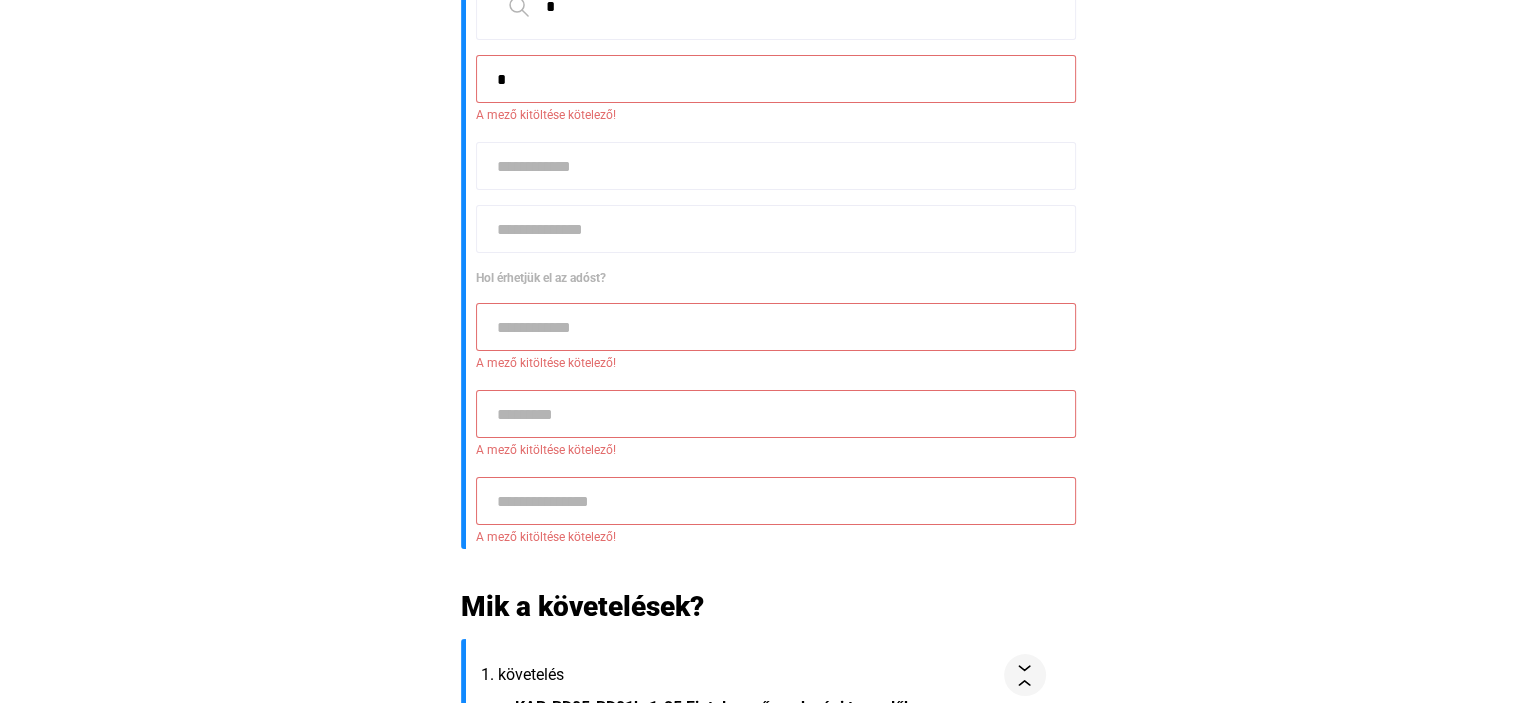 type on "*" 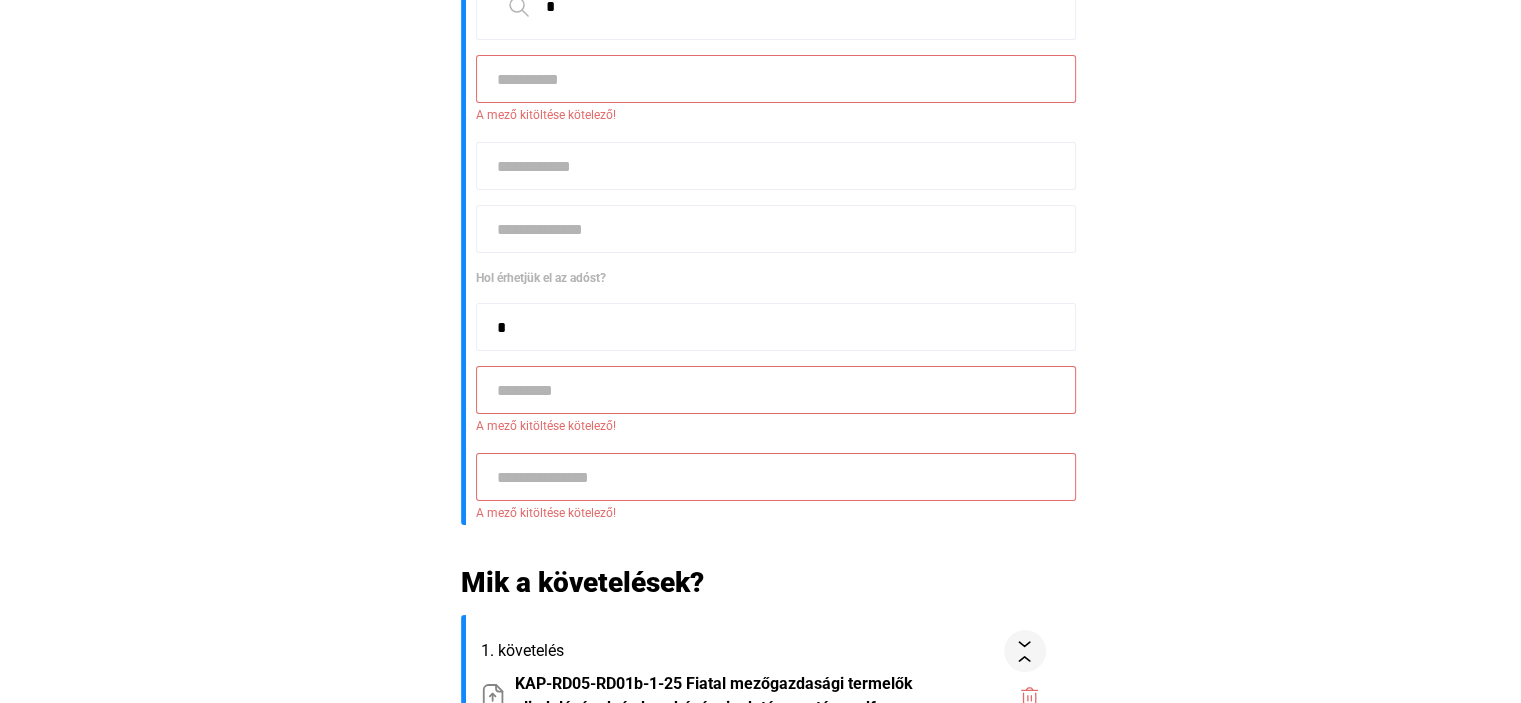 type on "*" 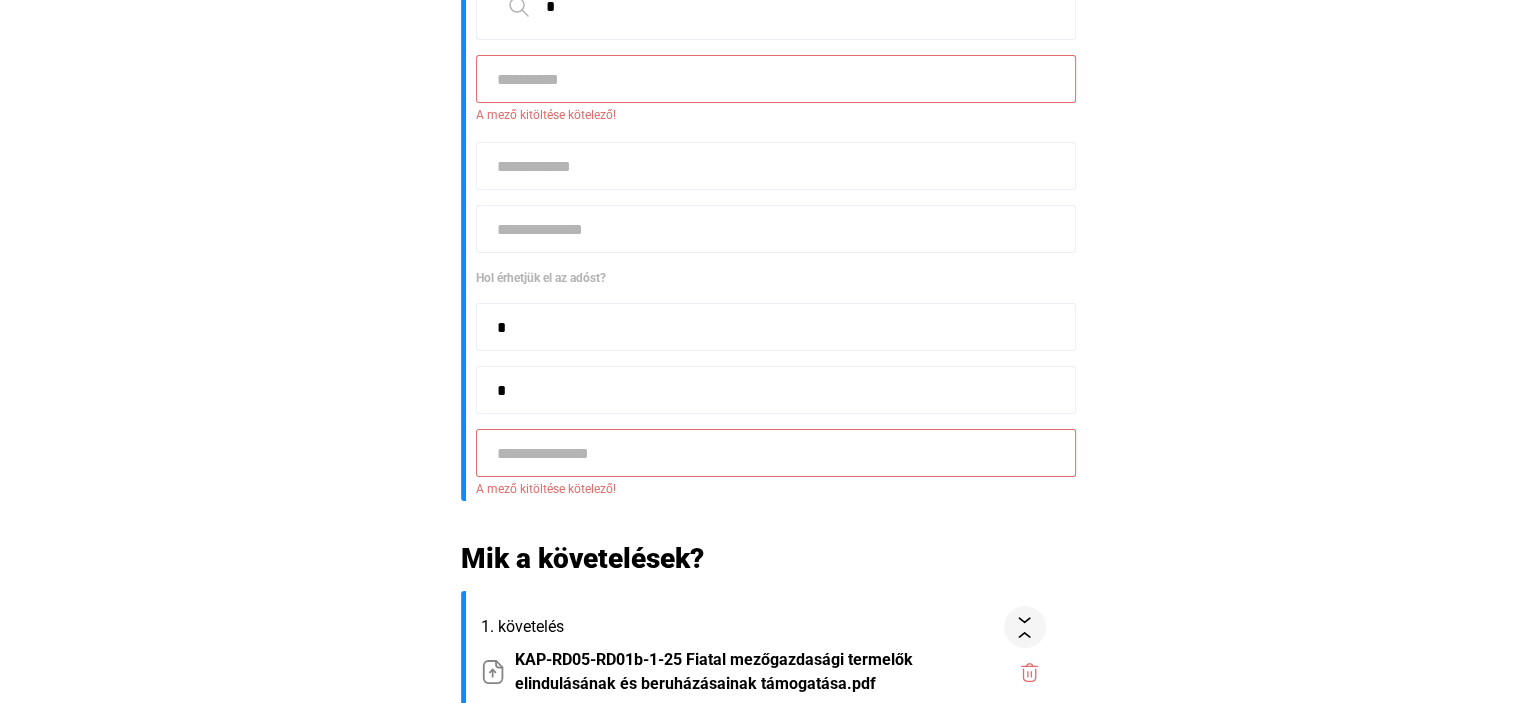 type on "*" 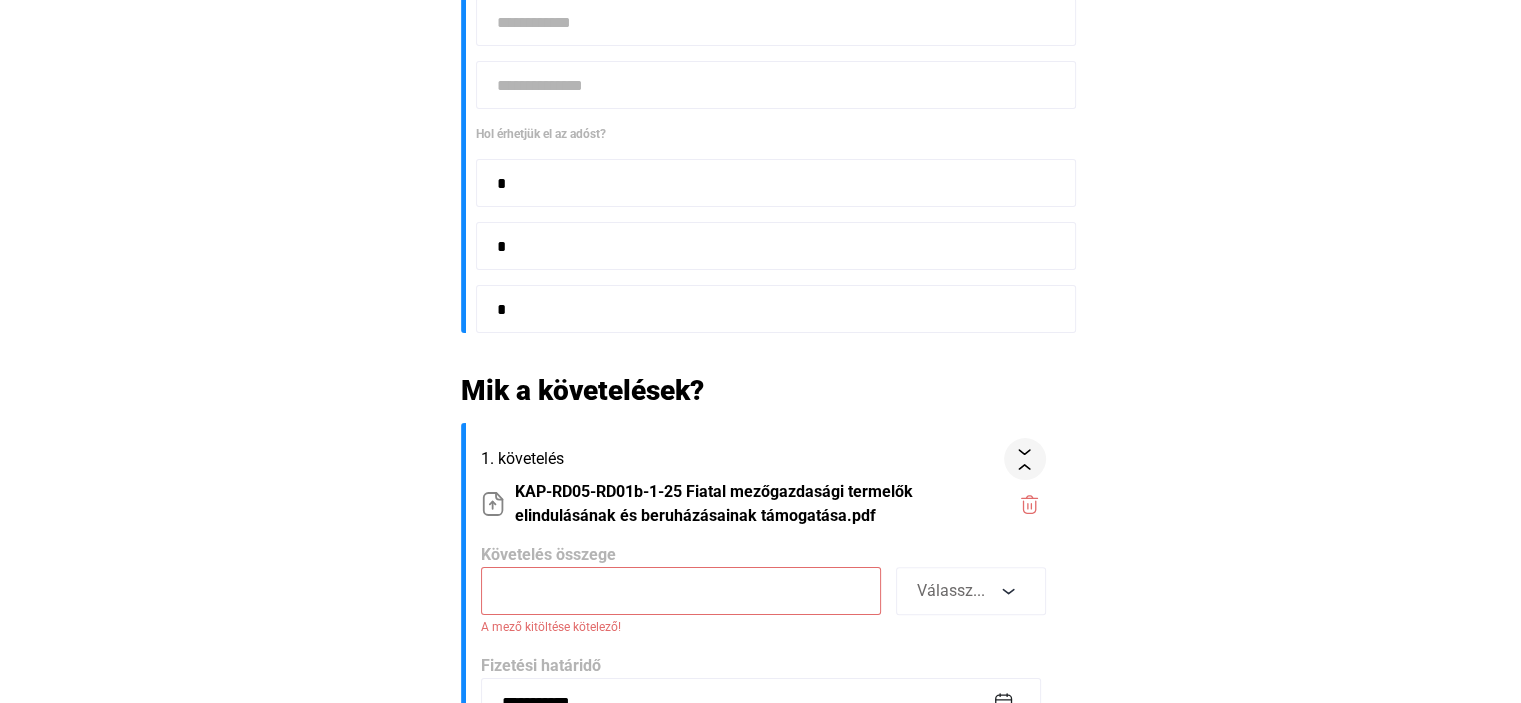 scroll, scrollTop: 800, scrollLeft: 0, axis: vertical 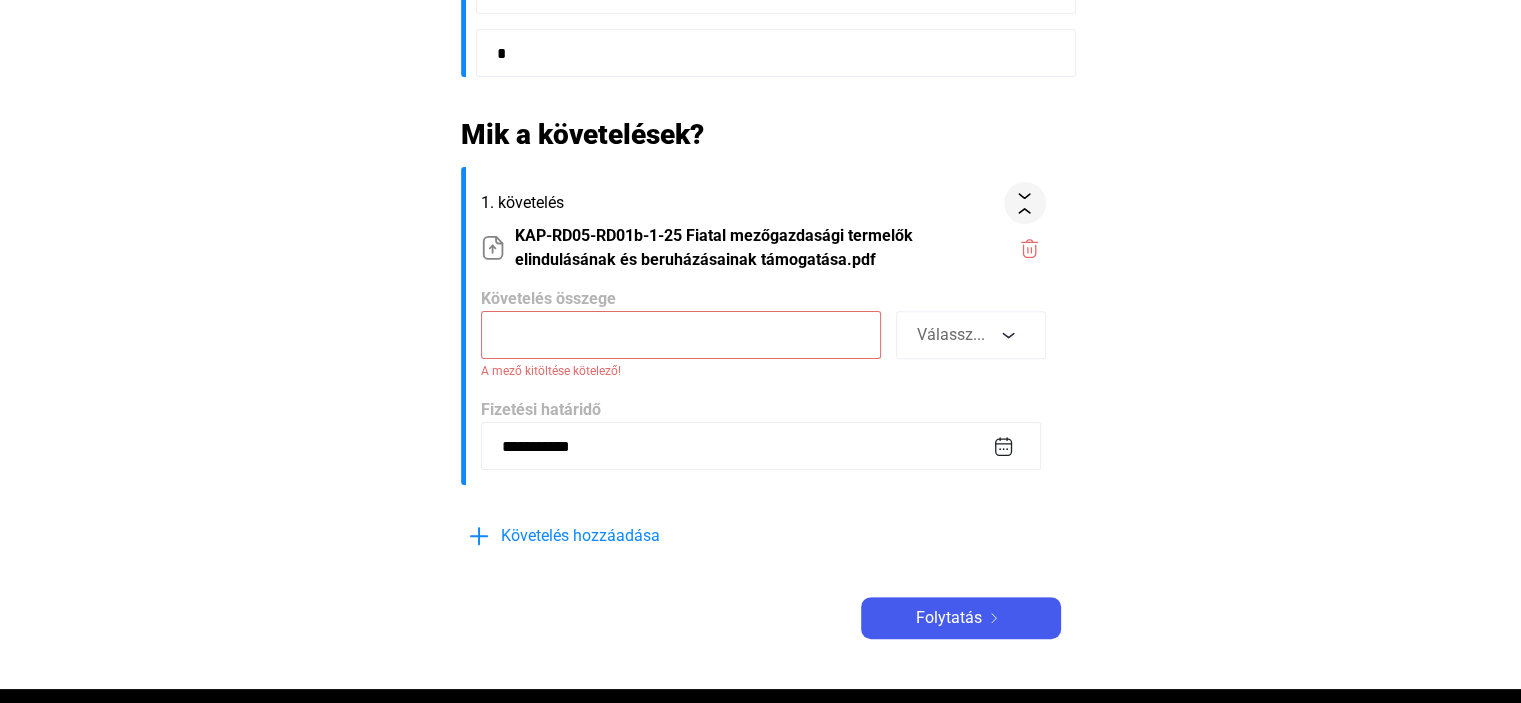 type on "*" 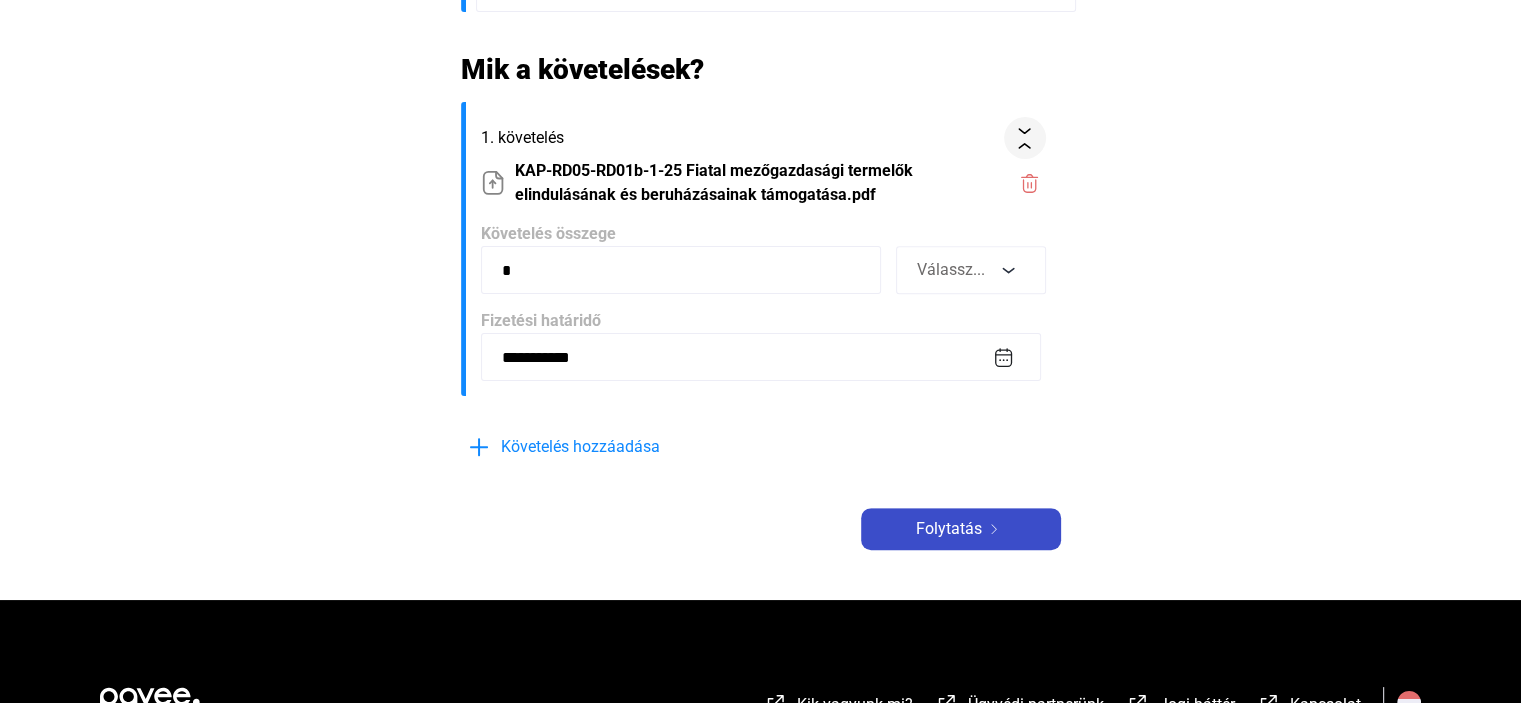 scroll, scrollTop: 900, scrollLeft: 0, axis: vertical 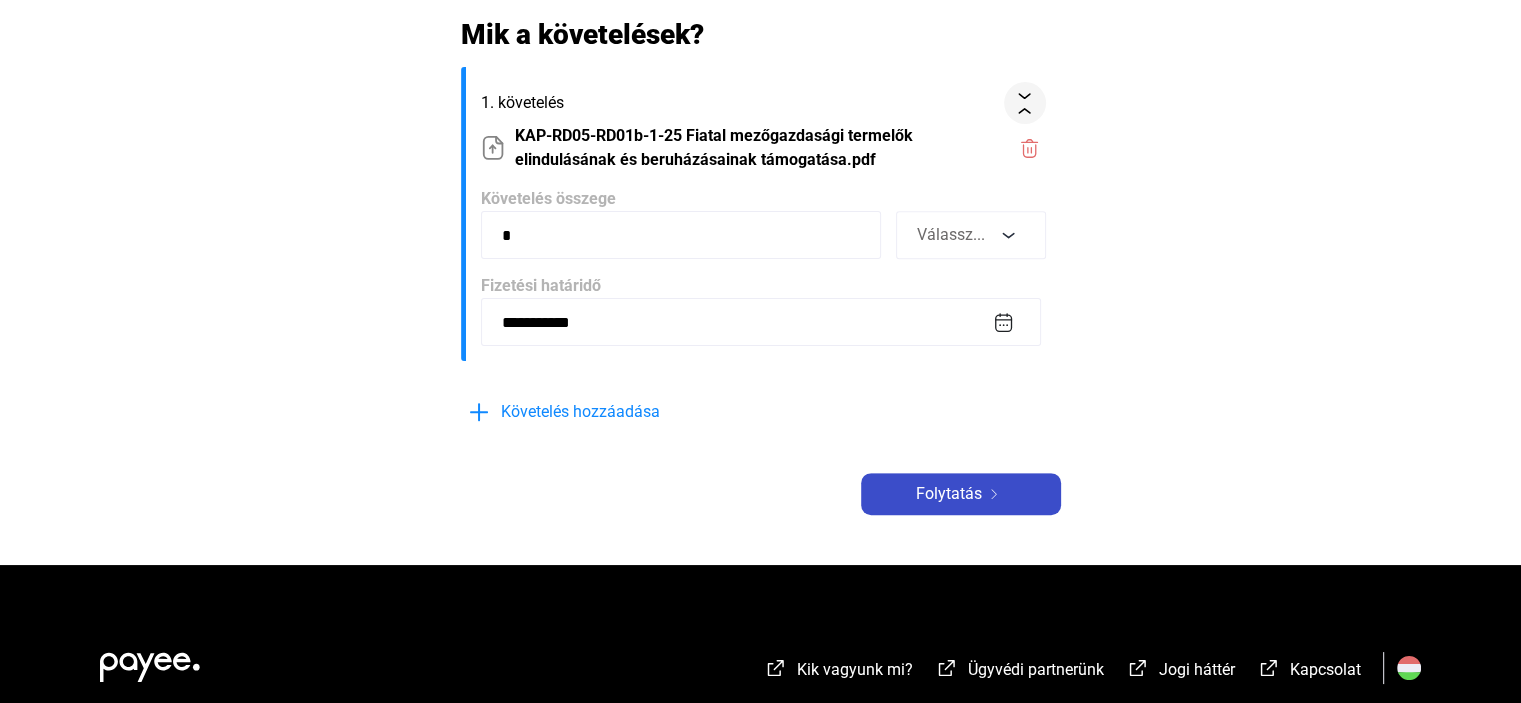 type on "*" 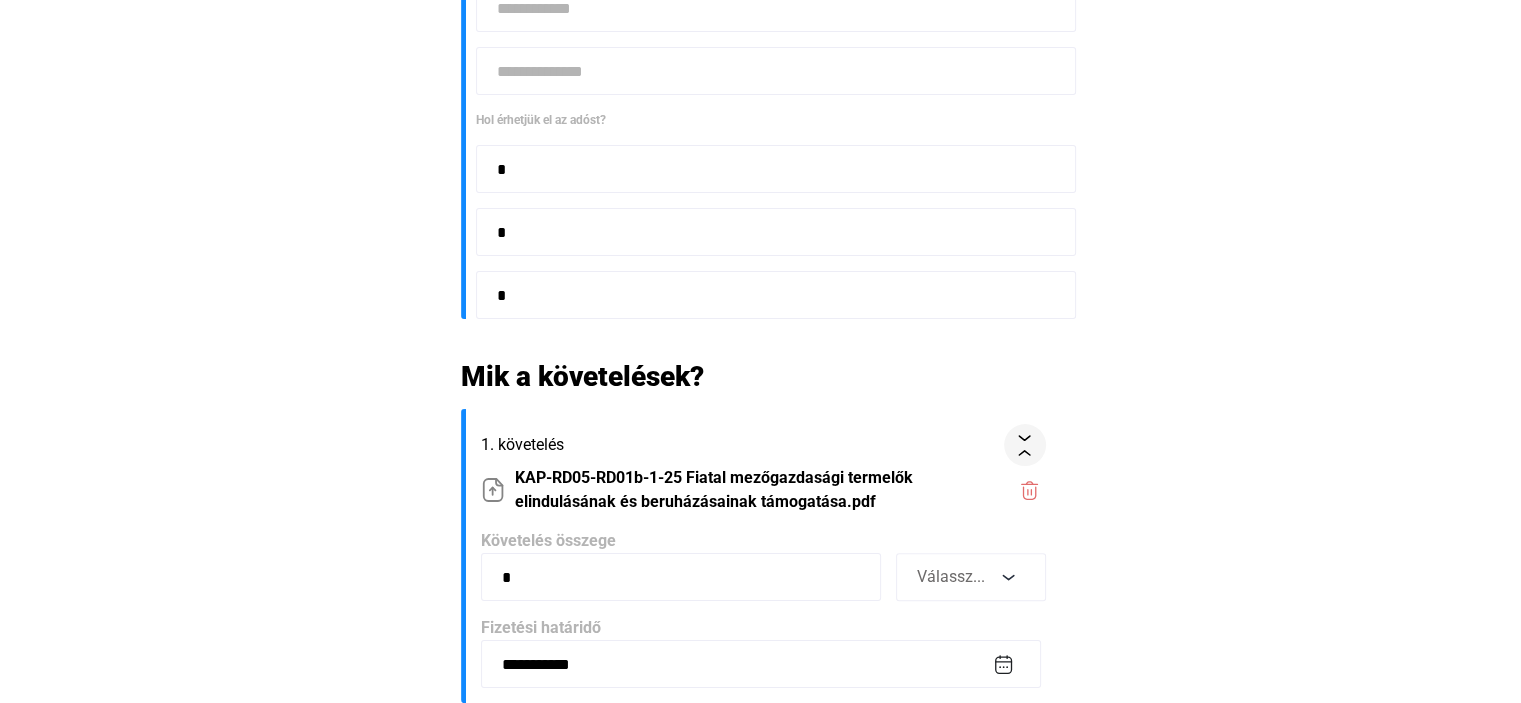 scroll, scrollTop: 300, scrollLeft: 0, axis: vertical 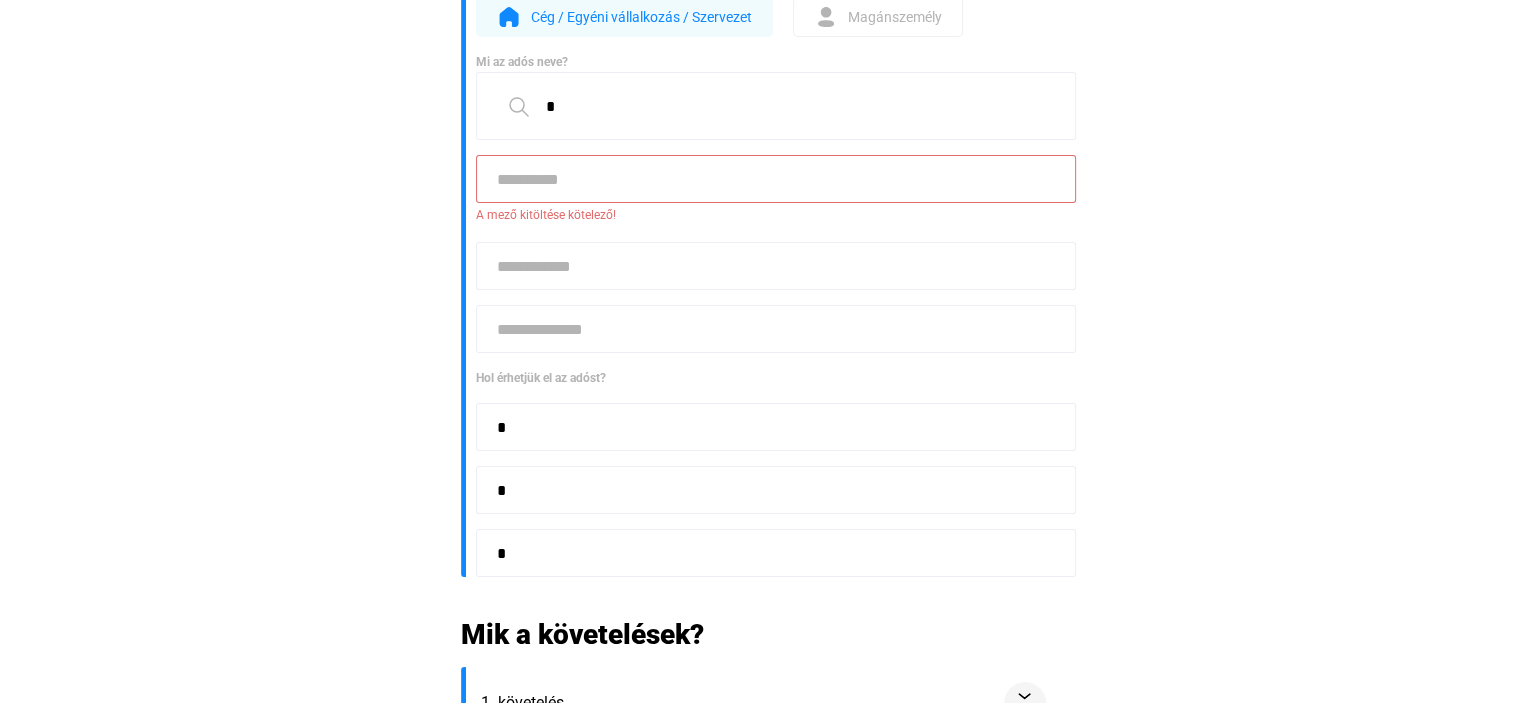 click 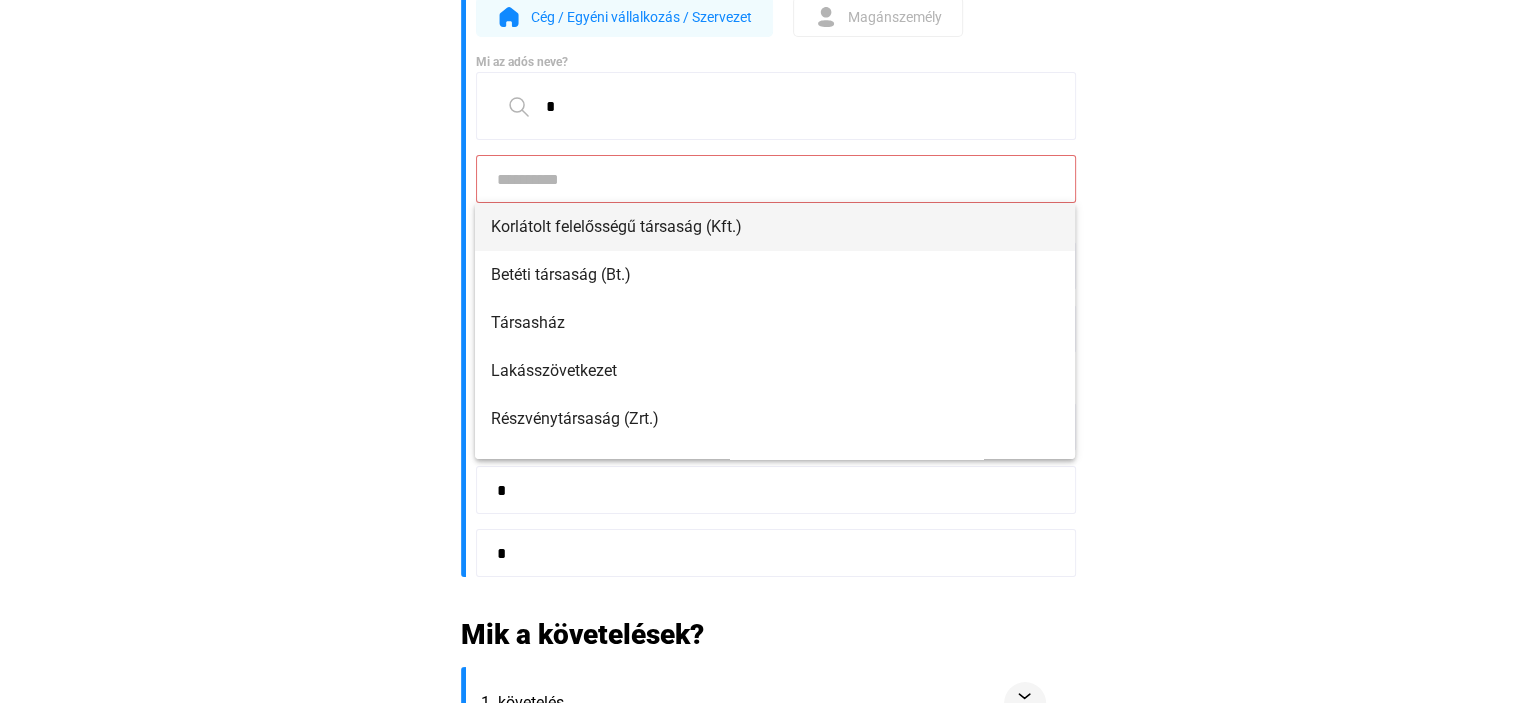 click on "Korlátolt felelősségű társaság (Kft.)" at bounding box center (775, 227) 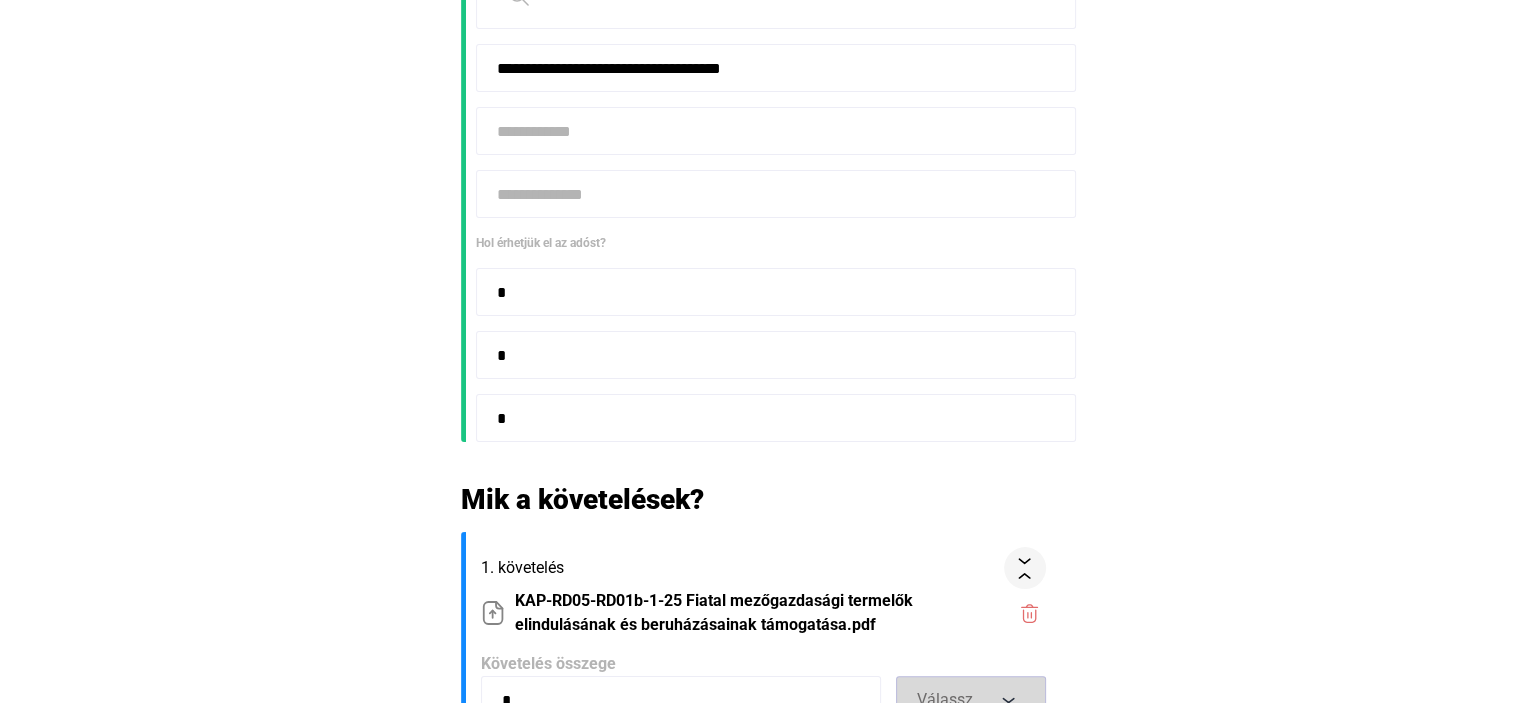 scroll, scrollTop: 735, scrollLeft: 0, axis: vertical 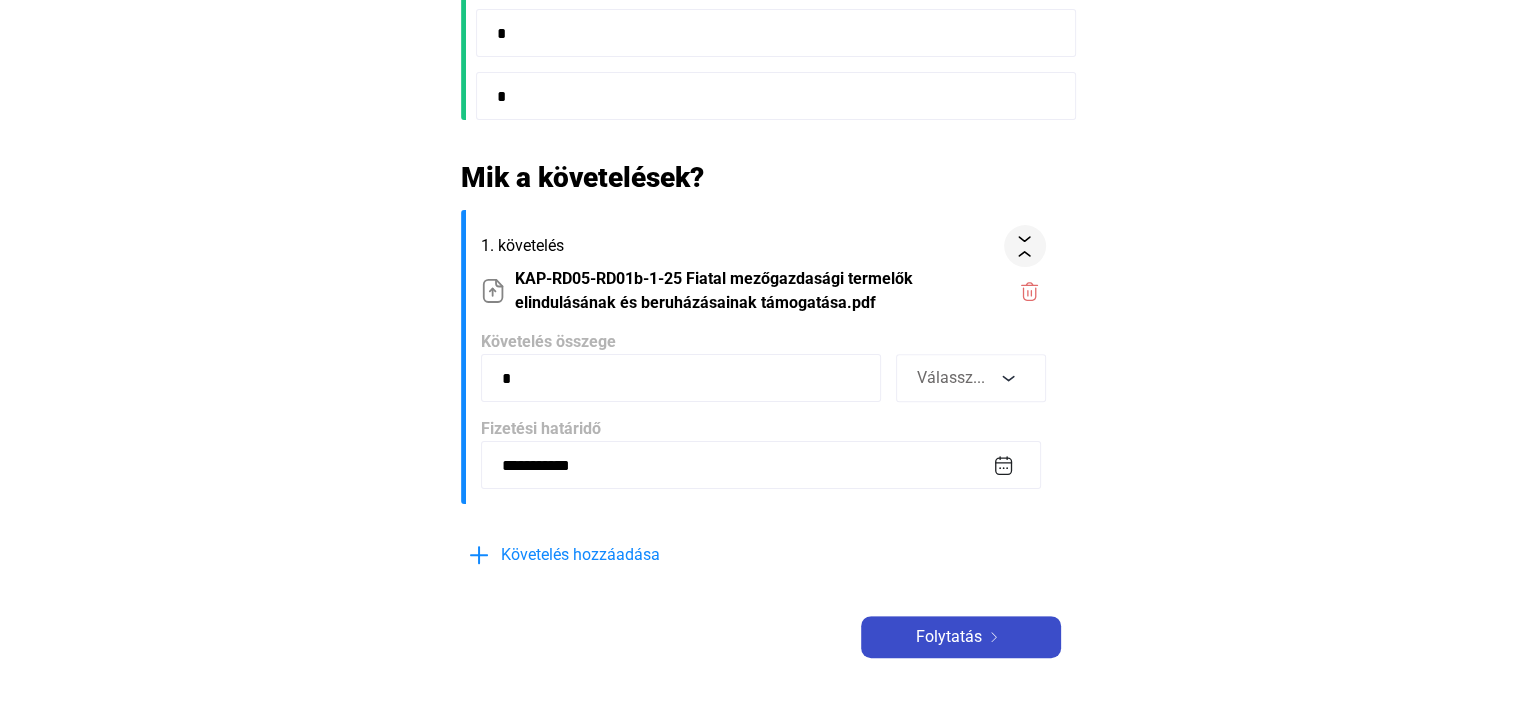 click 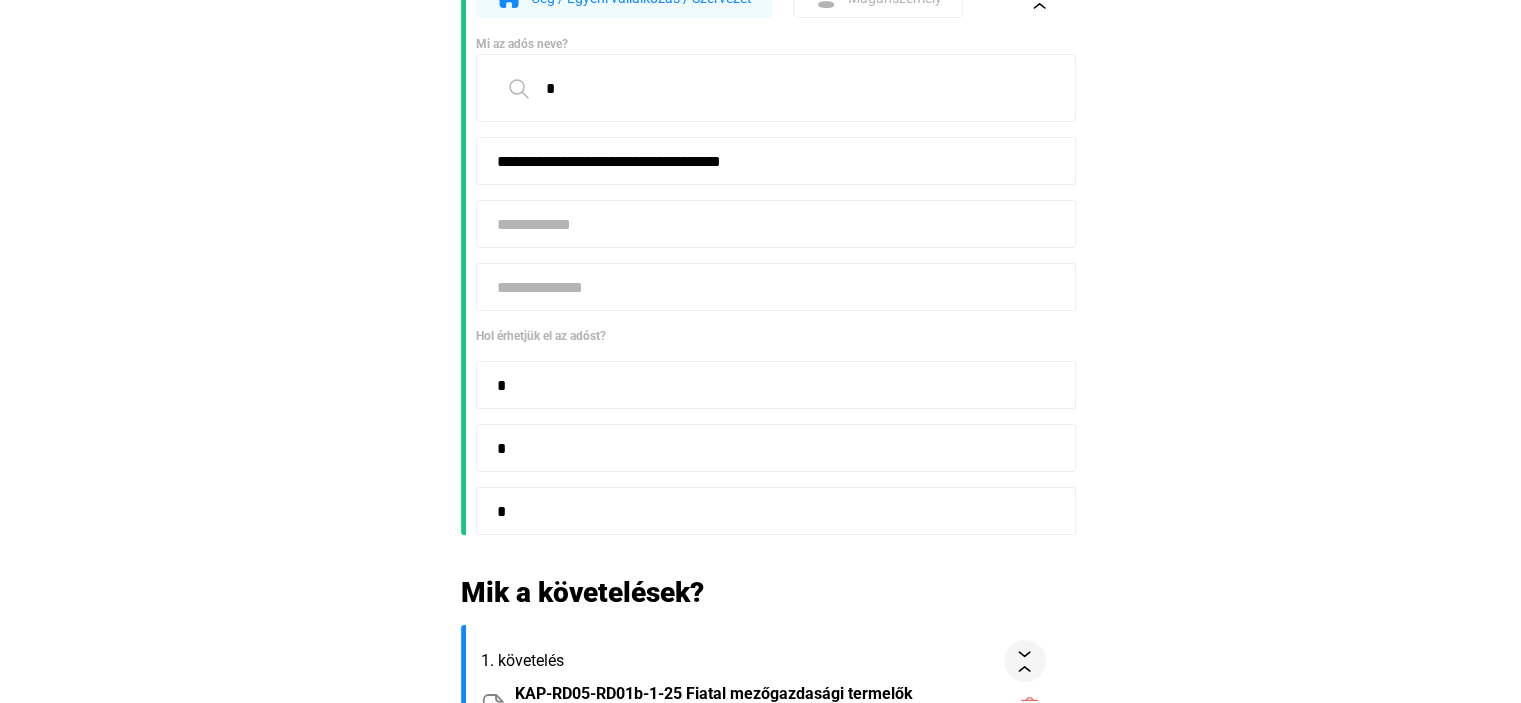 scroll, scrollTop: 900, scrollLeft: 0, axis: vertical 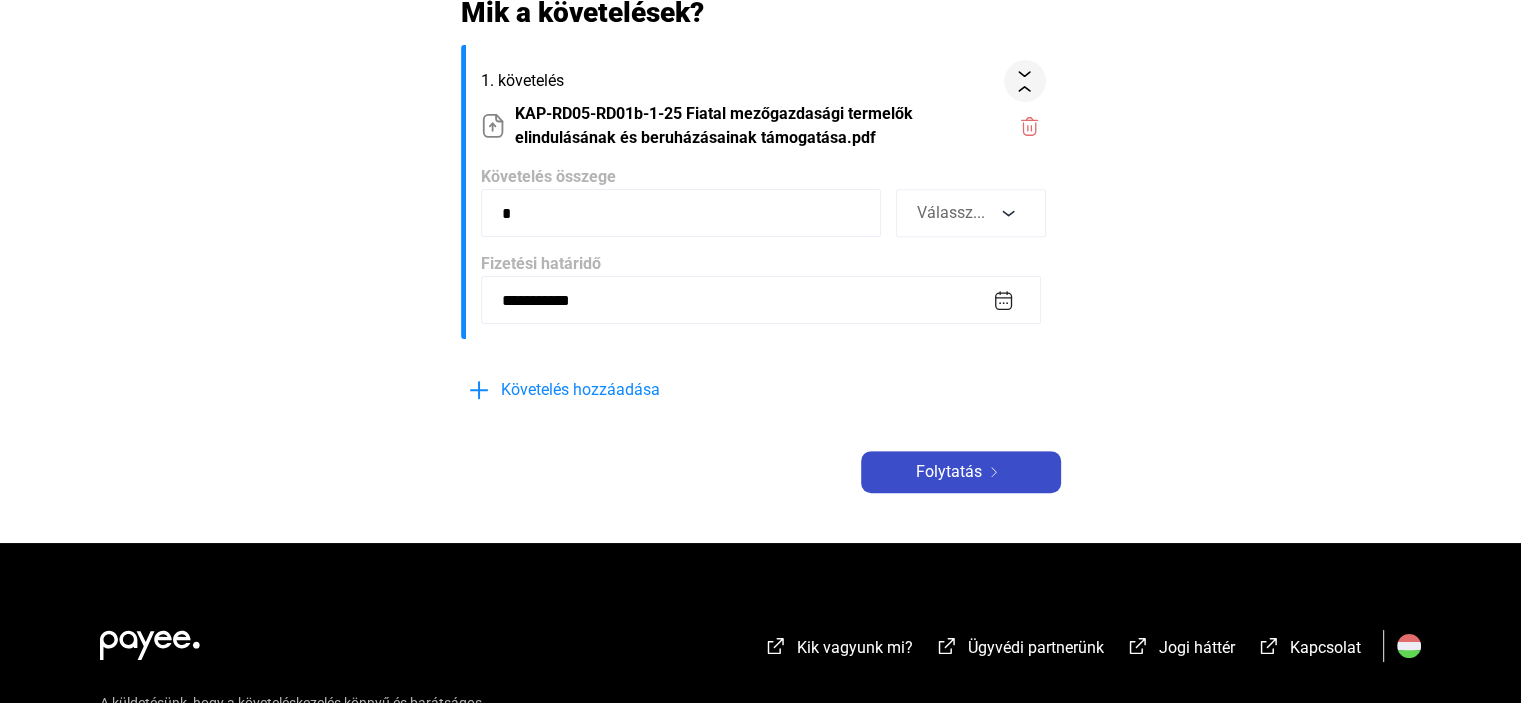 click on "Folytatás" 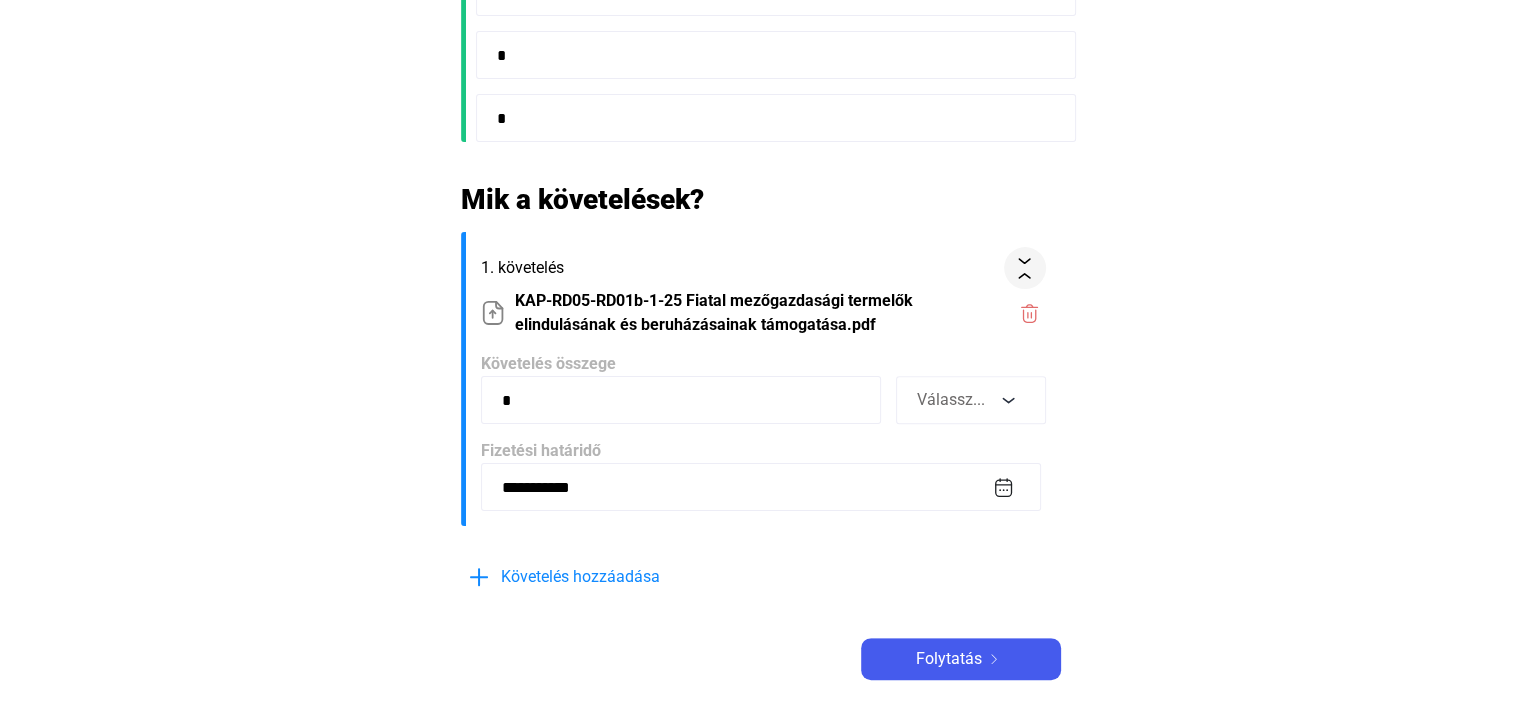 scroll, scrollTop: 800, scrollLeft: 0, axis: vertical 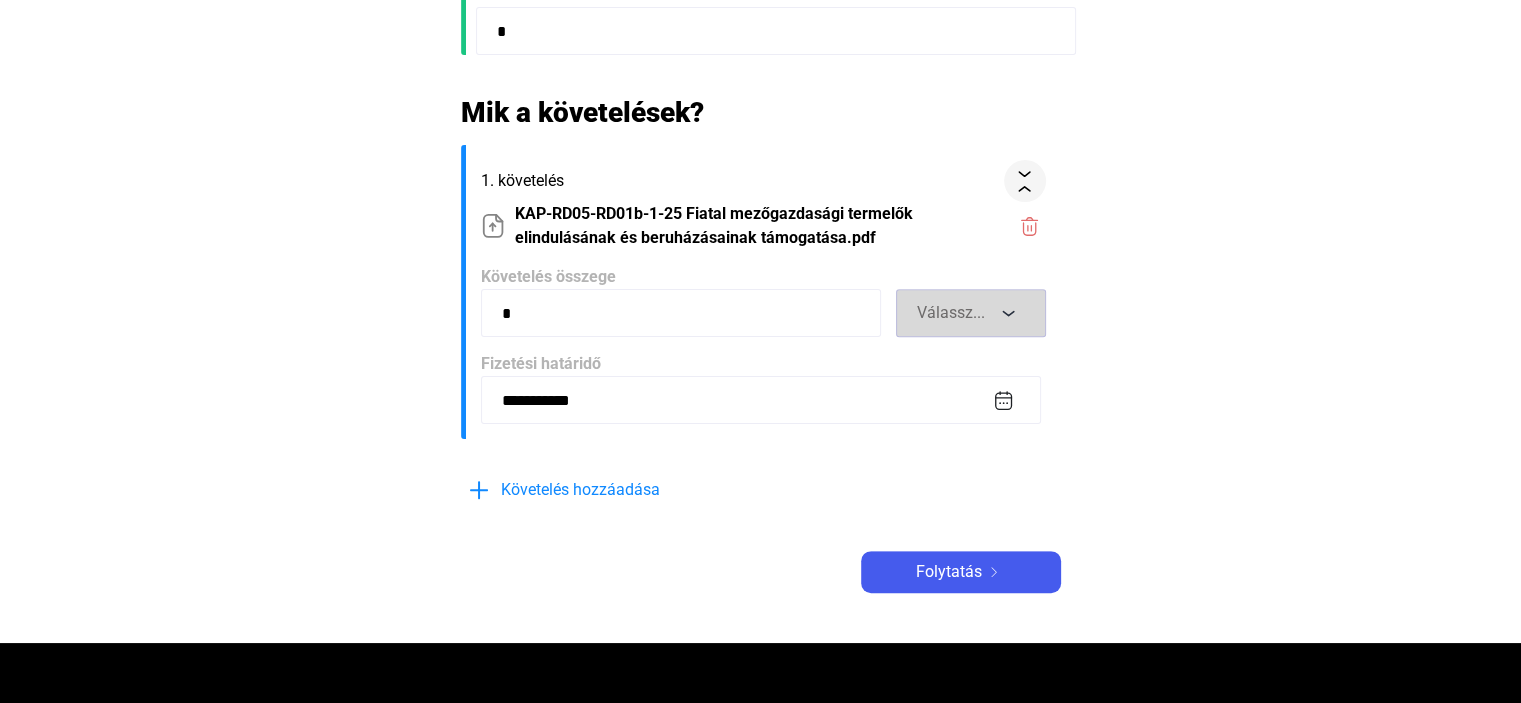 click on "Válassz..." 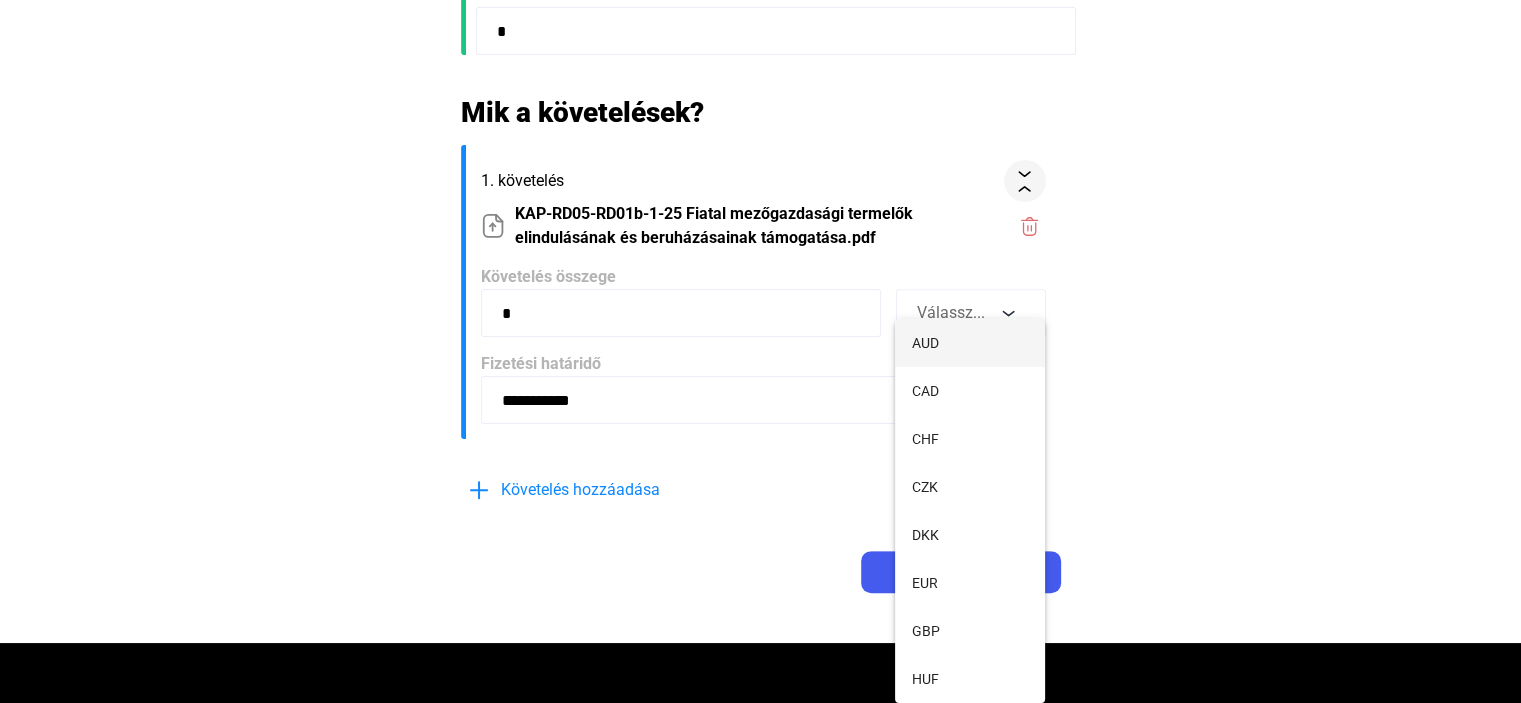 type 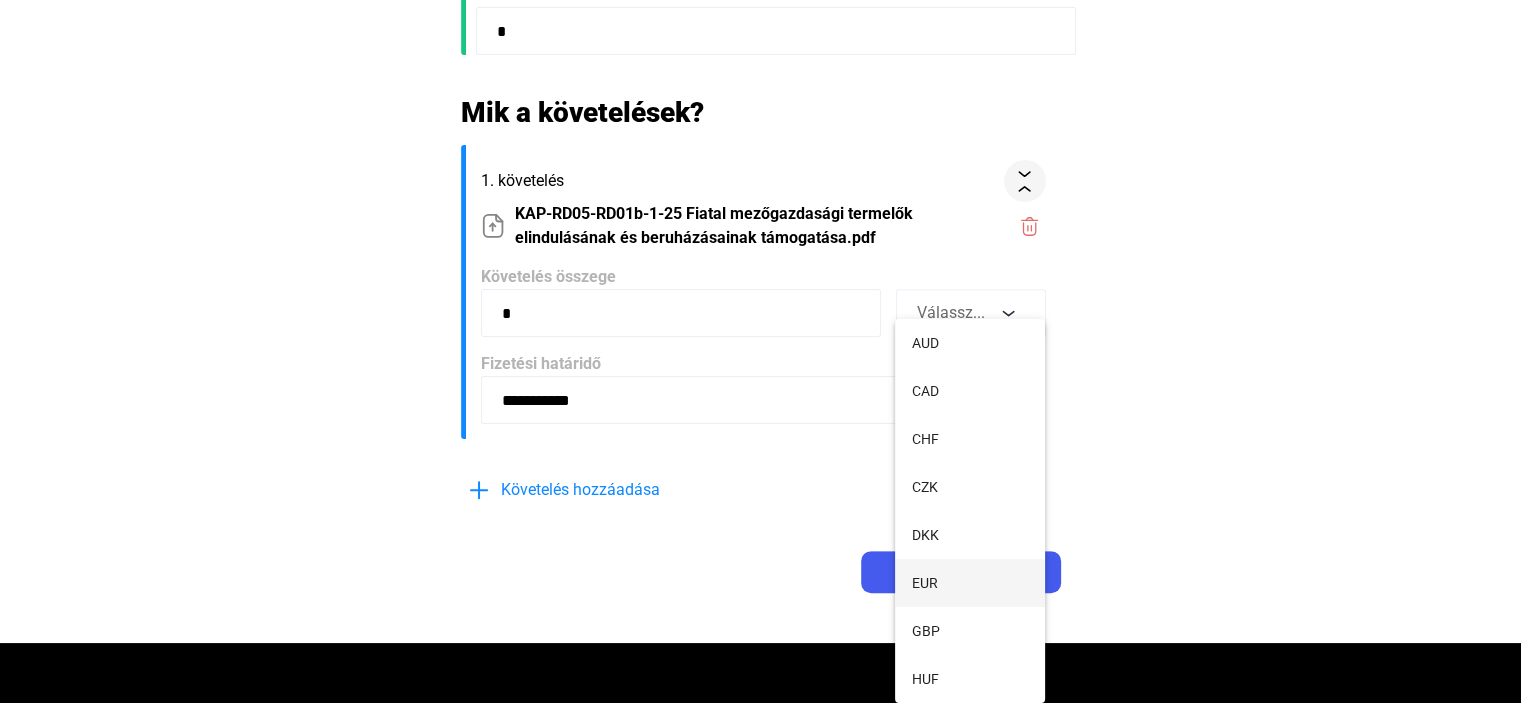 click on "EUR" at bounding box center (970, 583) 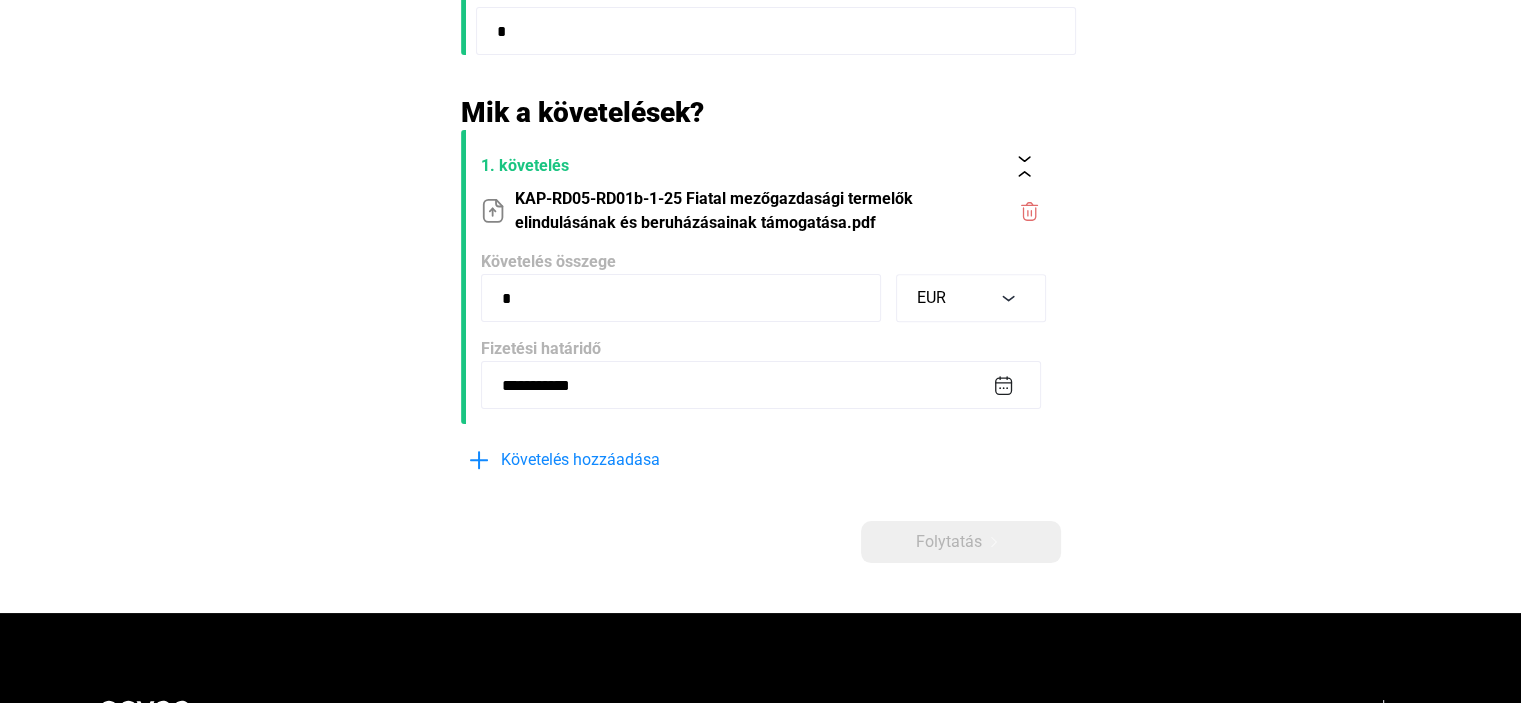 click on "**********" 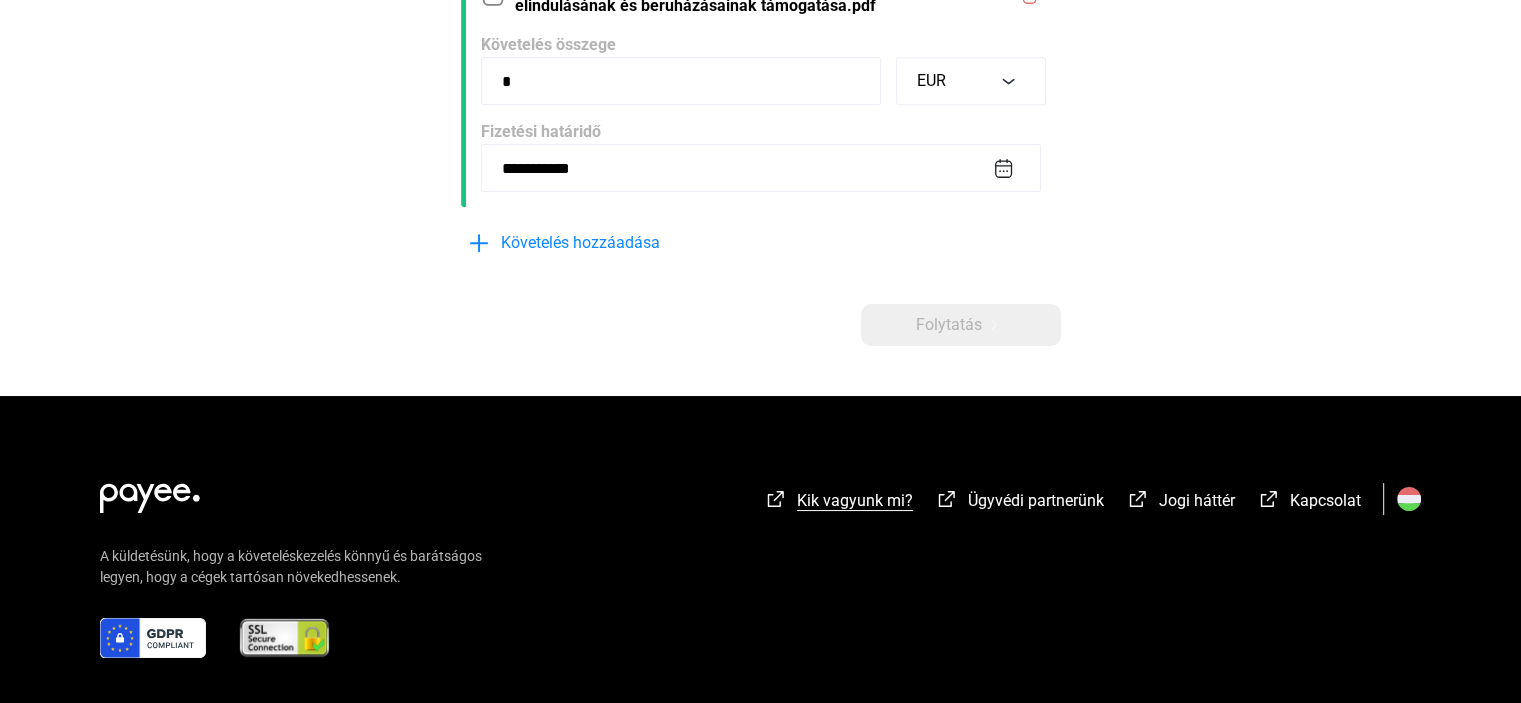 scroll, scrollTop: 1104, scrollLeft: 0, axis: vertical 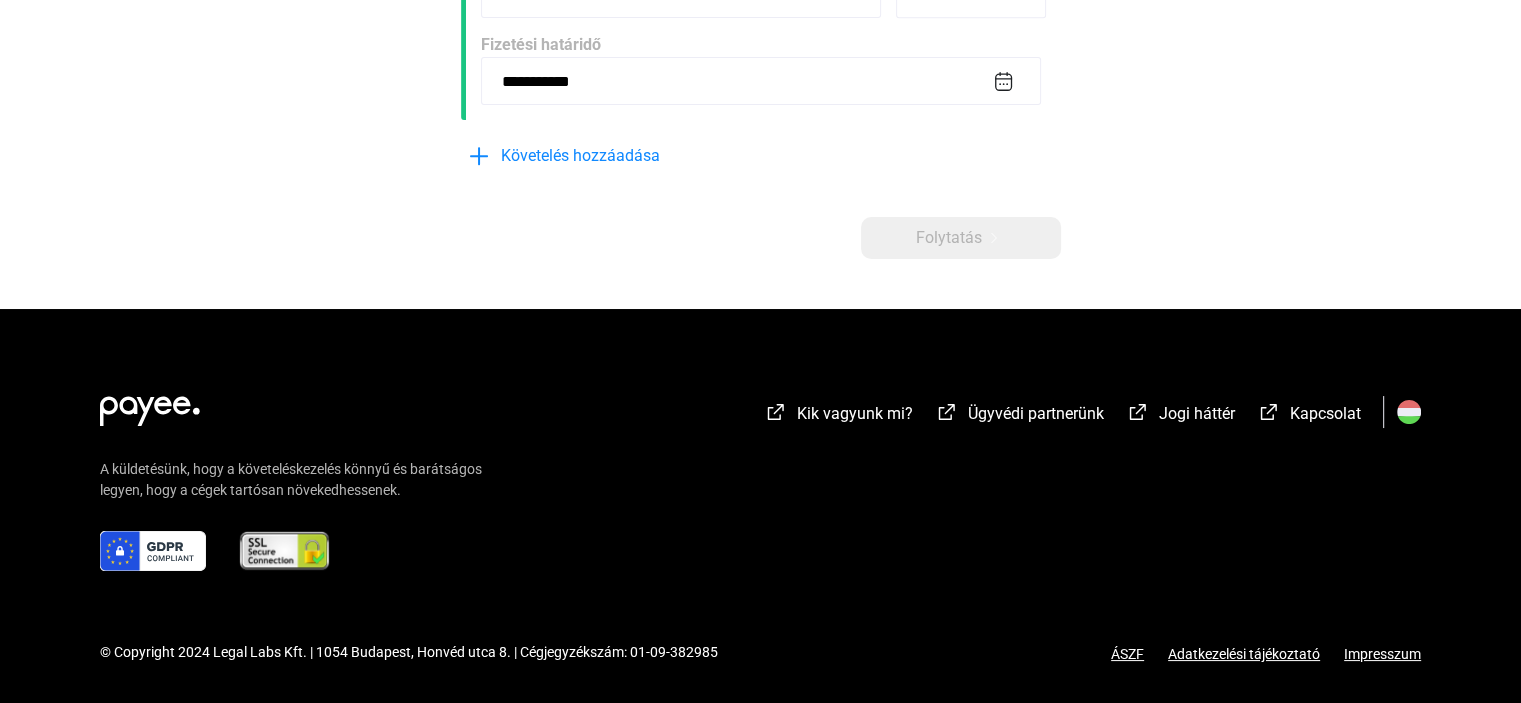 click on "**********" 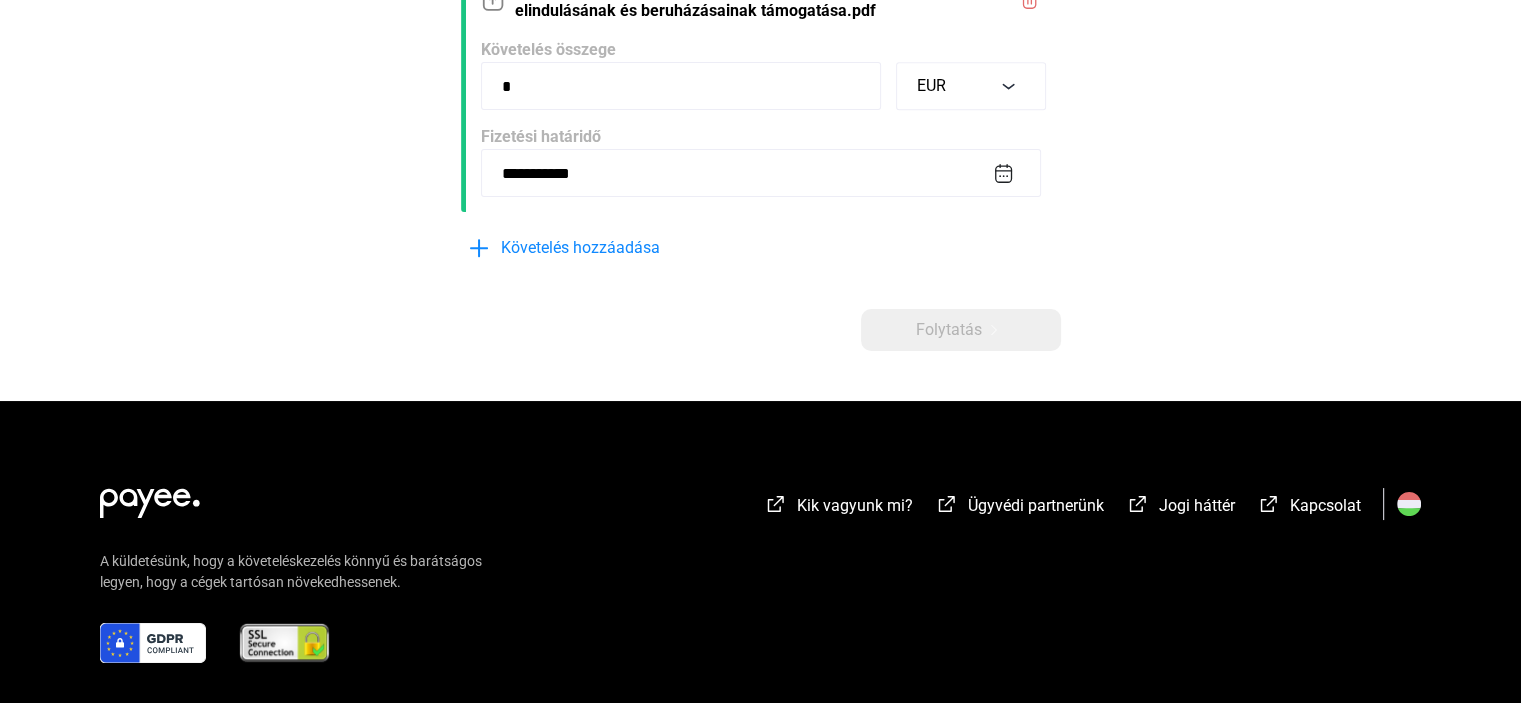 scroll, scrollTop: 904, scrollLeft: 0, axis: vertical 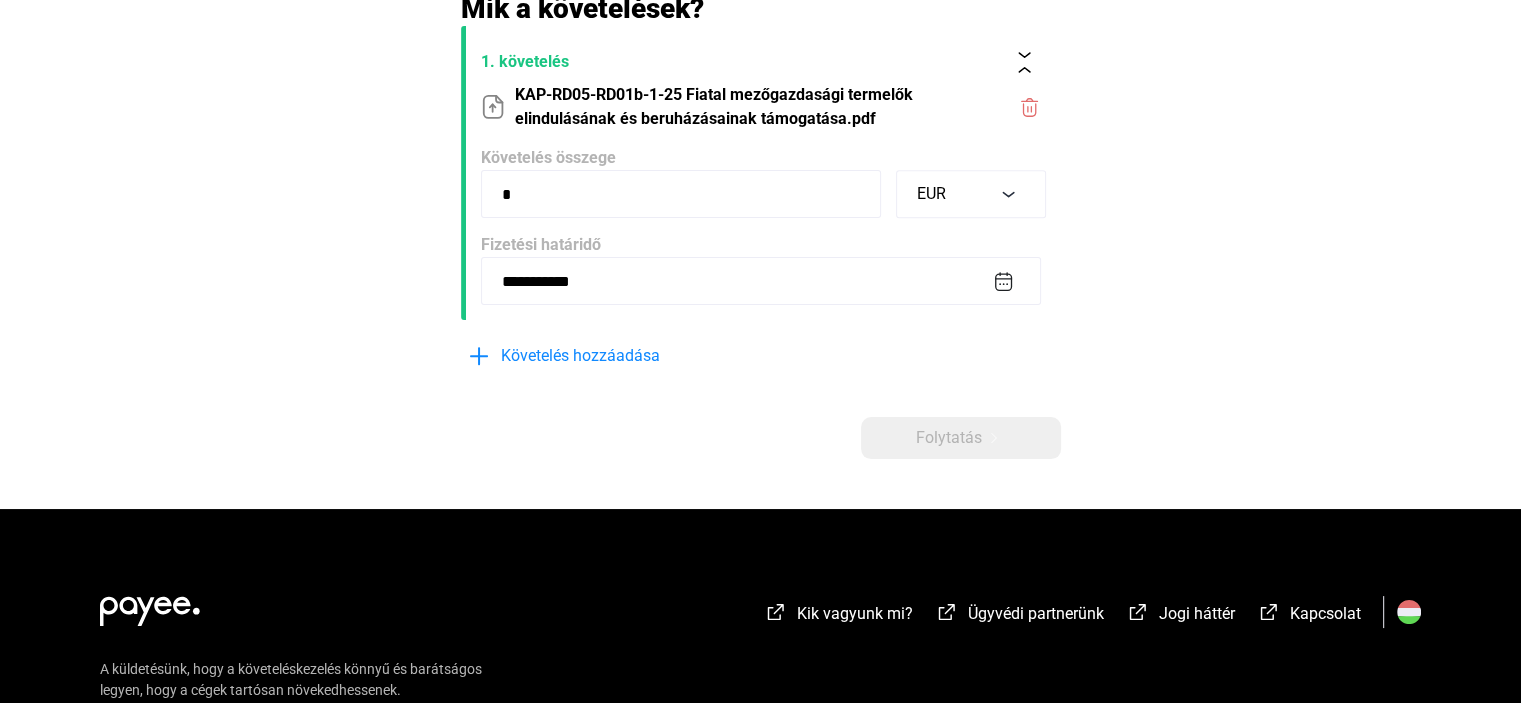 click on "**********" 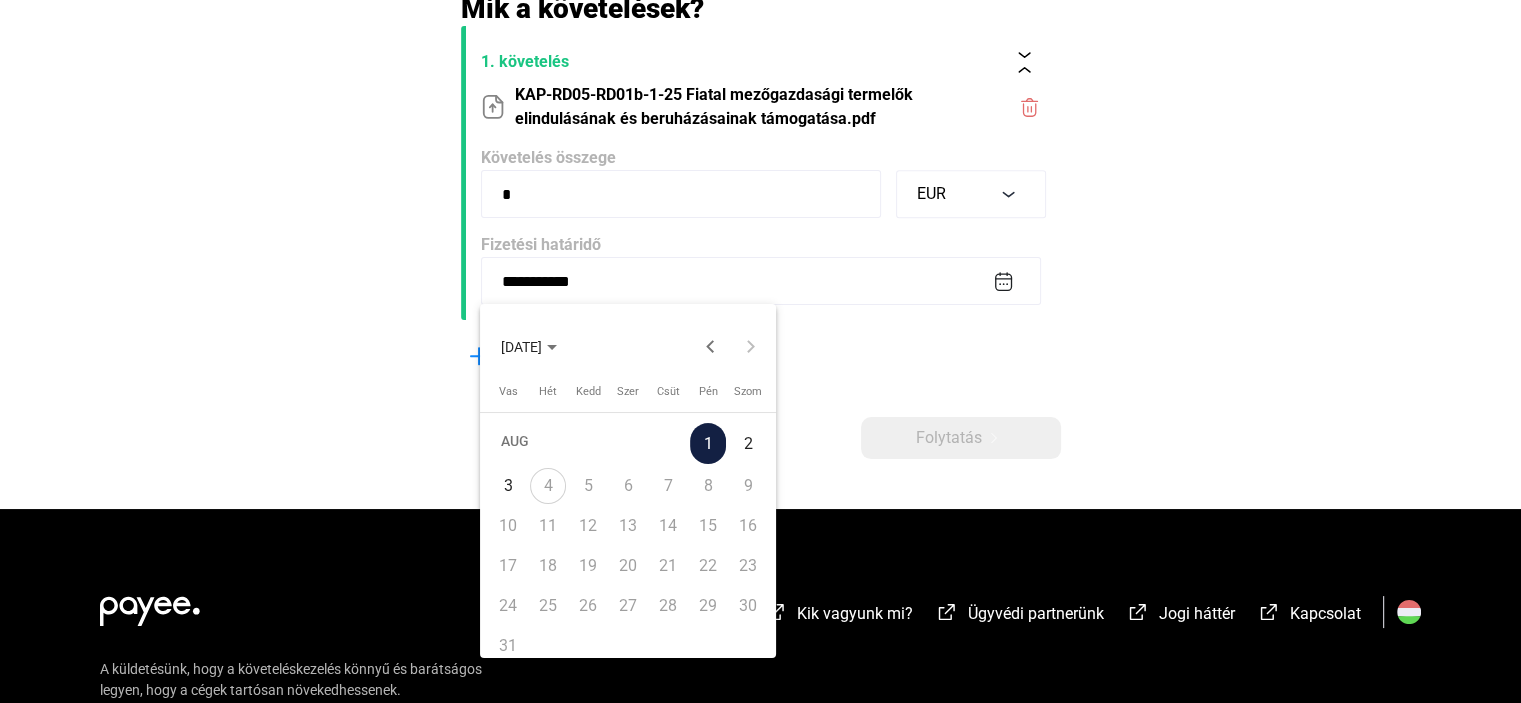 click on "1" at bounding box center (708, 443) 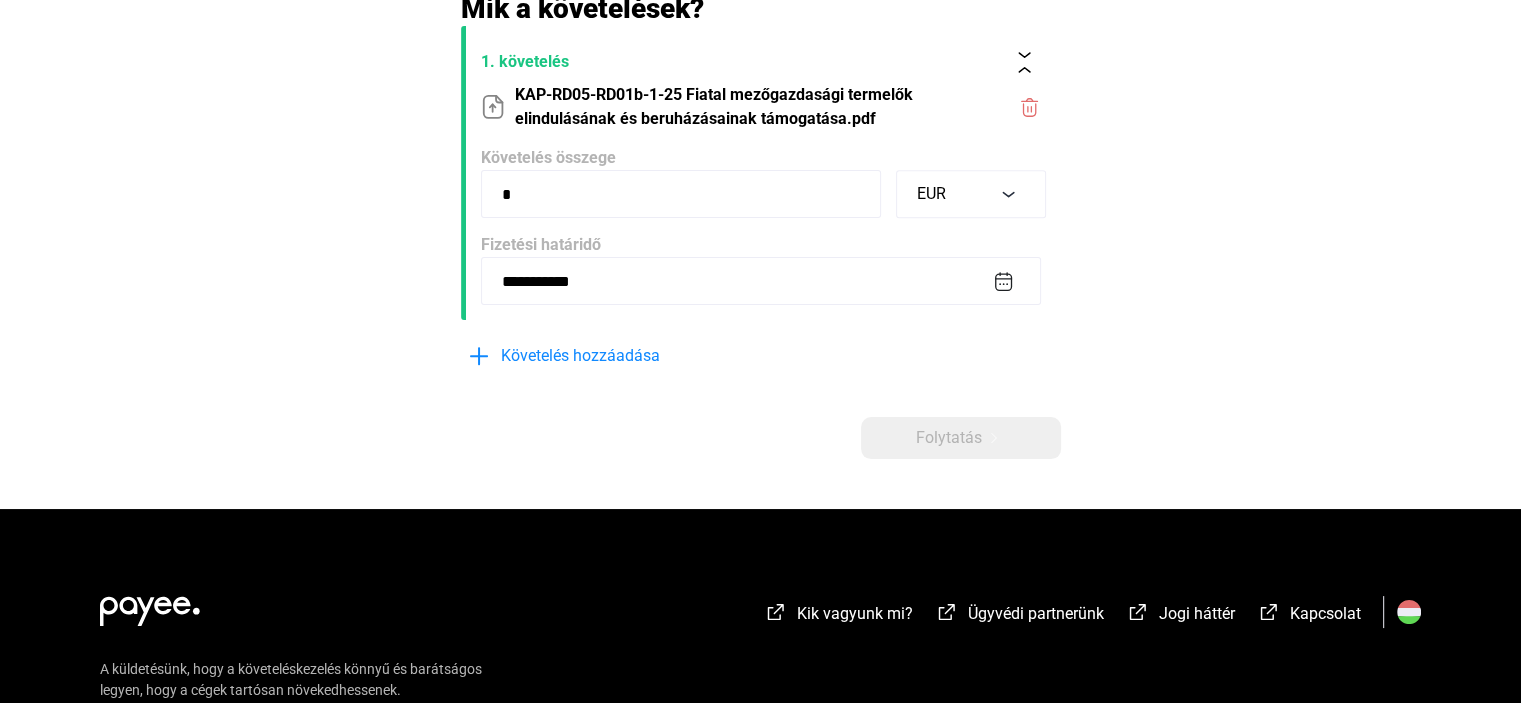 click on "**********" 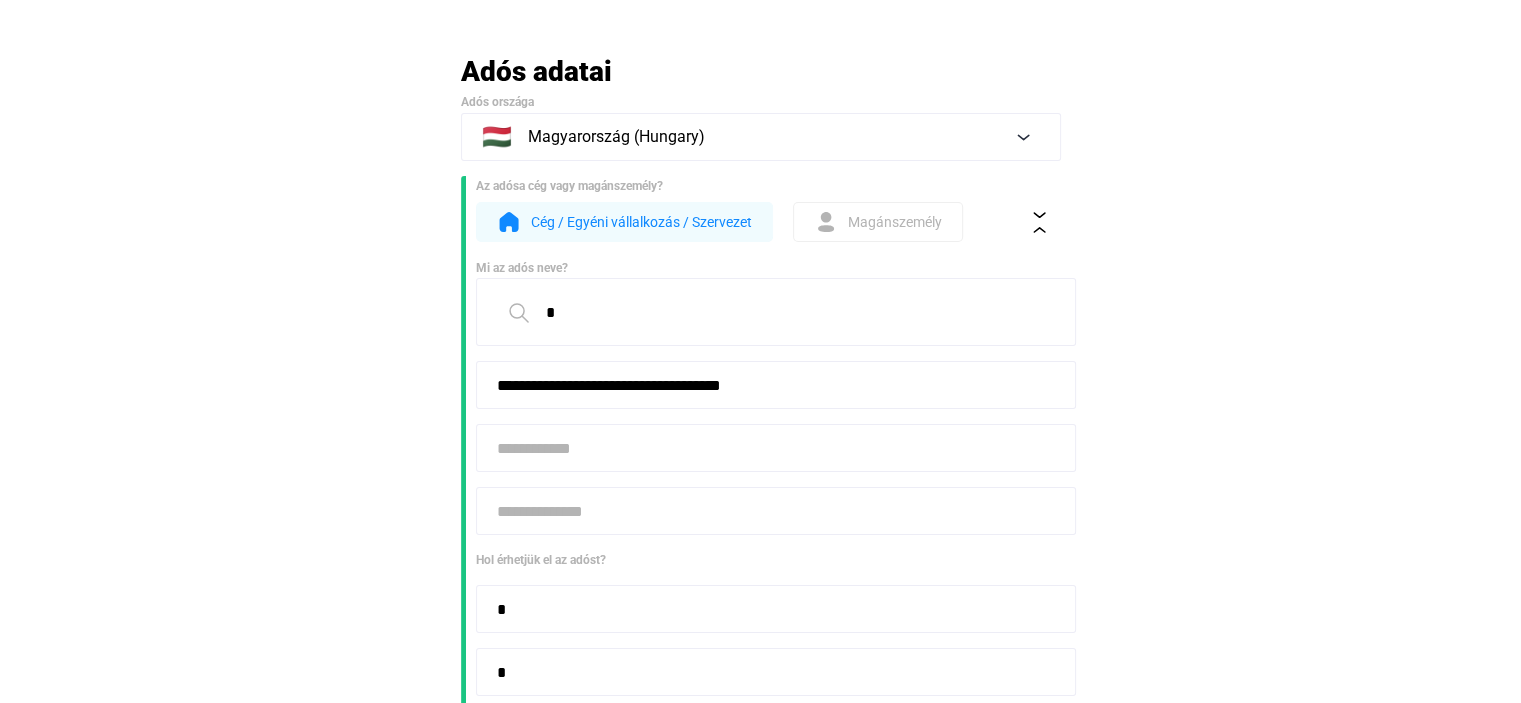 scroll, scrollTop: 0, scrollLeft: 0, axis: both 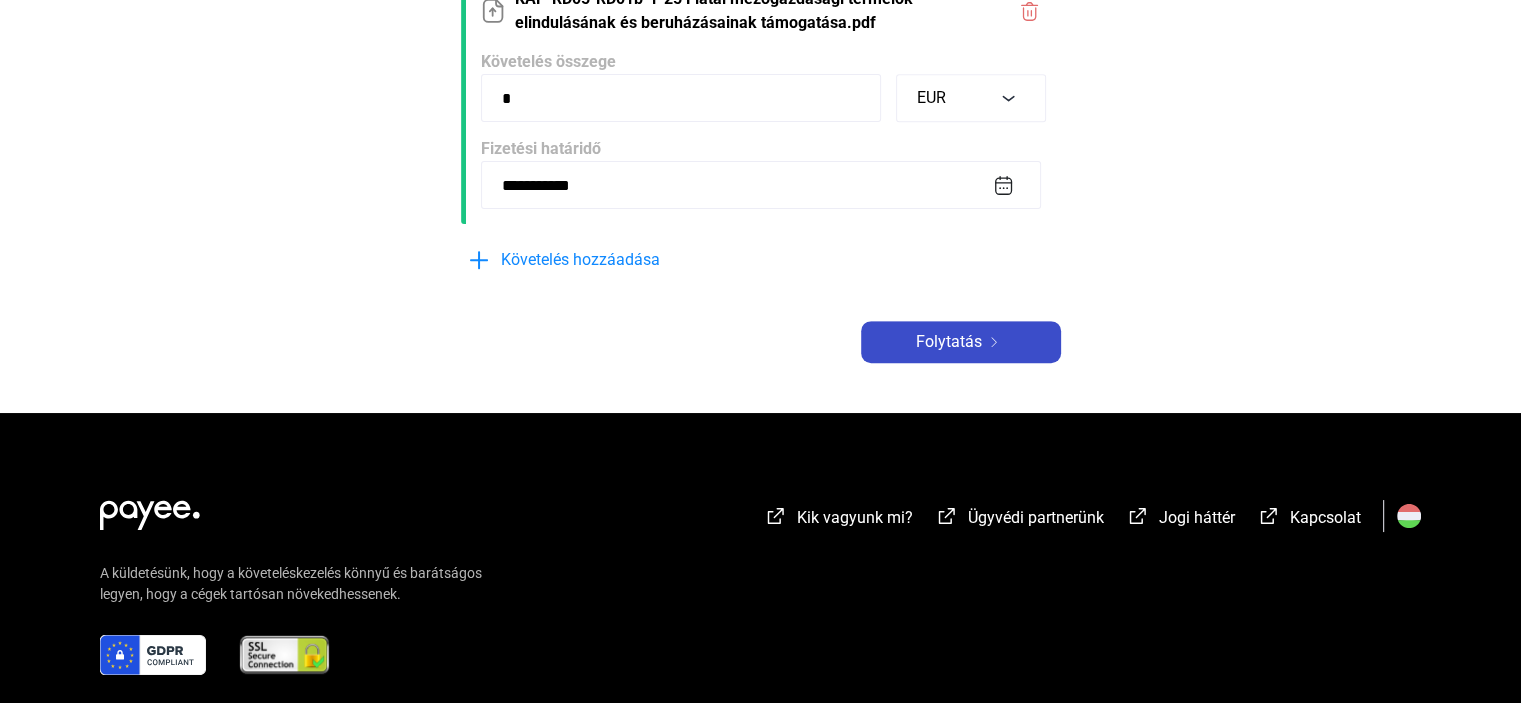 click on "Folytatás" 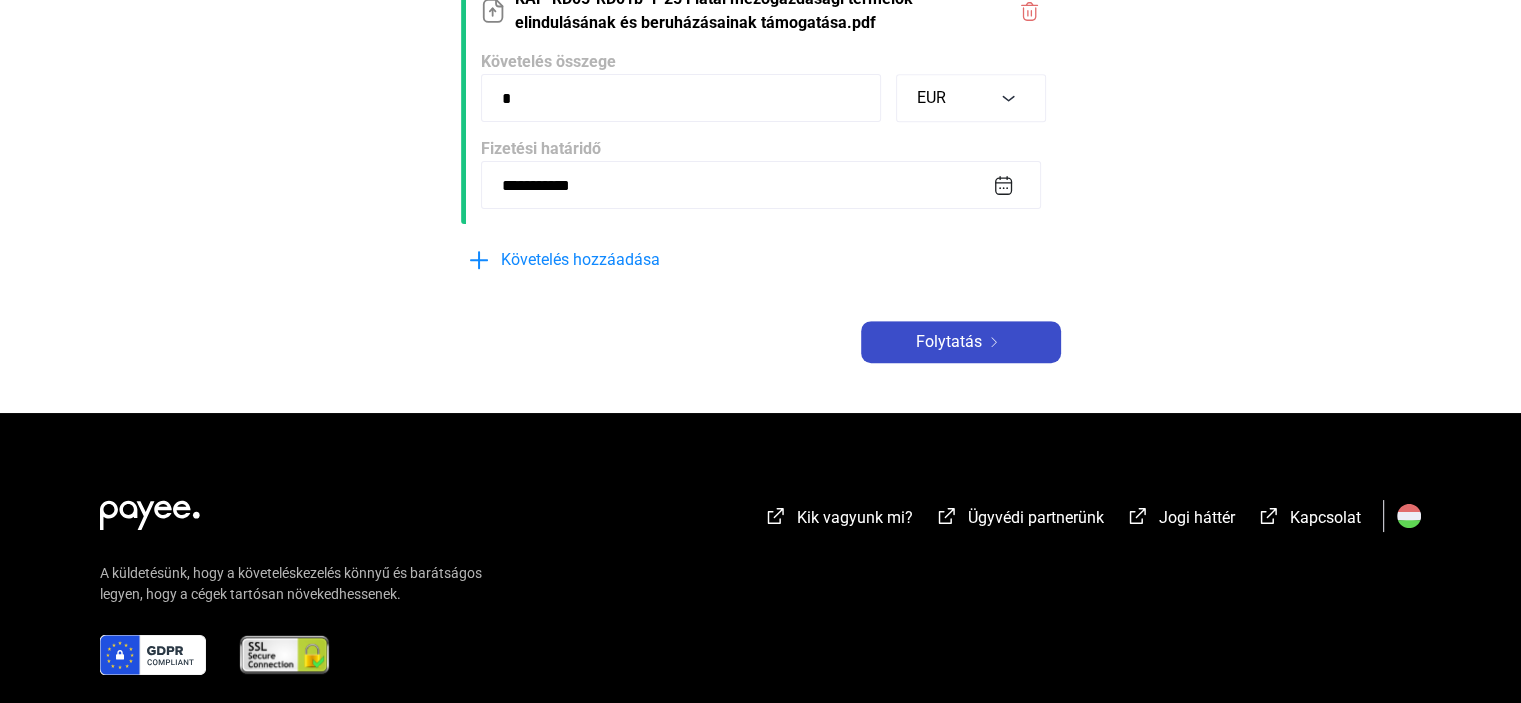 scroll, scrollTop: 0, scrollLeft: 0, axis: both 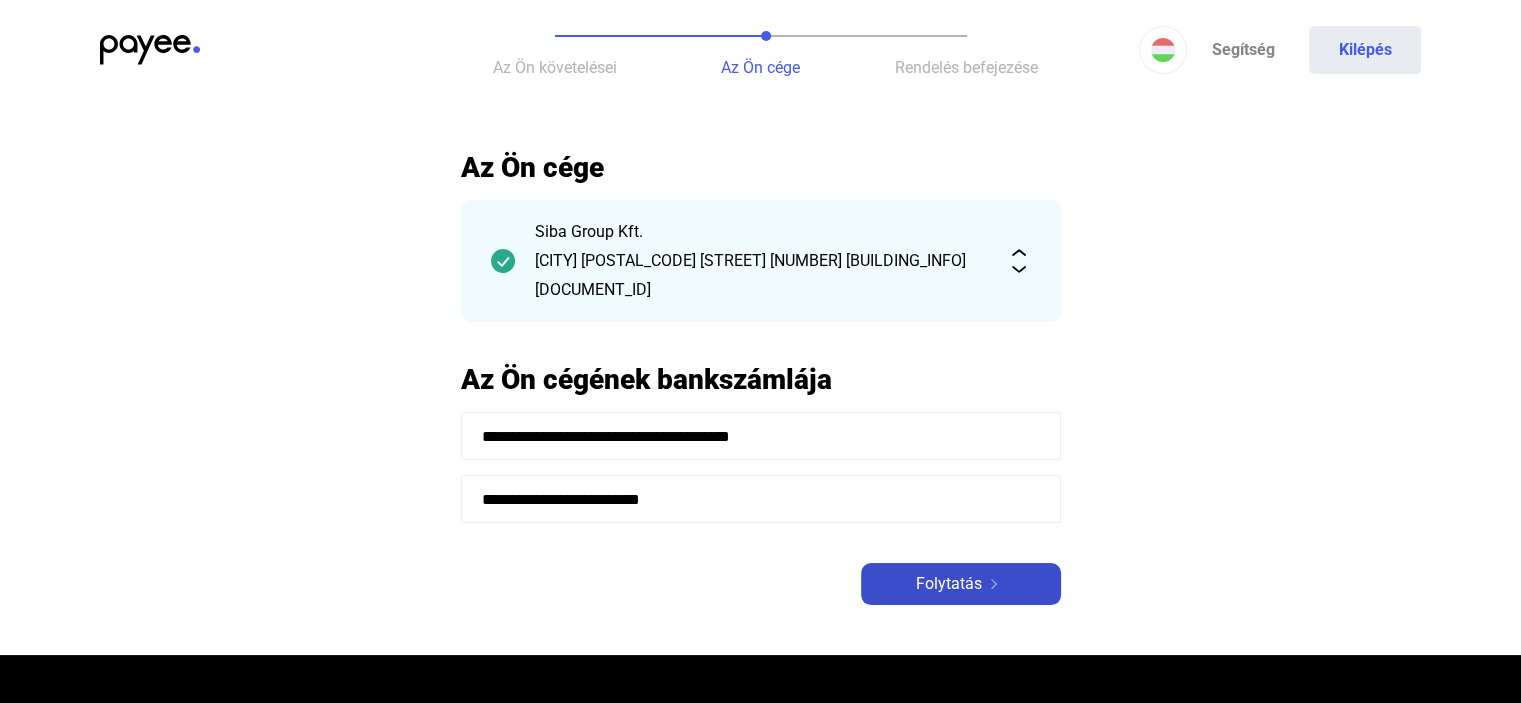 click on "Folytatás" 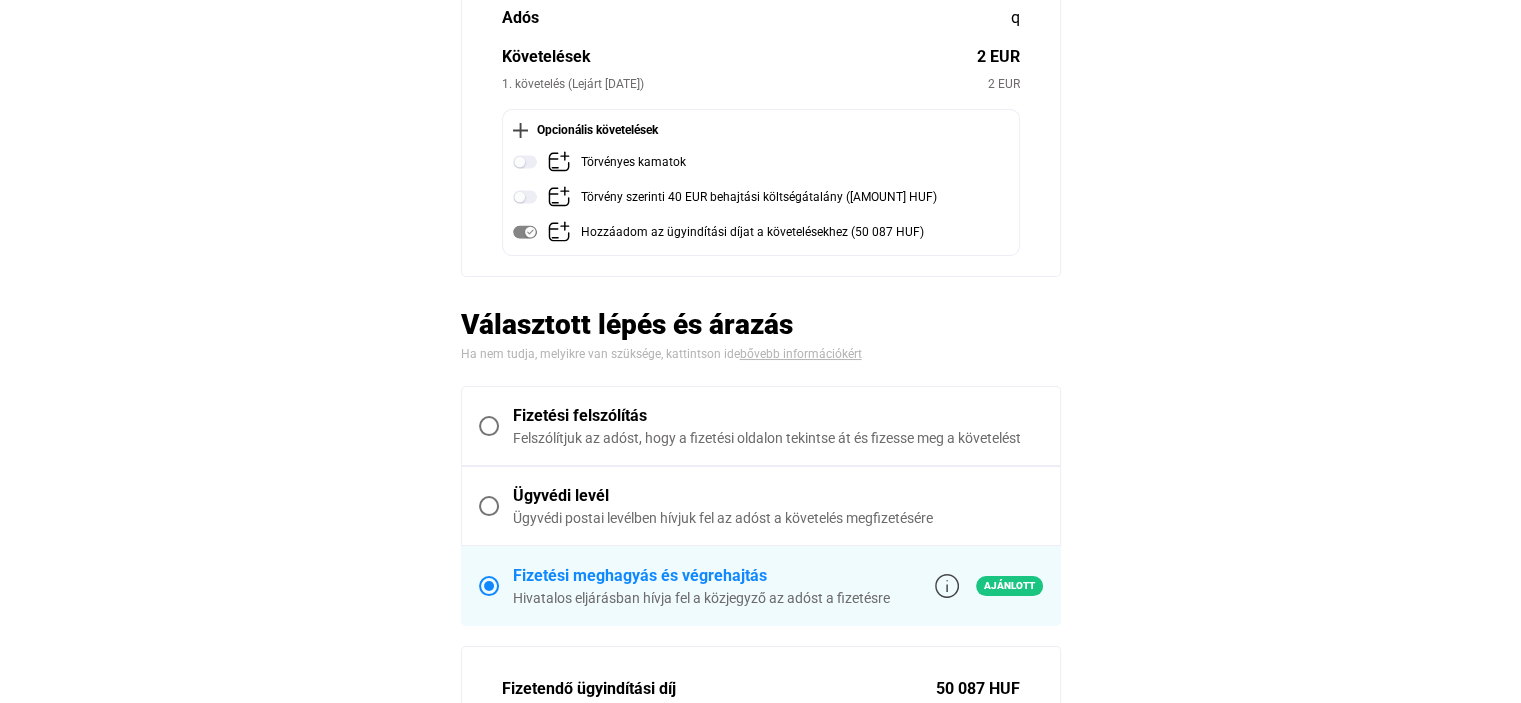 scroll, scrollTop: 500, scrollLeft: 0, axis: vertical 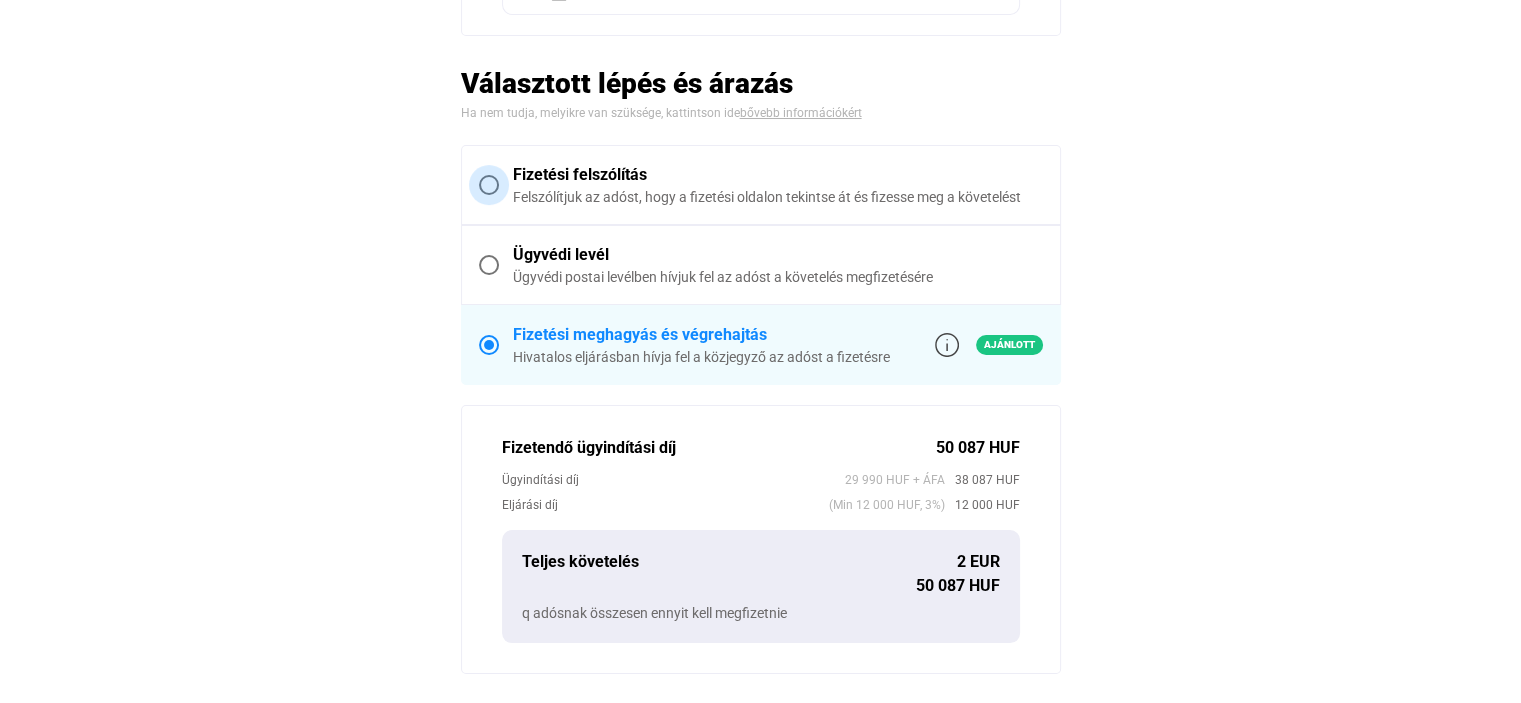click at bounding box center [489, 185] 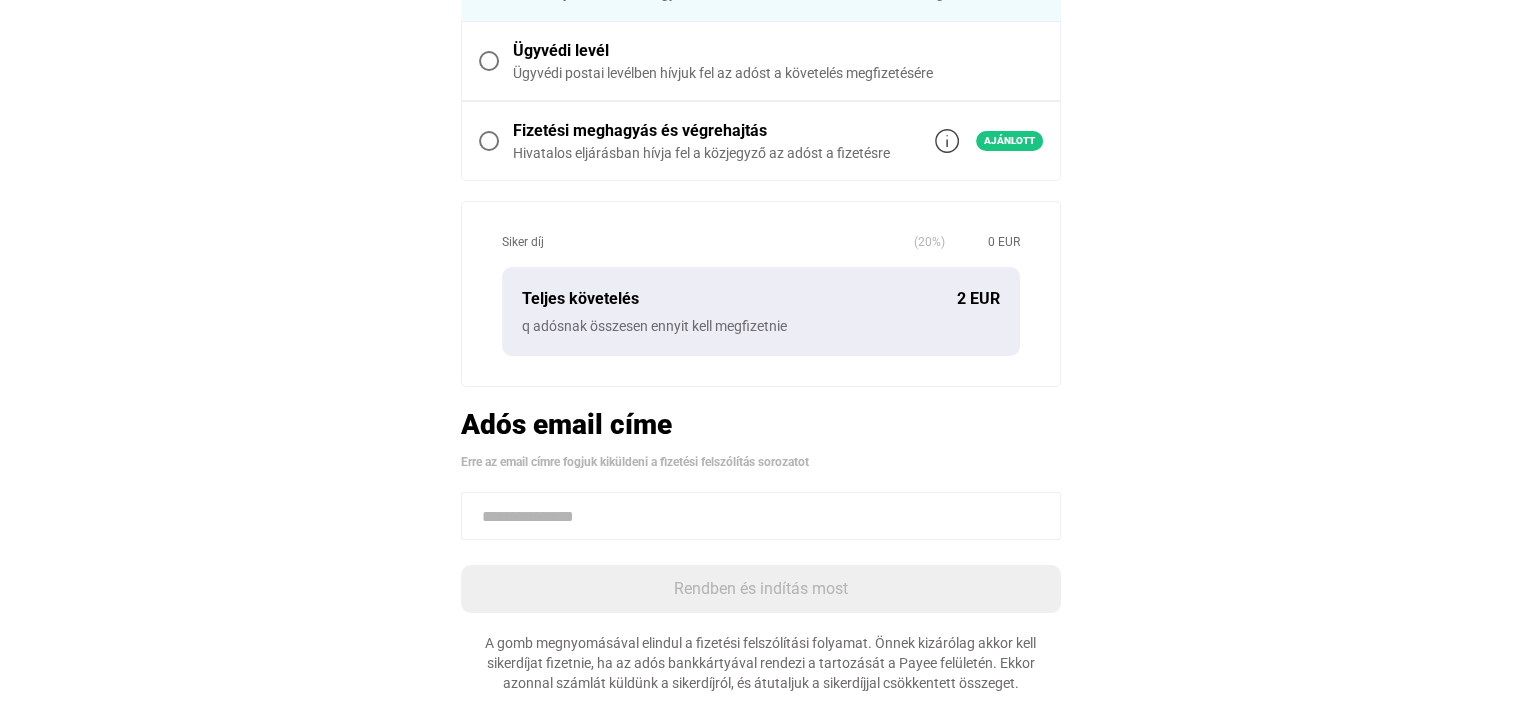 scroll, scrollTop: 344, scrollLeft: 0, axis: vertical 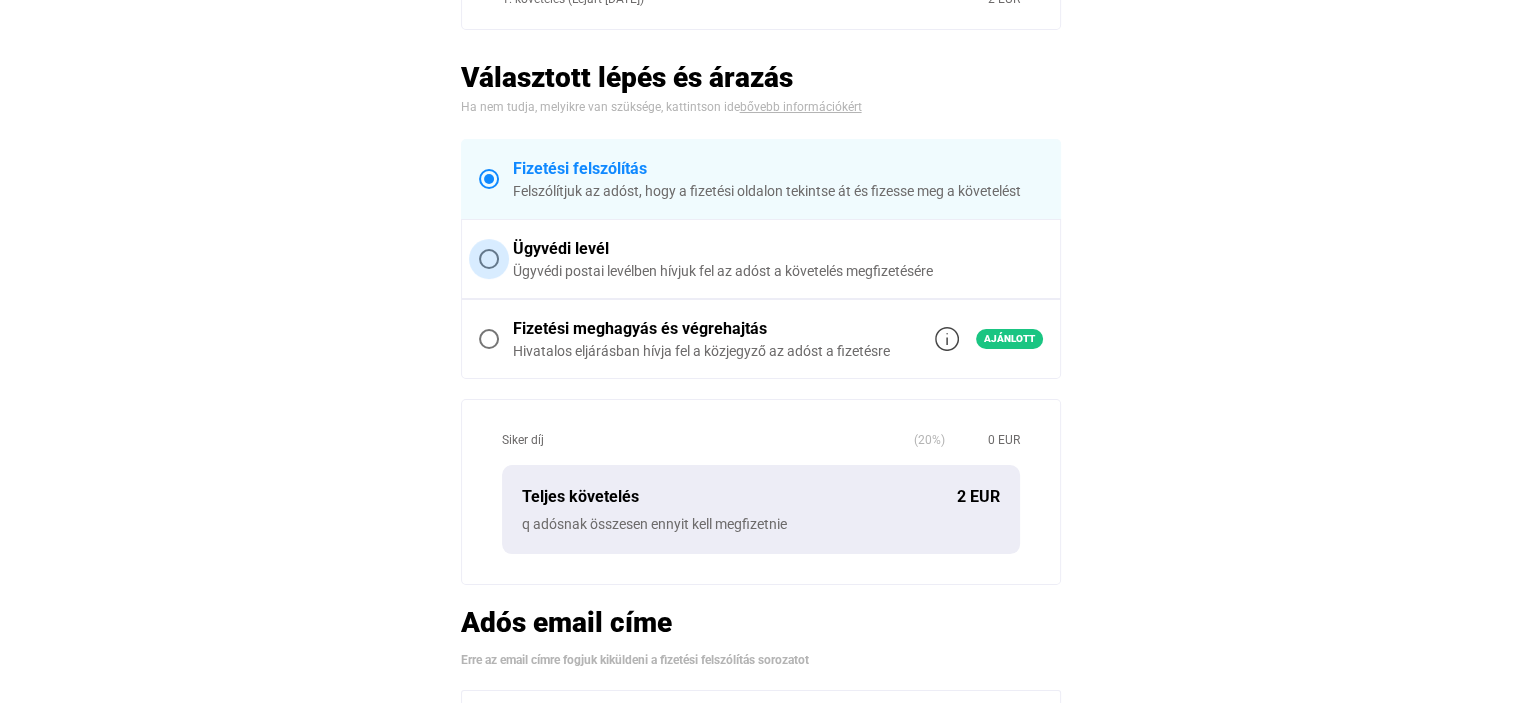 click at bounding box center (489, 259) 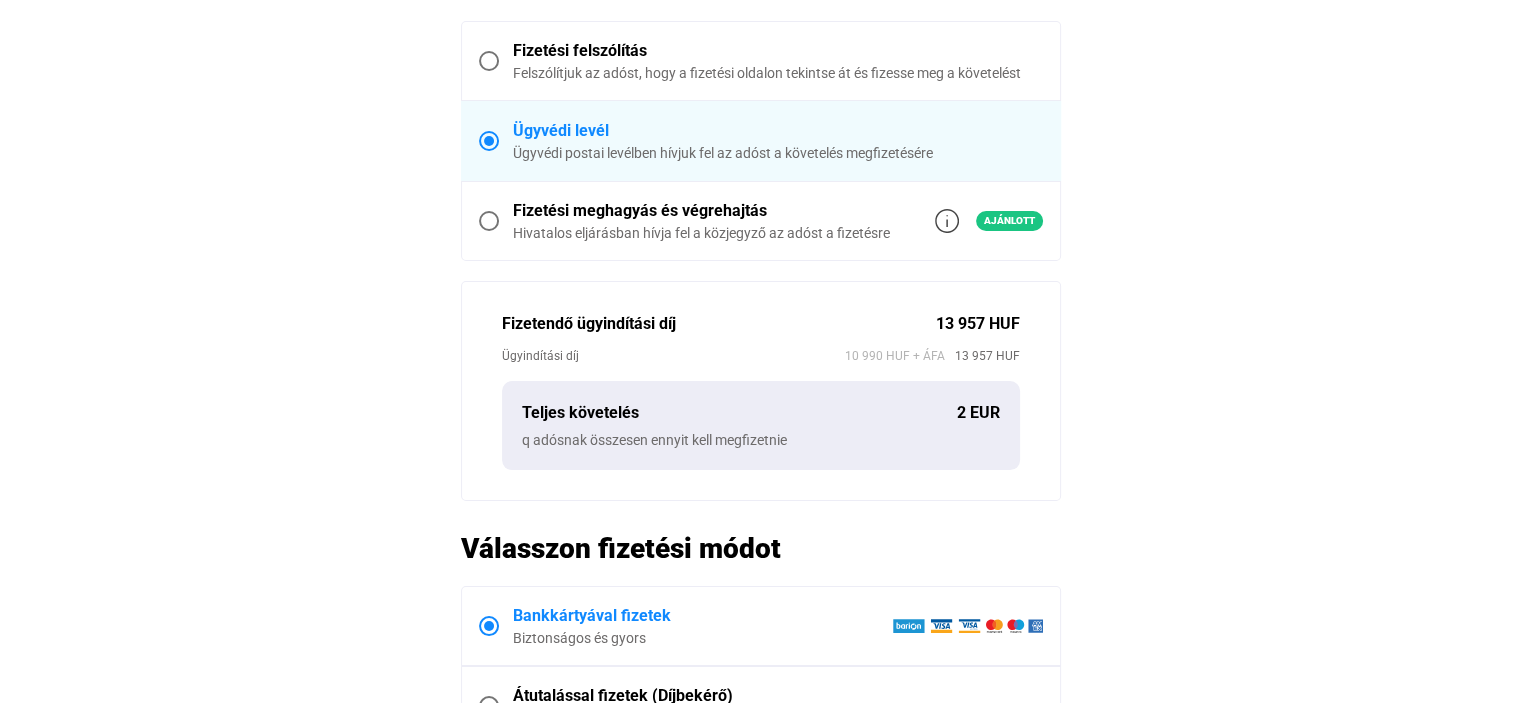 scroll, scrollTop: 624, scrollLeft: 0, axis: vertical 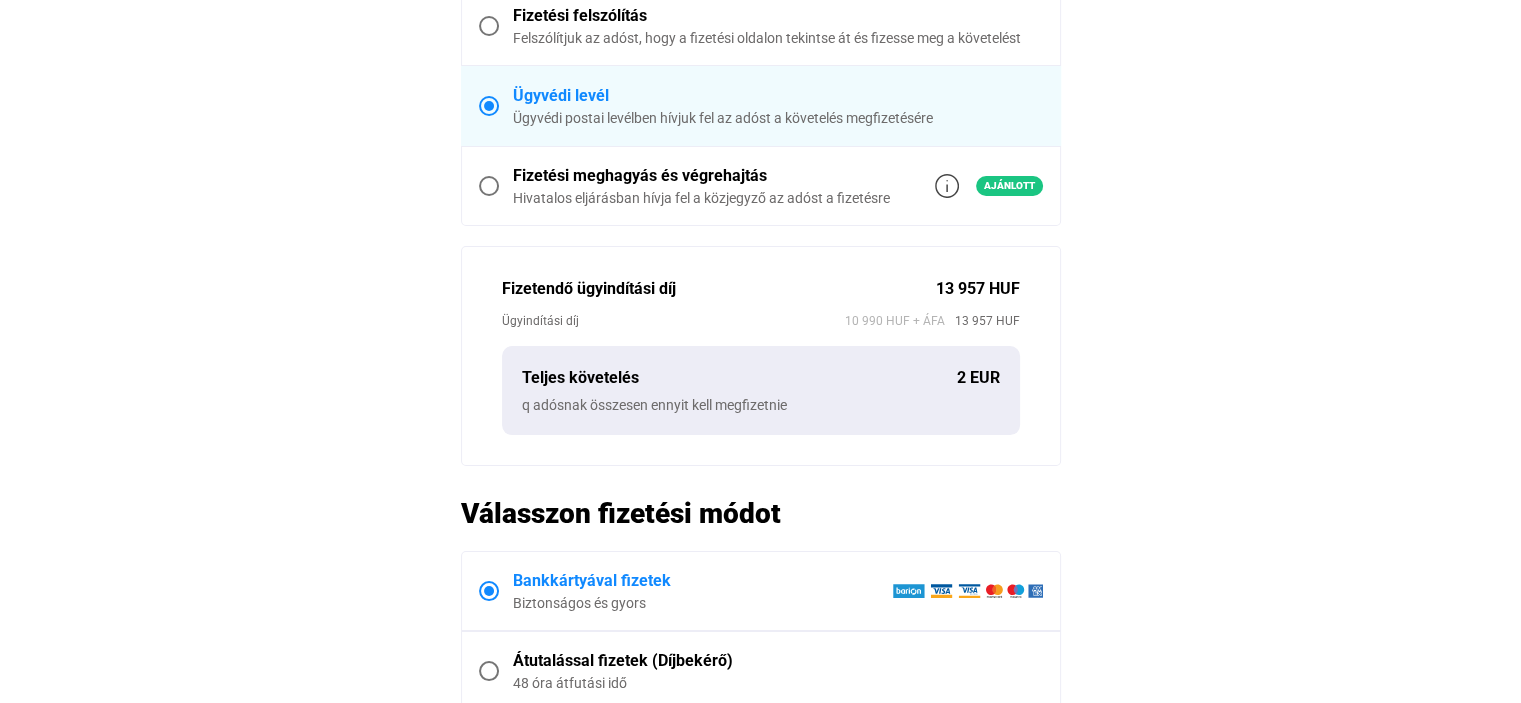 click at bounding box center [489, 186] 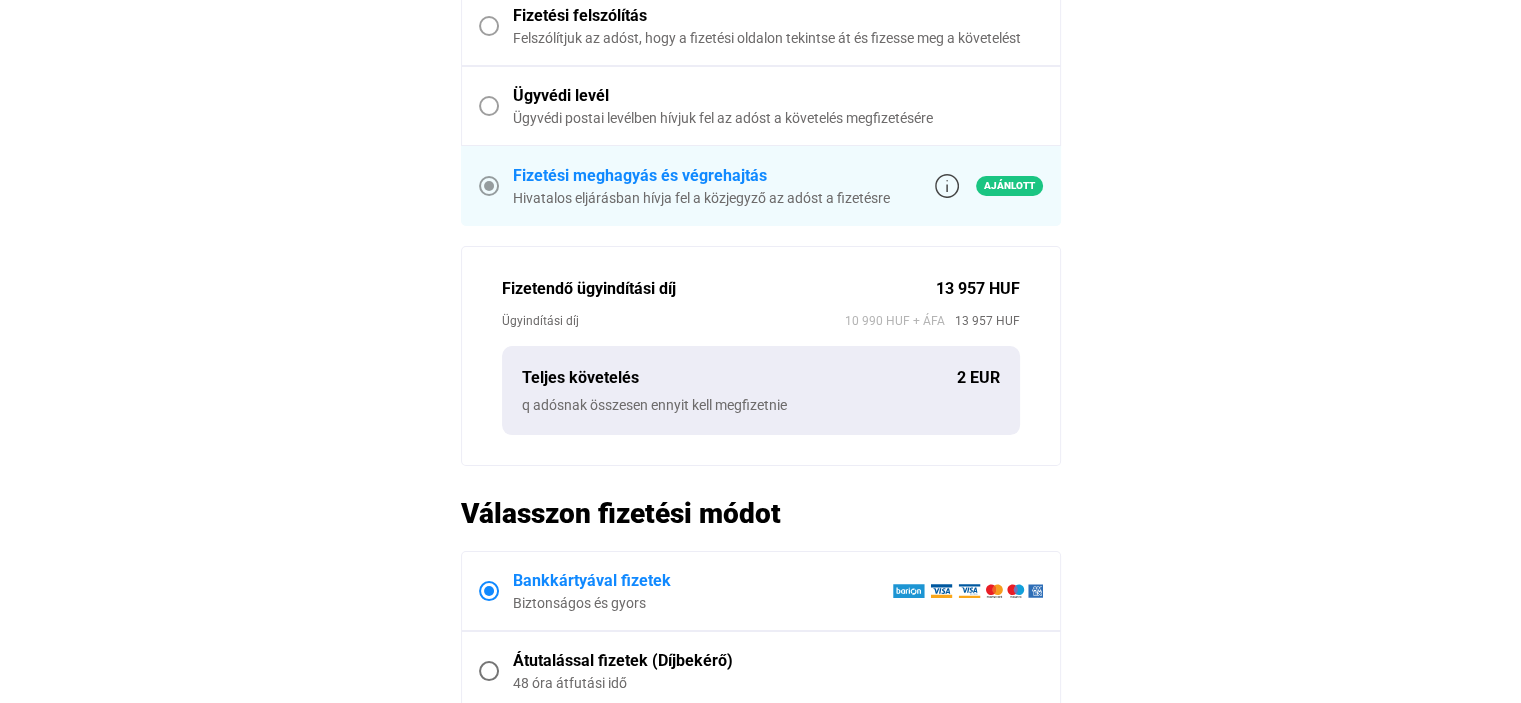 scroll, scrollTop: 659, scrollLeft: 0, axis: vertical 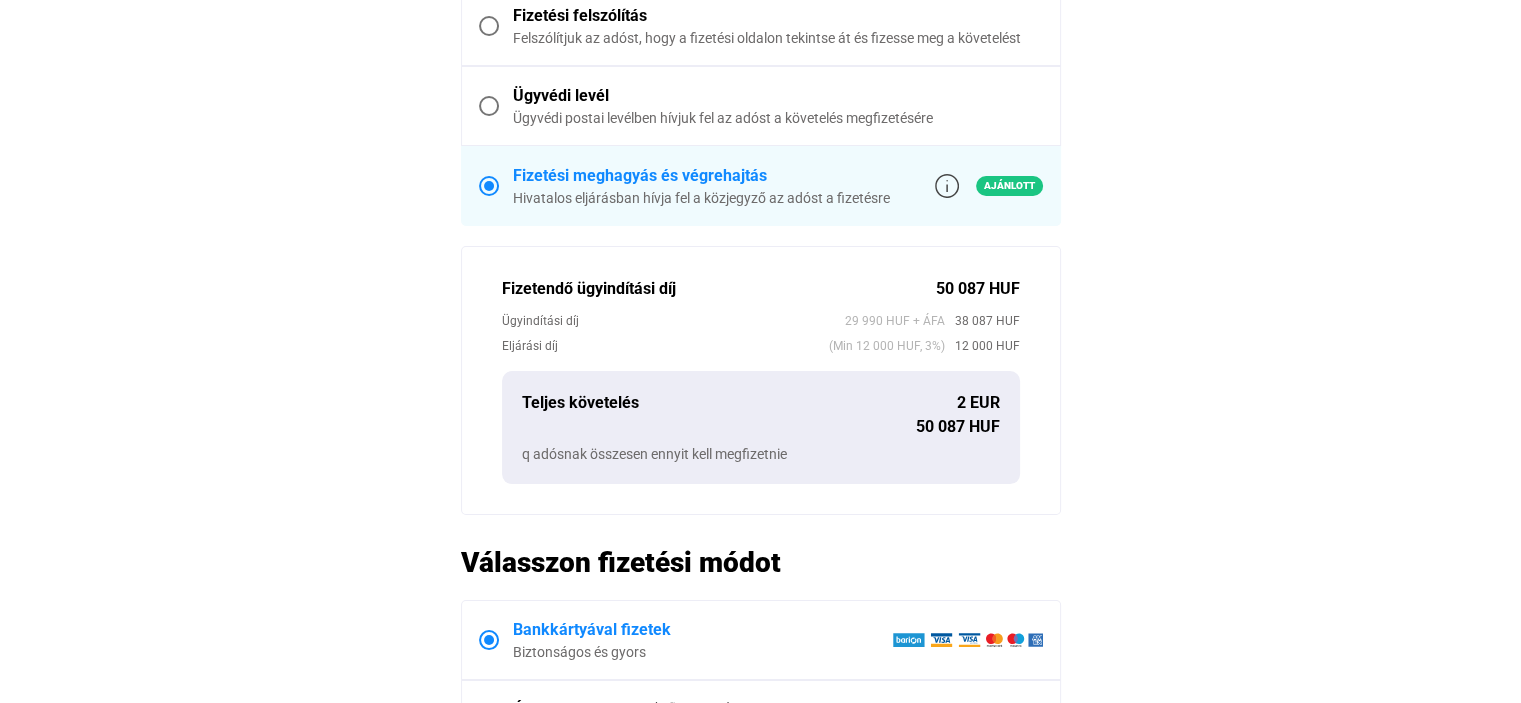 click at bounding box center (489, 26) 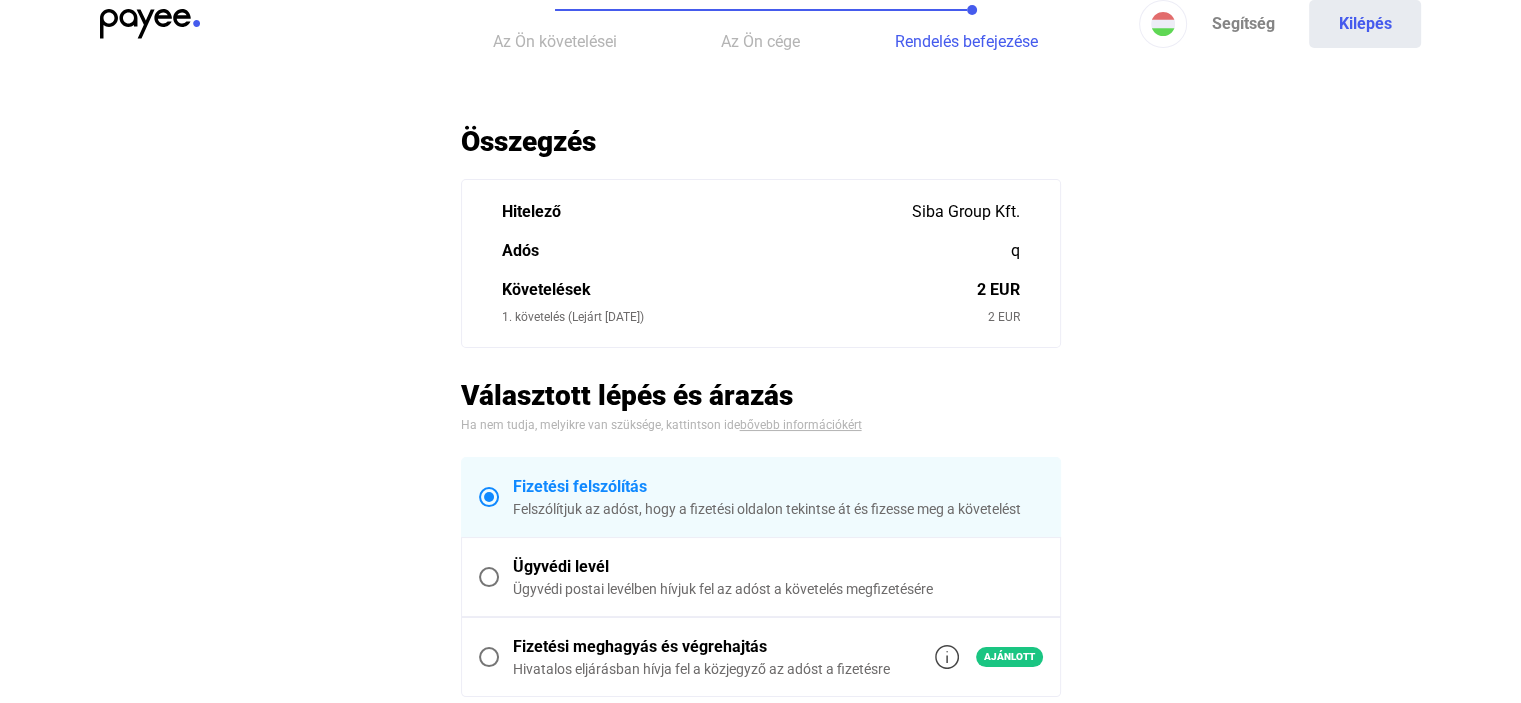 scroll, scrollTop: 0, scrollLeft: 0, axis: both 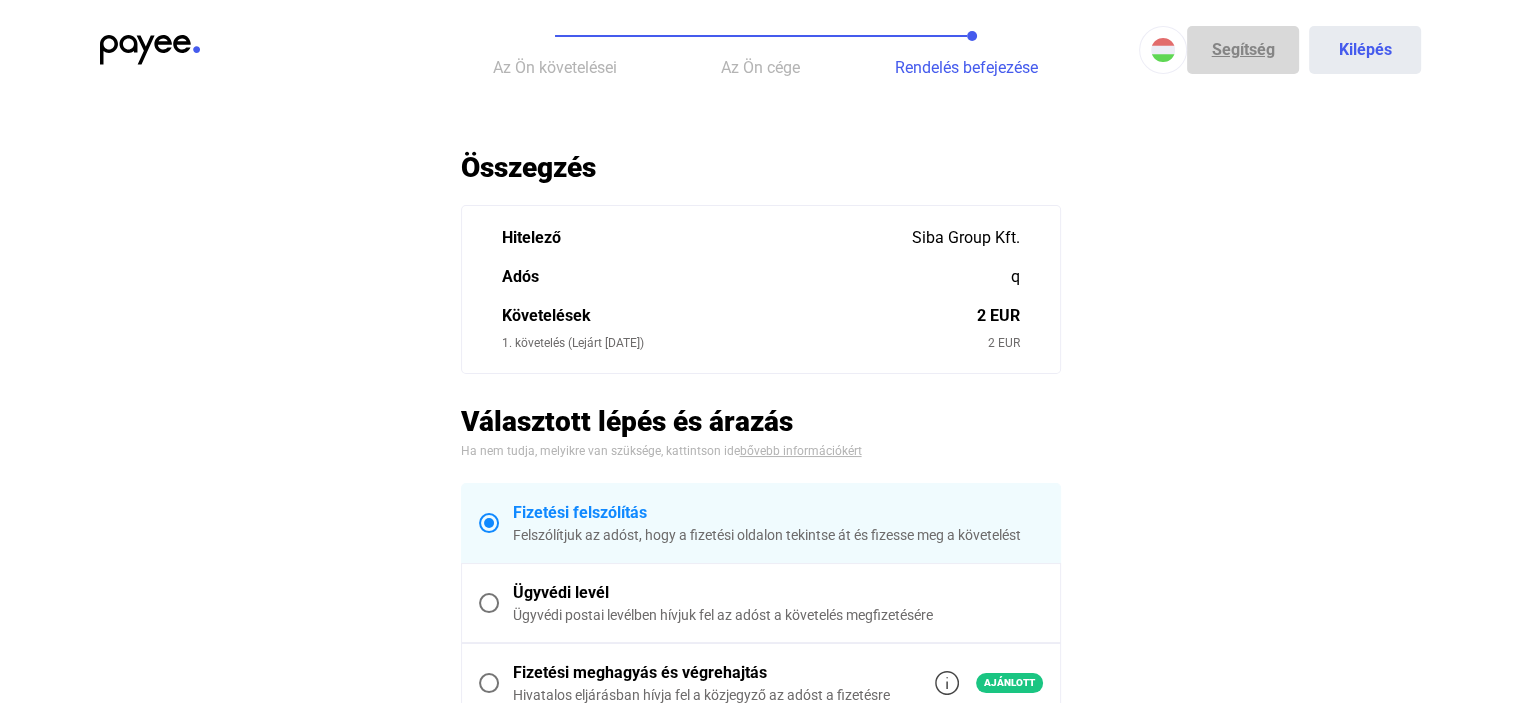click on "Segítség" 